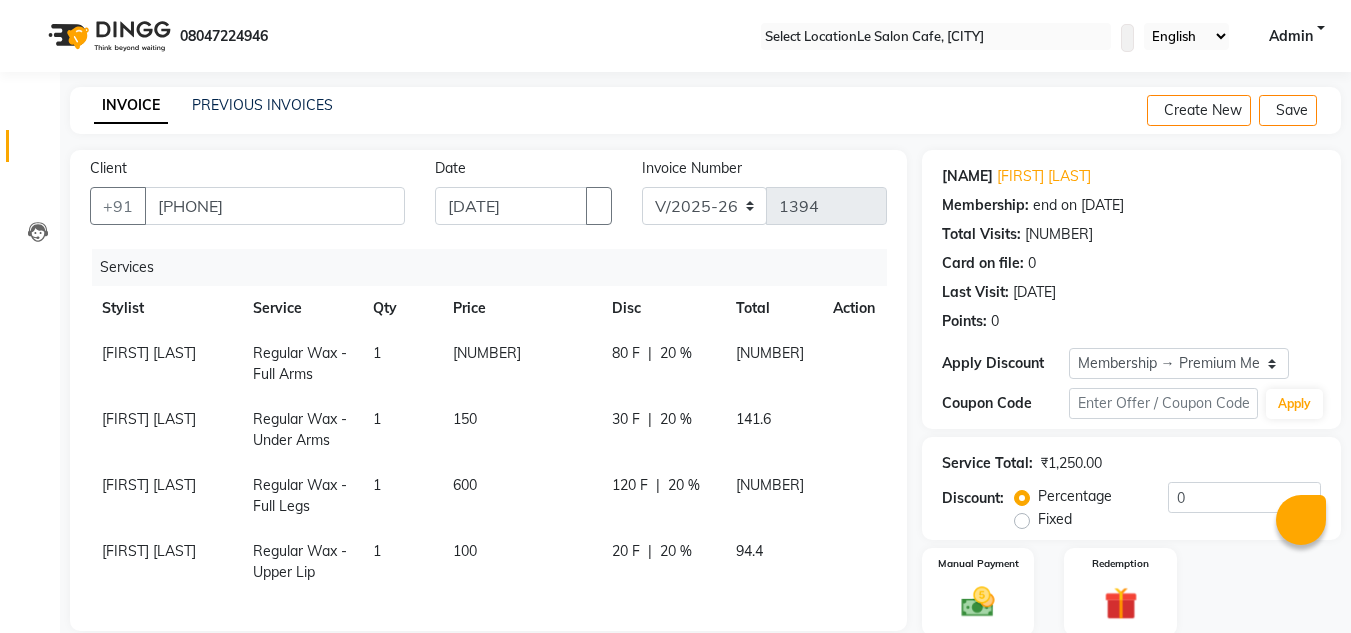 scroll, scrollTop: 0, scrollLeft: 0, axis: both 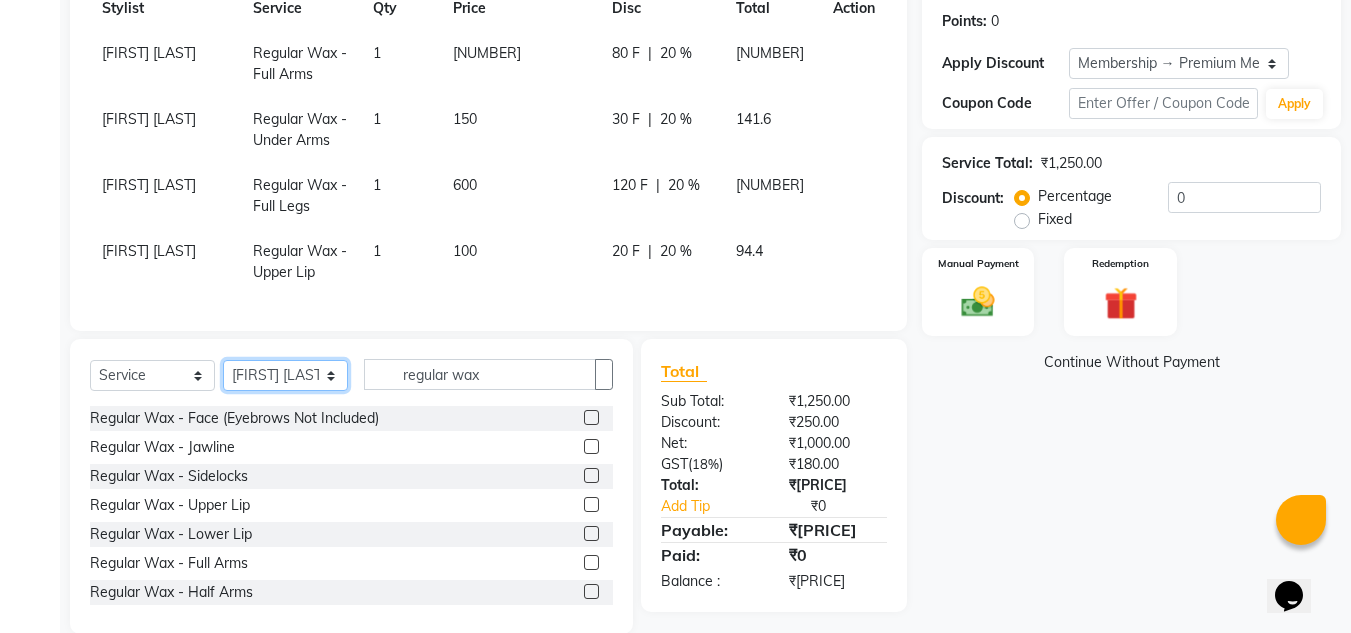 click on "Select Stylist [FIRST] [LAST]  [FIRST] [LAST]  Front Desk  [FIRST] [LAST]  [FIRST] [LAST] [FIRST] [LAST]  [FIRST] [LAST]  [FIRST] [LAST] [FIRST] [LAST] [FIRST] [LAST] [FIRST] [LAST]" at bounding box center [285, 375] 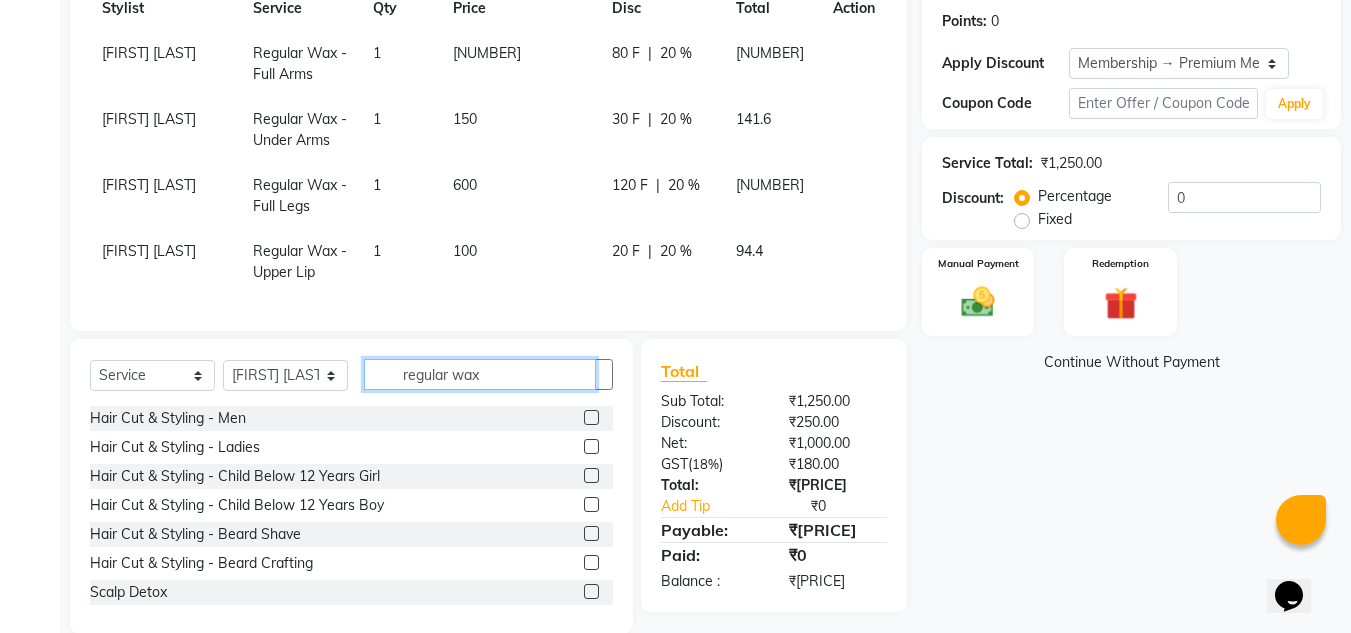 click on "regular wax" at bounding box center [480, 374] 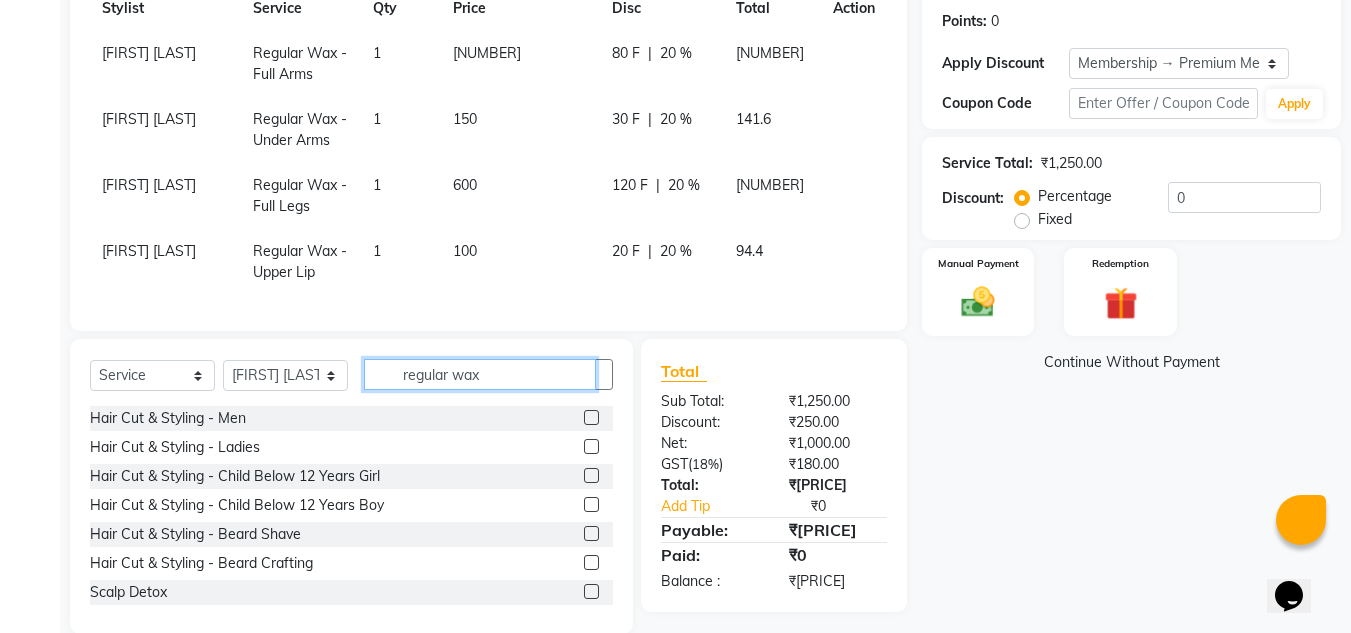 drag, startPoint x: 513, startPoint y: 390, endPoint x: 252, endPoint y: 419, distance: 262.60617 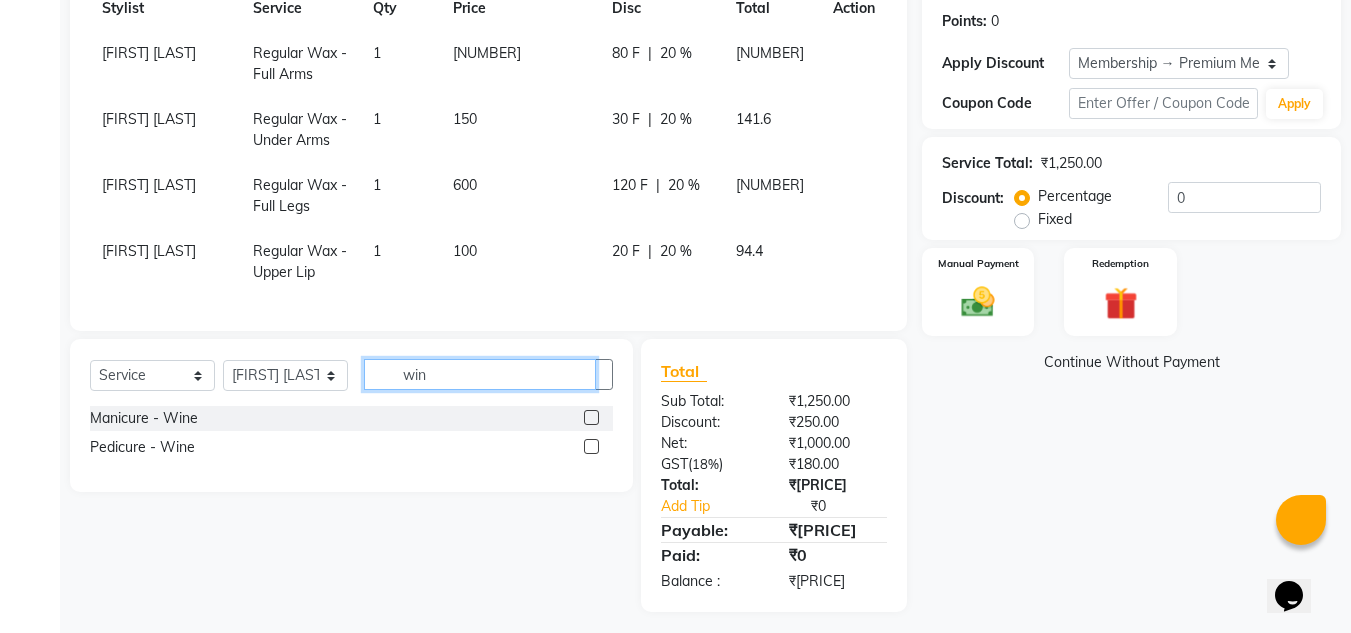 type on "win" 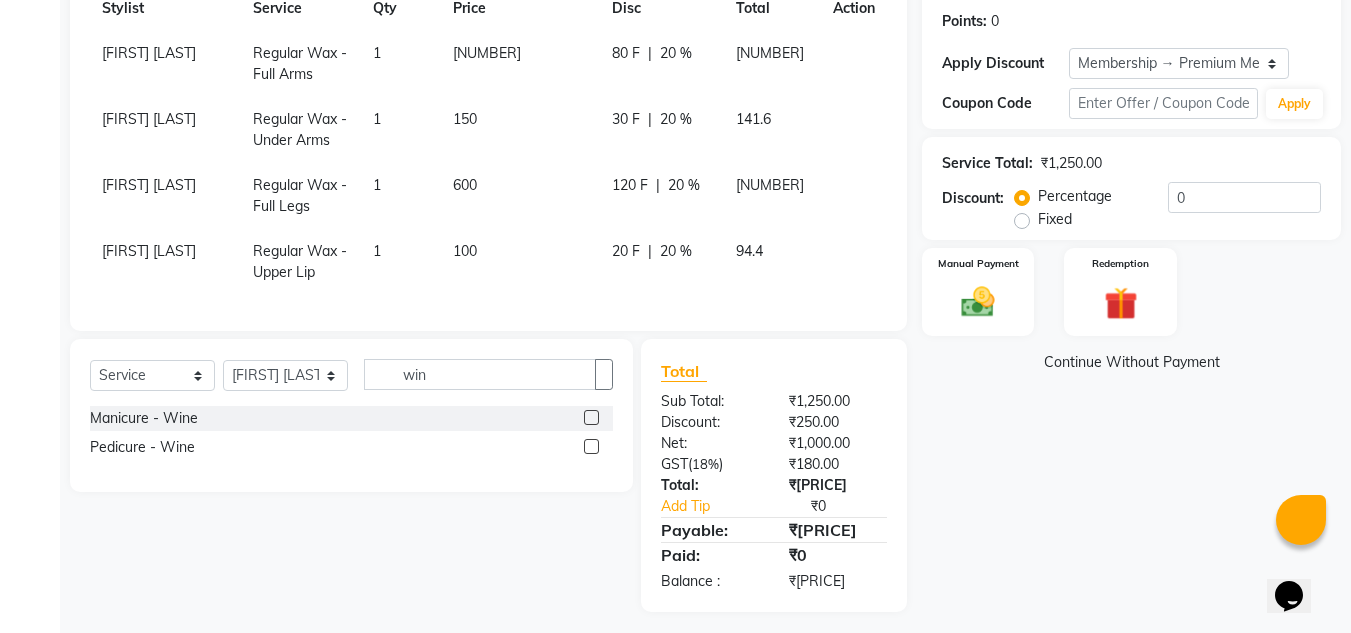 click at bounding box center (591, 446) 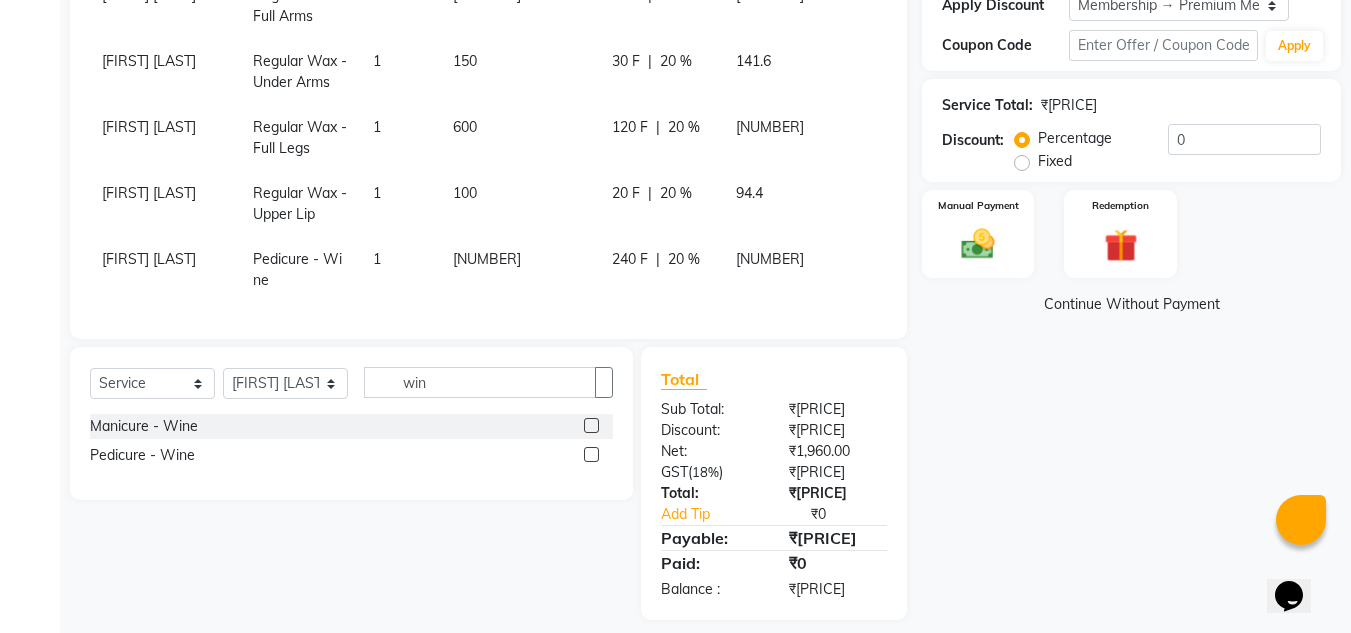 scroll, scrollTop: 389, scrollLeft: 0, axis: vertical 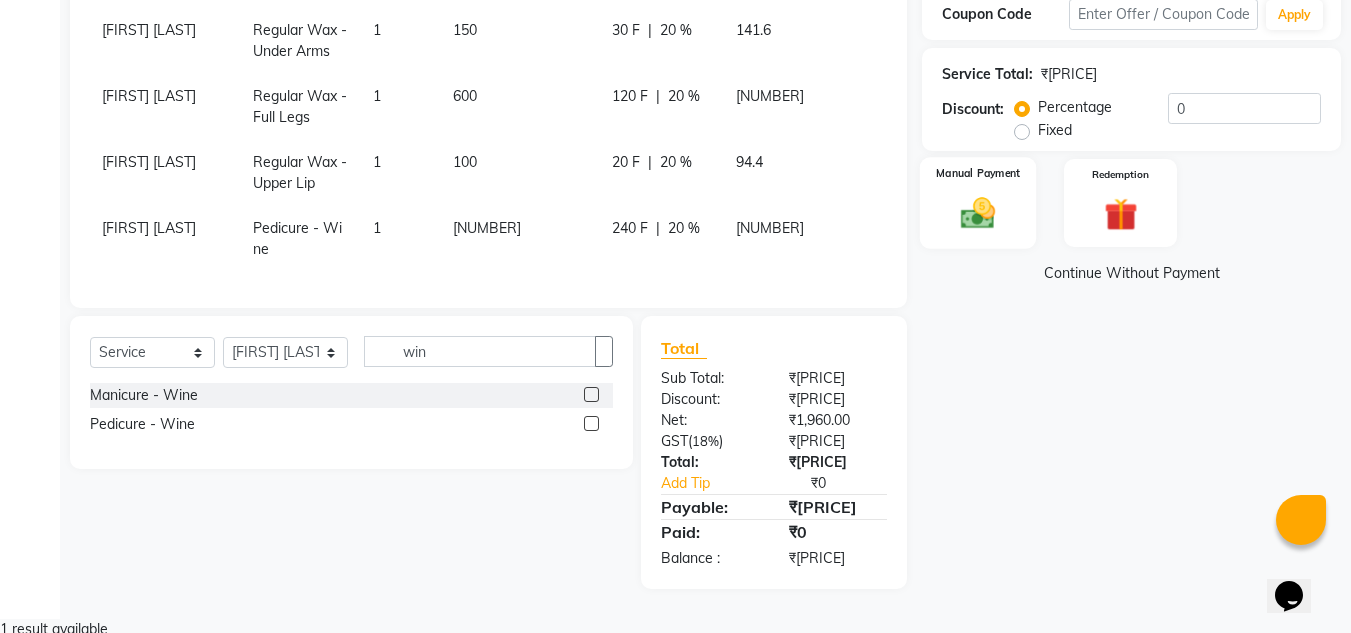 click on "Manual Payment" at bounding box center (978, 203) 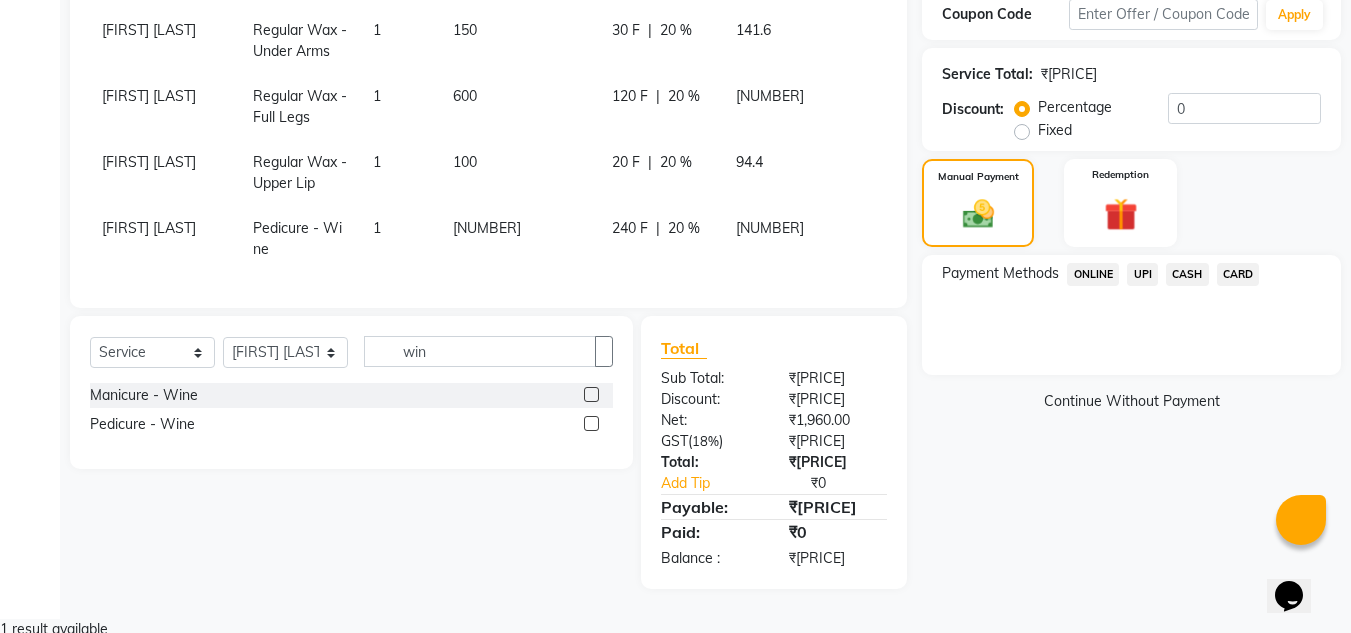 click on "Name: Shikha Kothari Membership: end on 04-11-2025 Total Visits:  13 Card on file:  0 Last Visit:   14-05-2025 Points:   0  Apply Discount Select Membership → Premium Membership Coupon Code Apply Service Total:  ₹2,450.00  Discount:  Percentage   Fixed  0 Manual Payment Redemption Payment Methods  ONLINE   UPI   CASH   CARD   Continue Without Payment" at bounding box center [1139, 175] 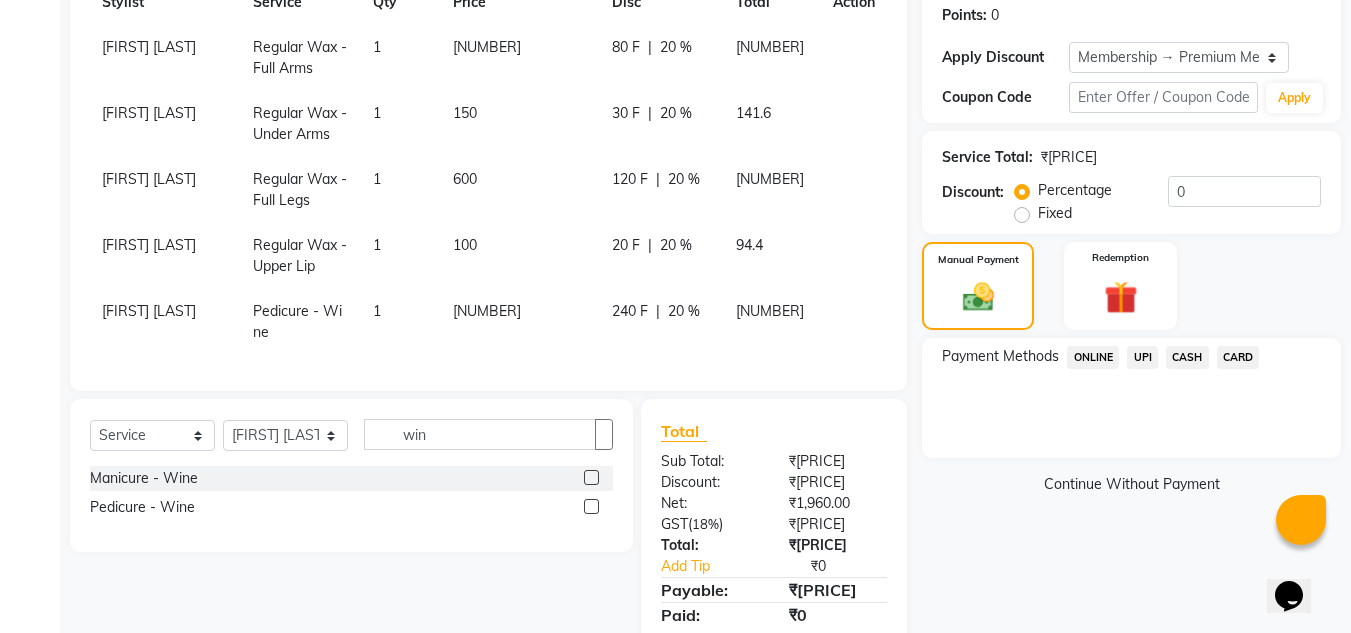 scroll, scrollTop: 389, scrollLeft: 0, axis: vertical 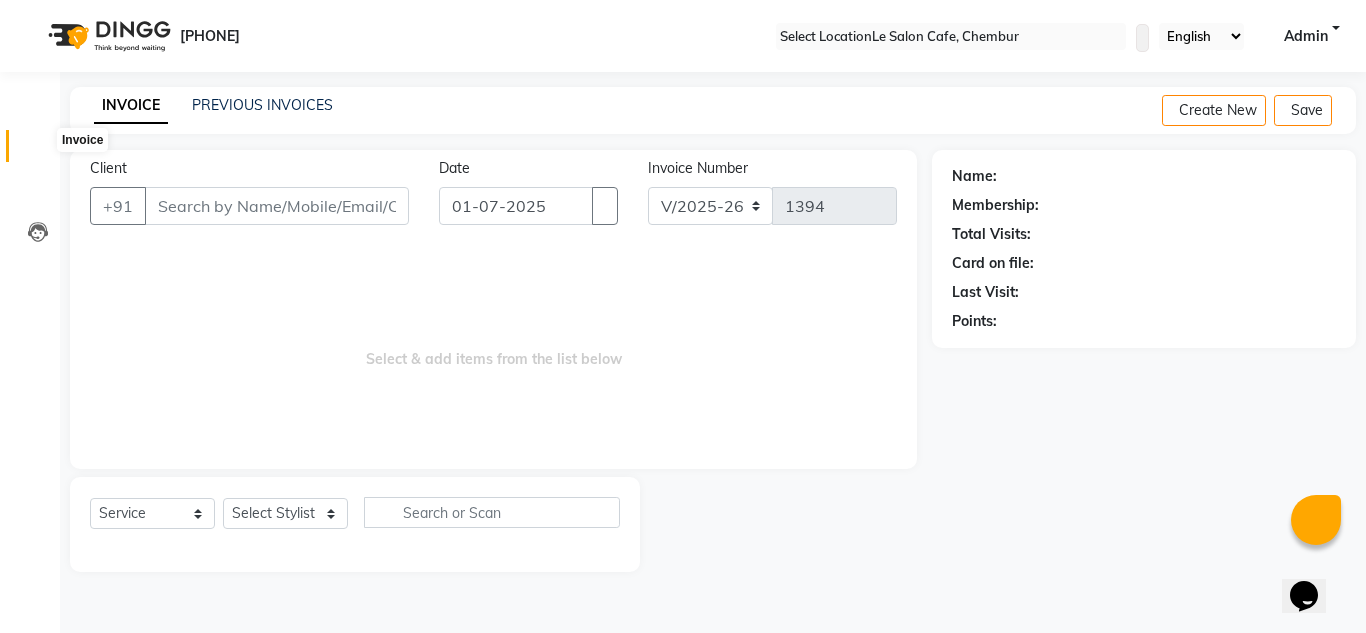 click at bounding box center (38, 151) 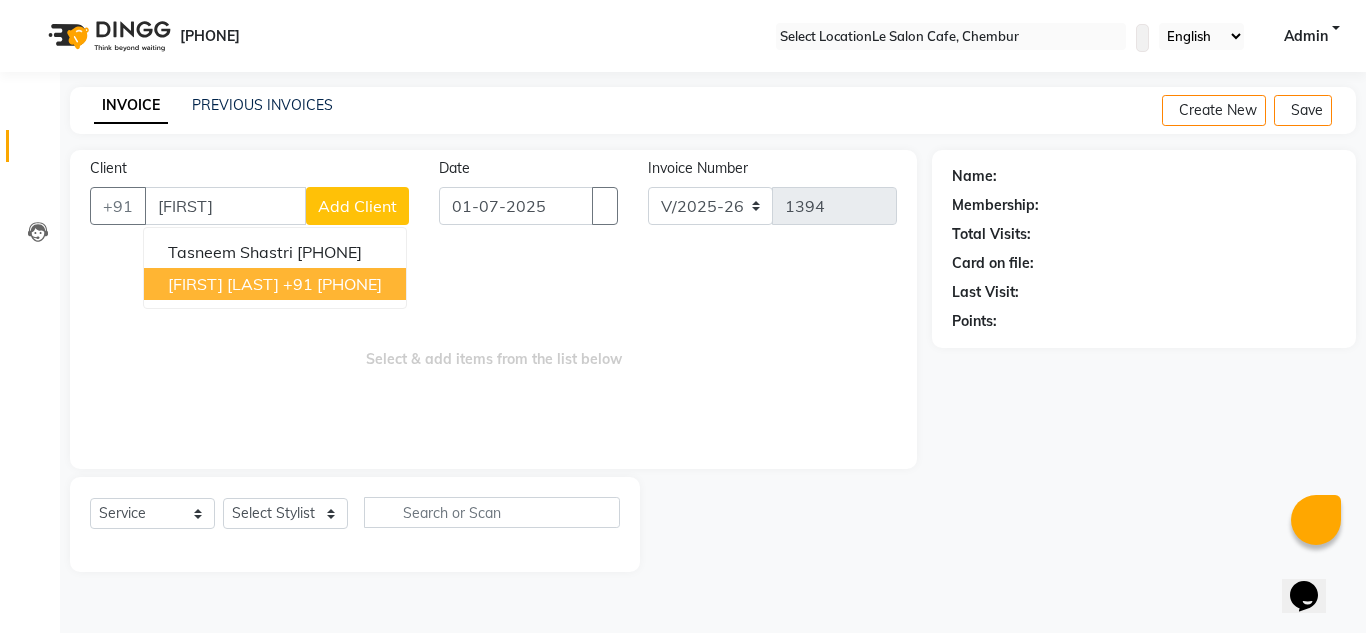 click on "Tasneem Gada" at bounding box center (223, 284) 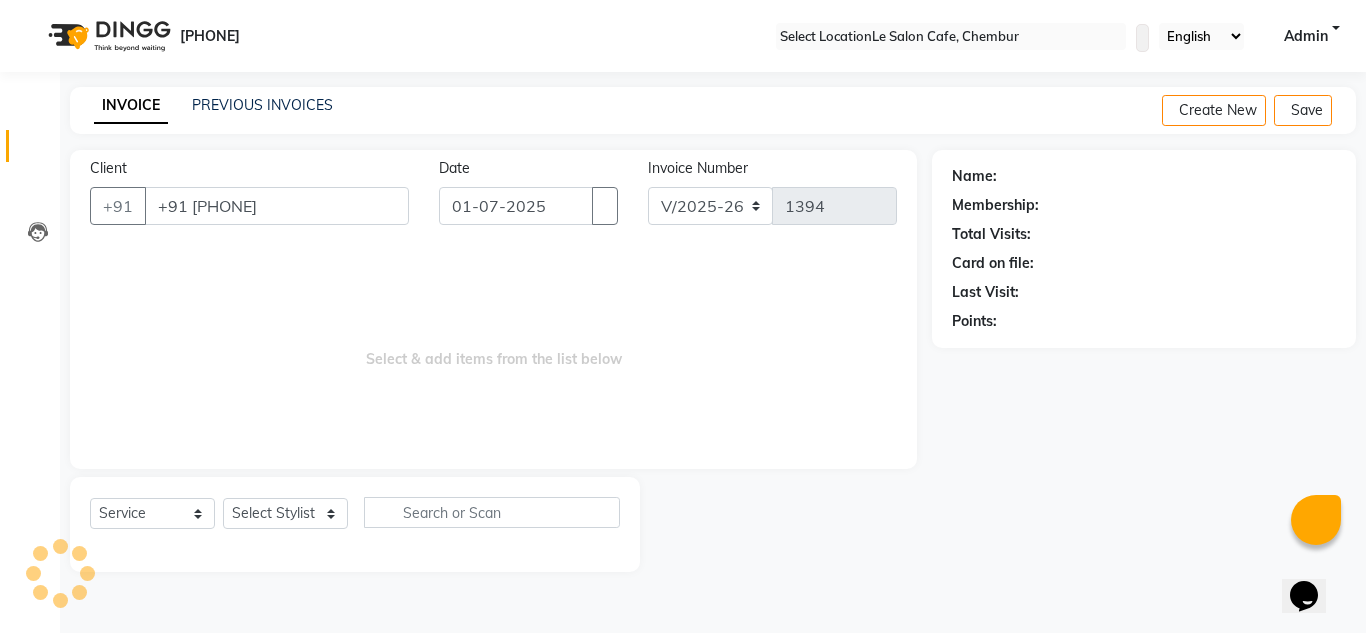 type on "8928386973" 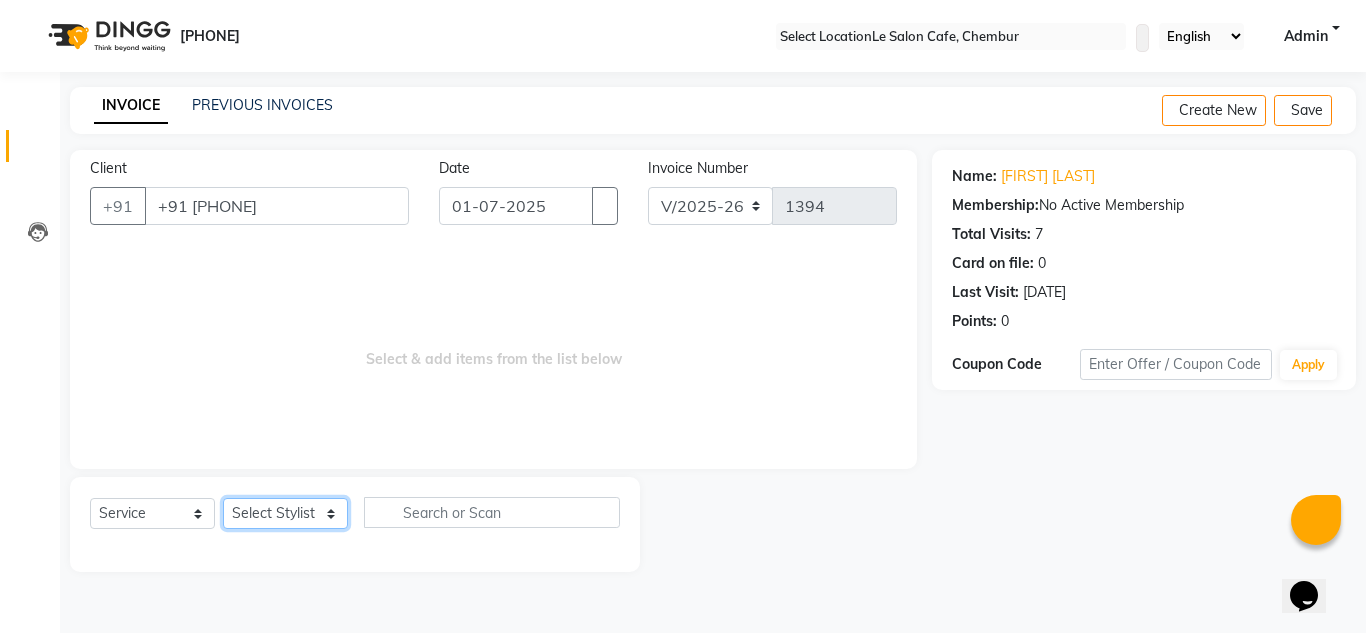 click on "Select Stylist [FIRST] [LAST] [FIRST] [LAST] Front Desk [FIRST] [LAST] [FIRST] [LAST] [FIRST] [LAST] [FIRST] [LAST] [FIRST] [LAST] [FIRST] [LAST] [FIRST] [LAST]" at bounding box center [285, 513] 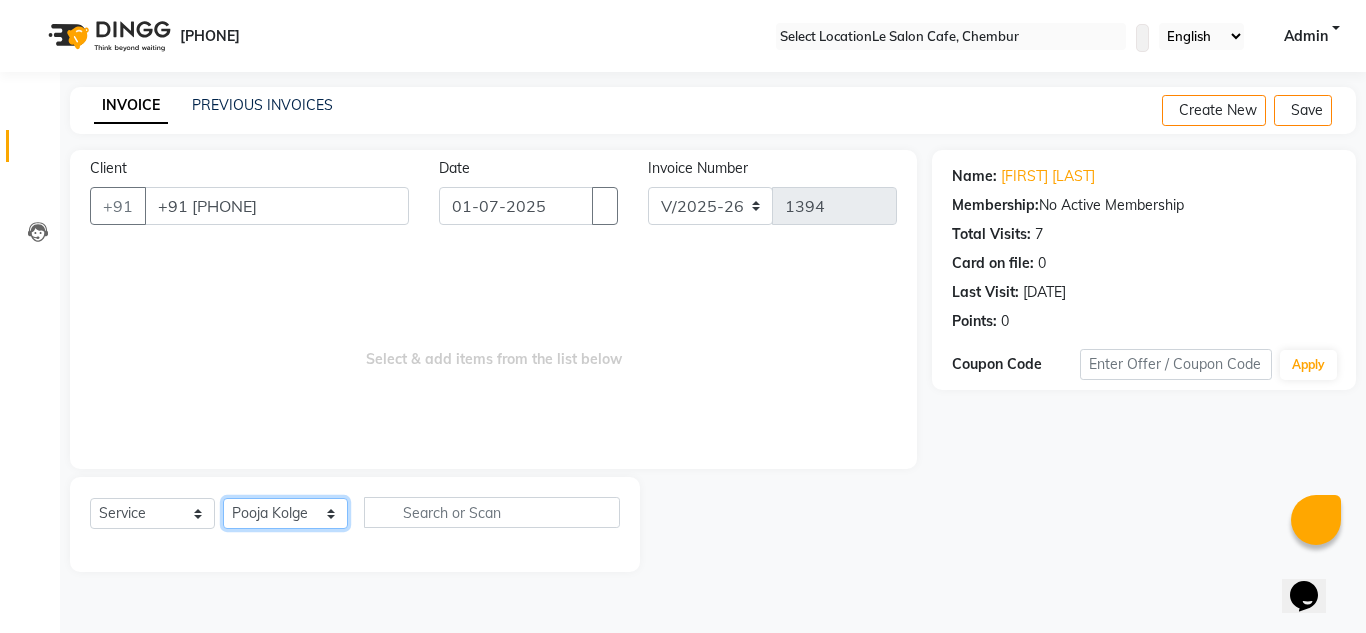 click on "Select Stylist [FIRST] [LAST] [FIRST] [LAST] Front Desk [FIRST] [LAST] [FIRST] [LAST] [FIRST] [LAST] [FIRST] [LAST] [FIRST] [LAST] [FIRST] [LAST] [FIRST] [LAST]" at bounding box center (285, 513) 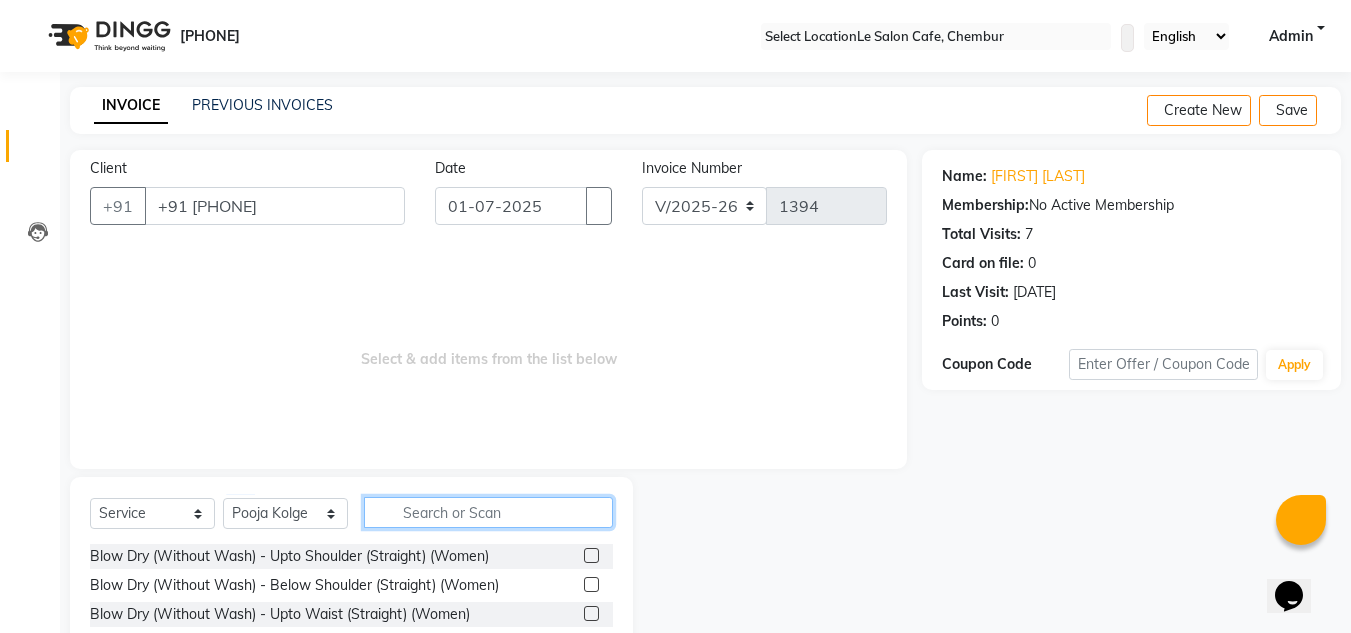 click at bounding box center [488, 512] 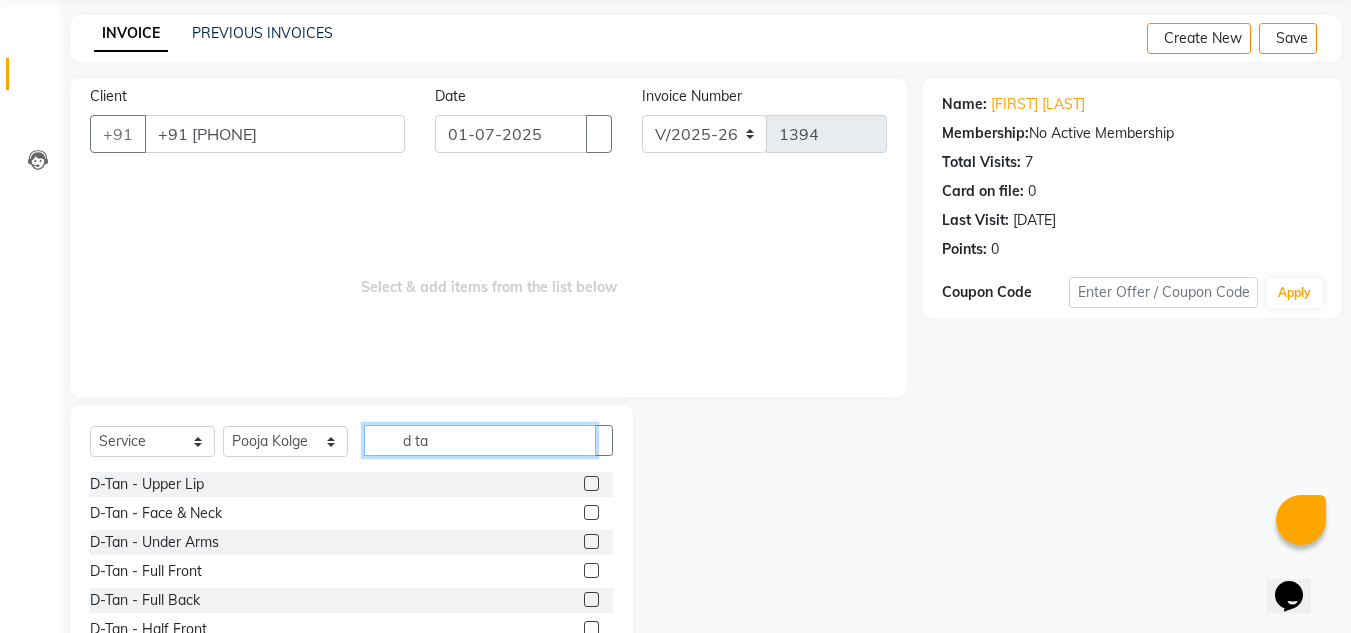 scroll, scrollTop: 168, scrollLeft: 0, axis: vertical 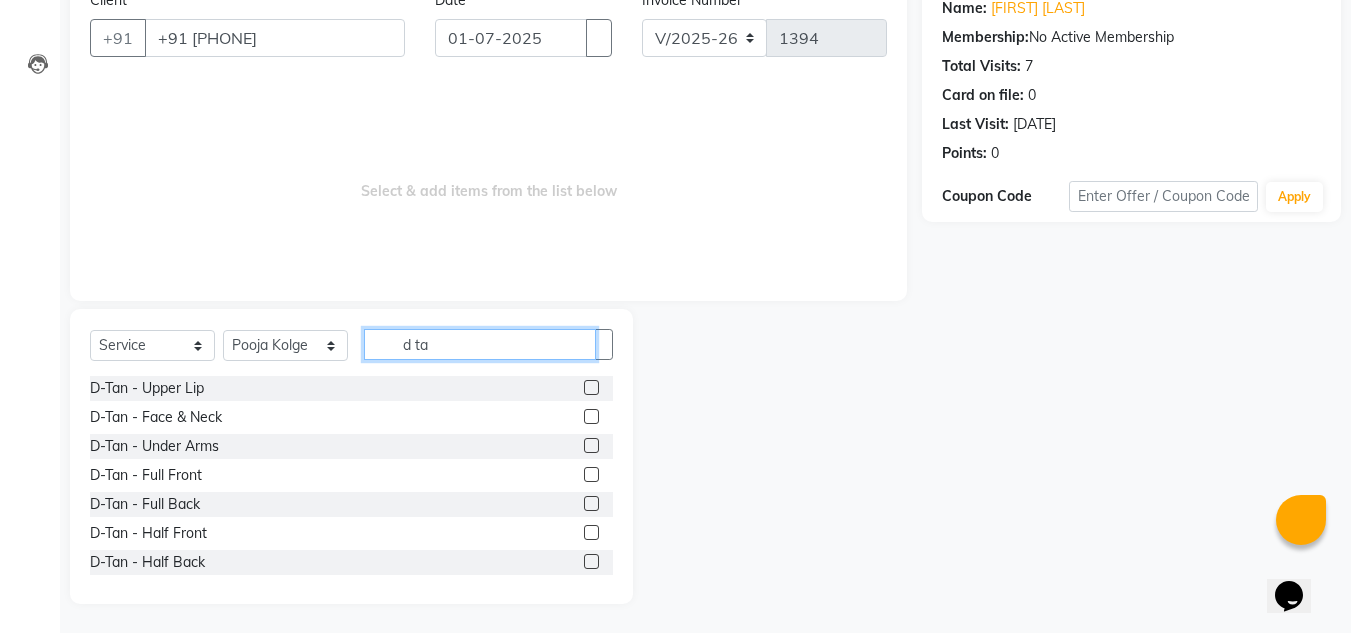 type on "d ta" 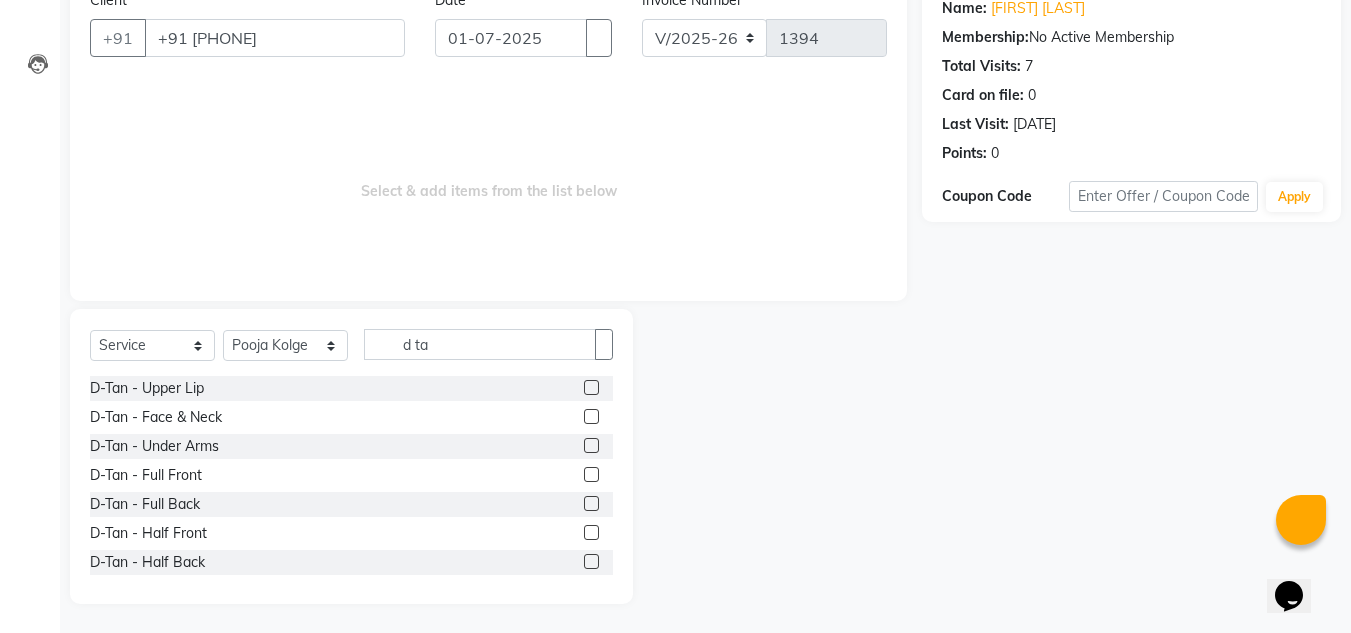 click at bounding box center [591, 416] 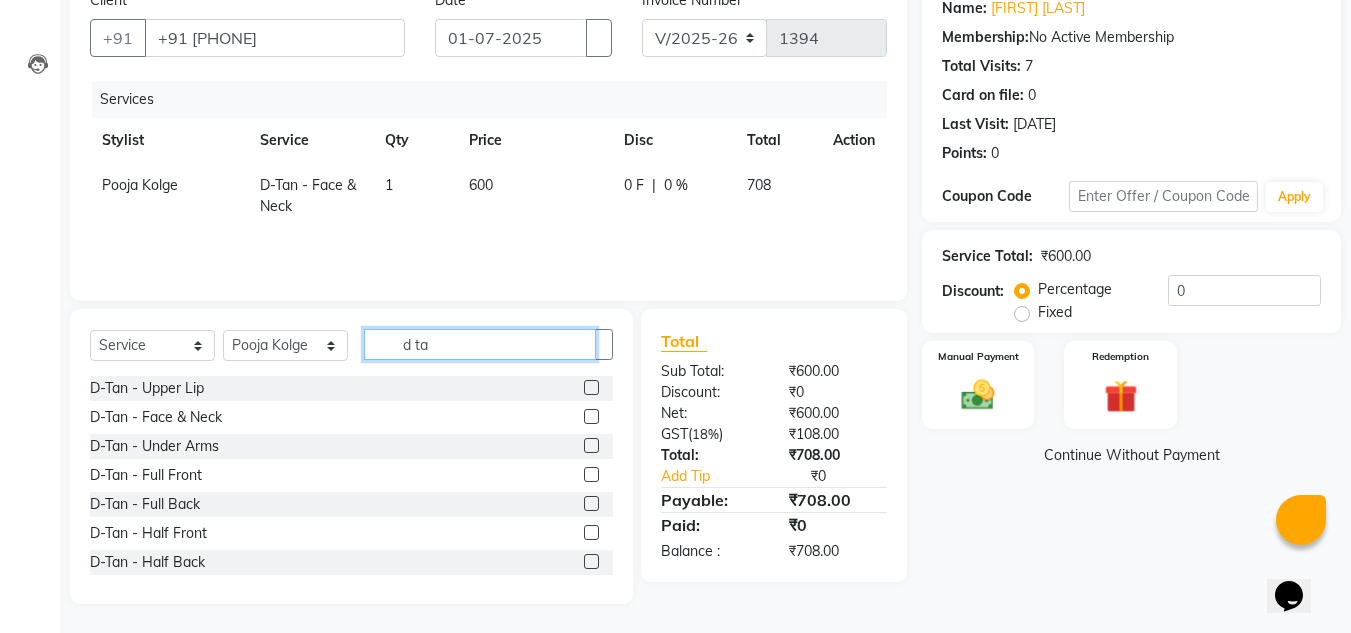 drag, startPoint x: 432, startPoint y: 351, endPoint x: 228, endPoint y: 378, distance: 205.779 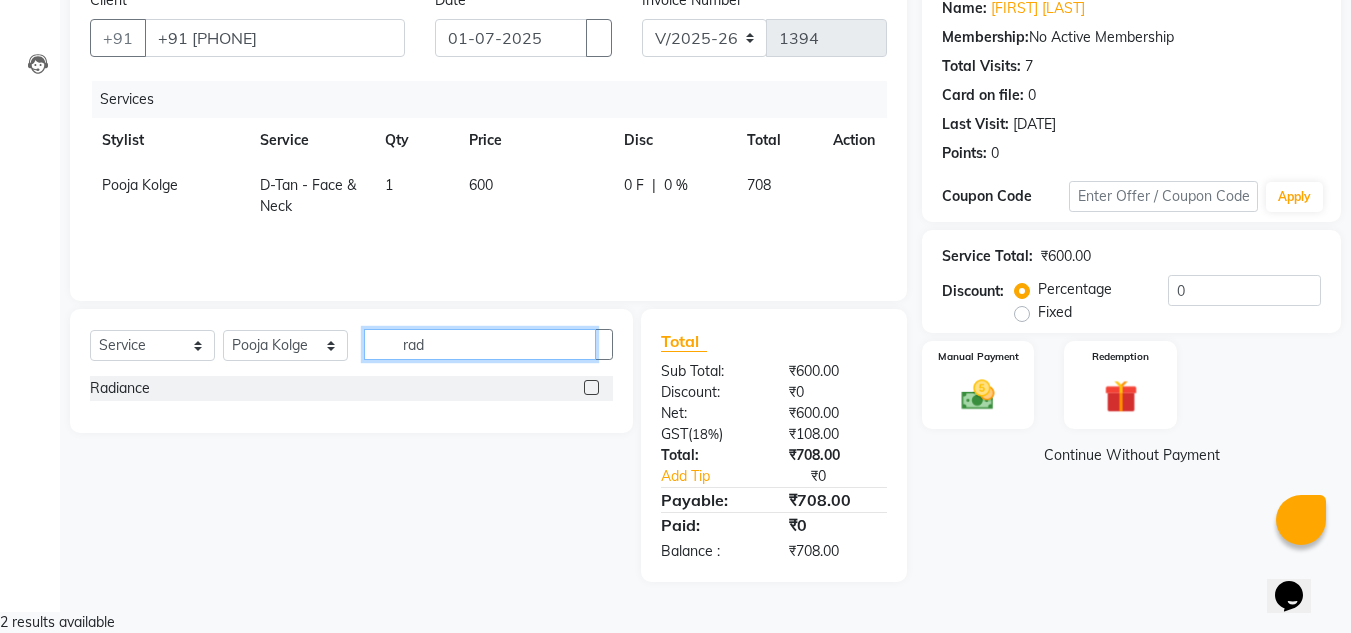 scroll, scrollTop: 146, scrollLeft: 0, axis: vertical 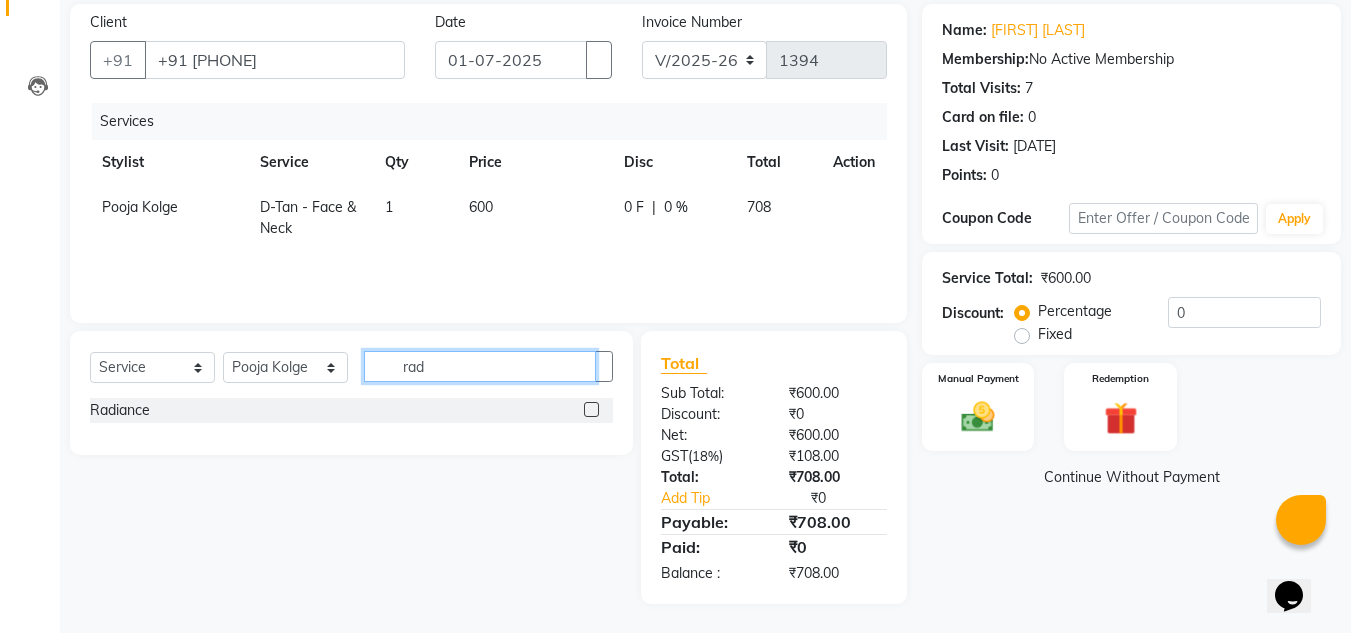 type on "rad" 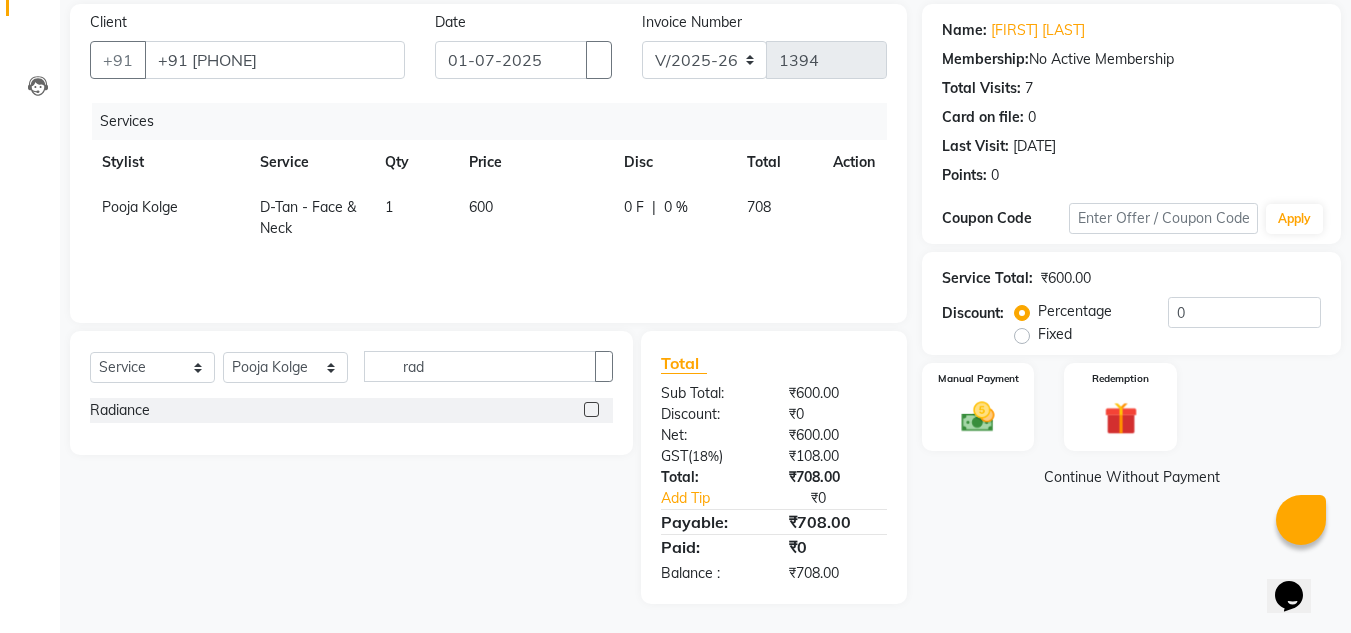 click at bounding box center (591, 409) 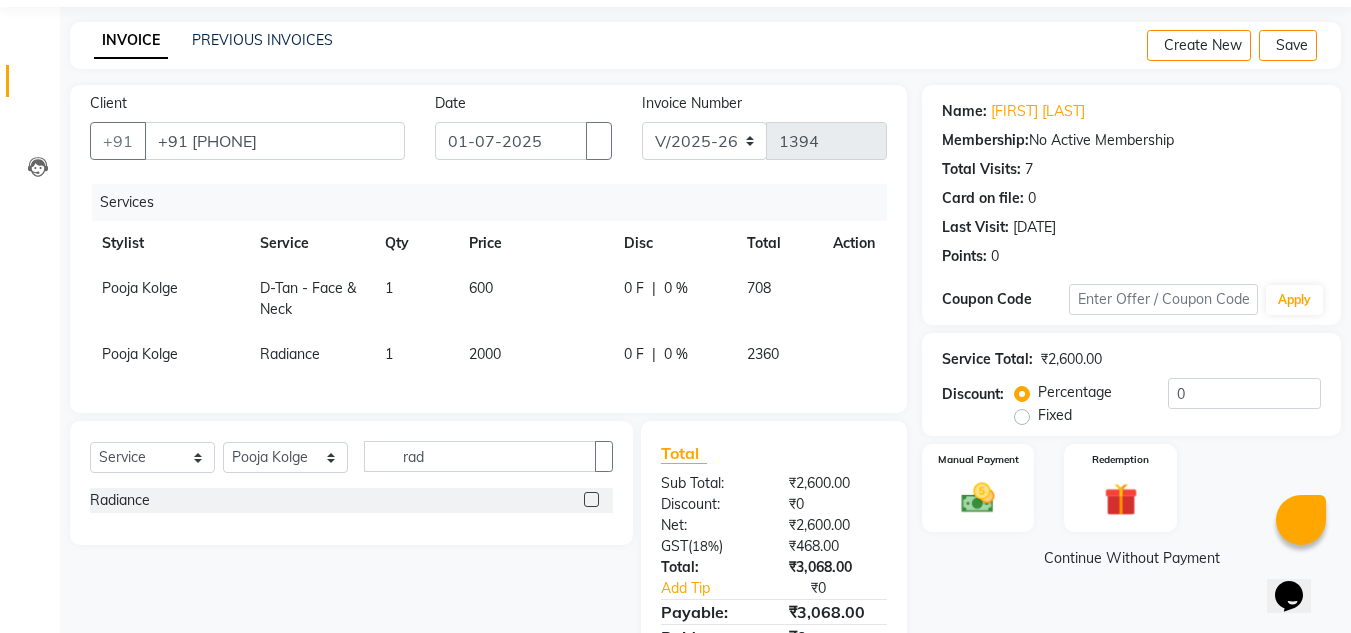 scroll, scrollTop: 170, scrollLeft: 0, axis: vertical 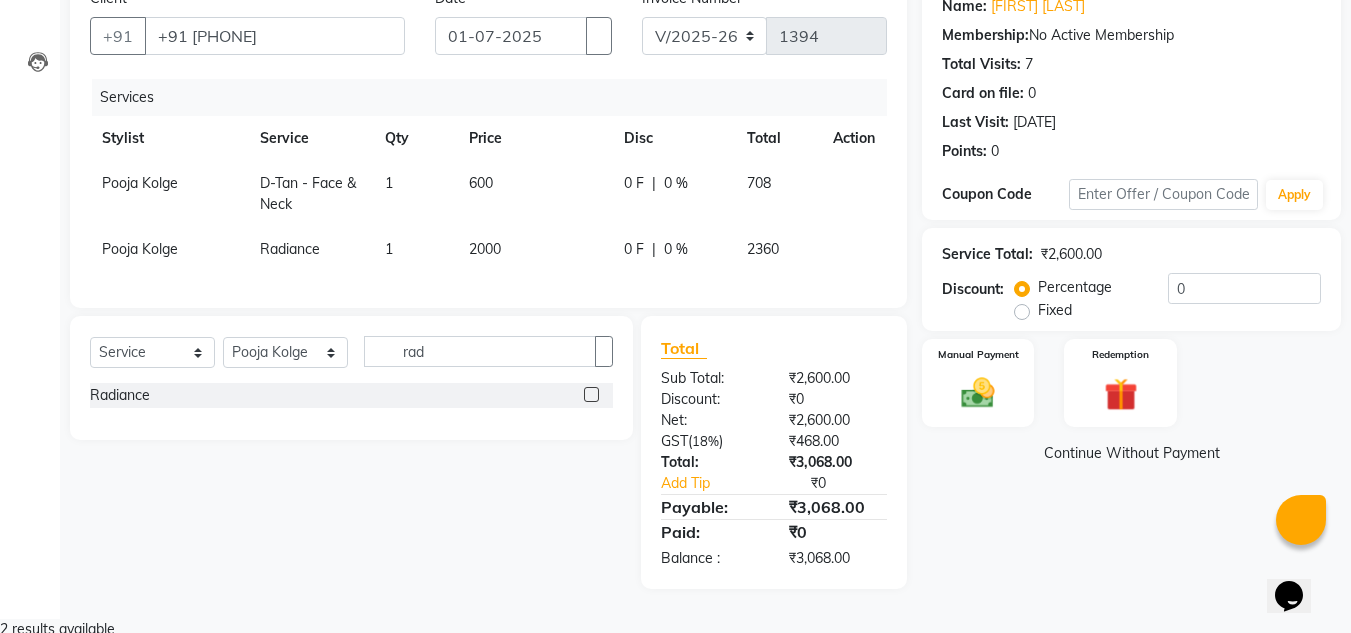 click on "Name: Tasneem Gada Membership:  No Active Membership  Total Visits:  7 Card on file:  0 Last Visit:   29-06-2025 Points:   0  Coupon Code Apply Service Total:  ₹2,600.00  Discount:  Percentage   Fixed  0 Manual Payment Redemption  Continue Without Payment" at bounding box center (1139, 284) 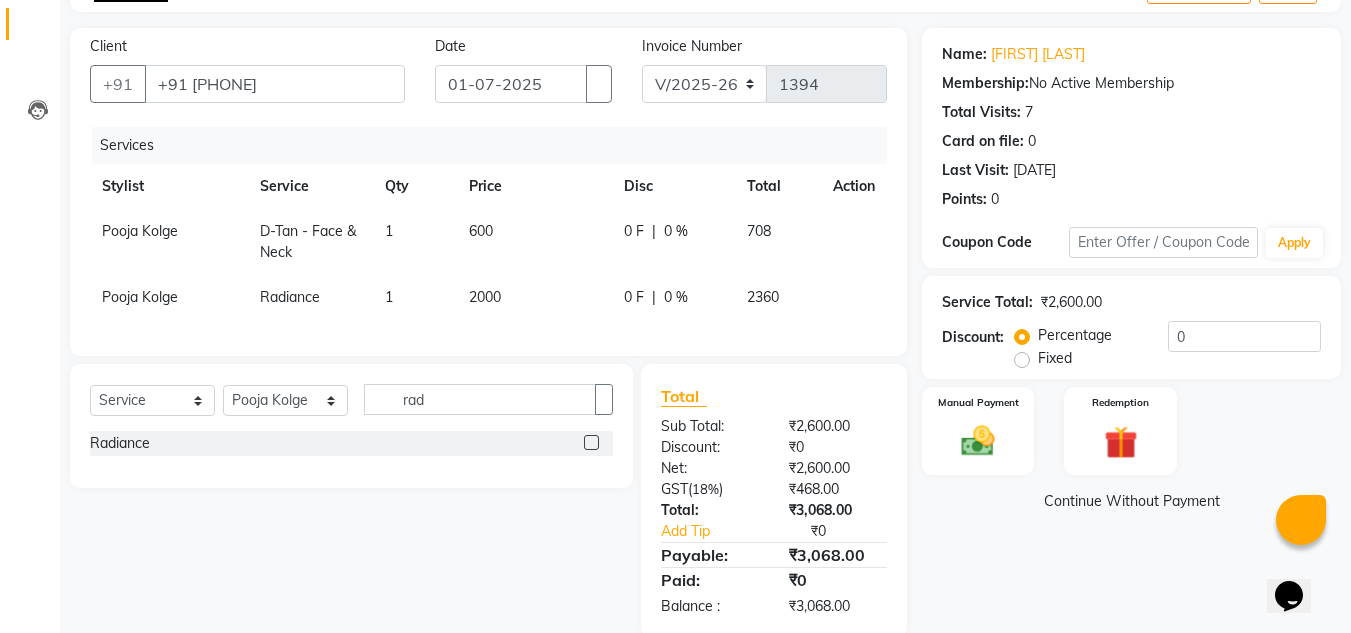 scroll, scrollTop: 170, scrollLeft: 0, axis: vertical 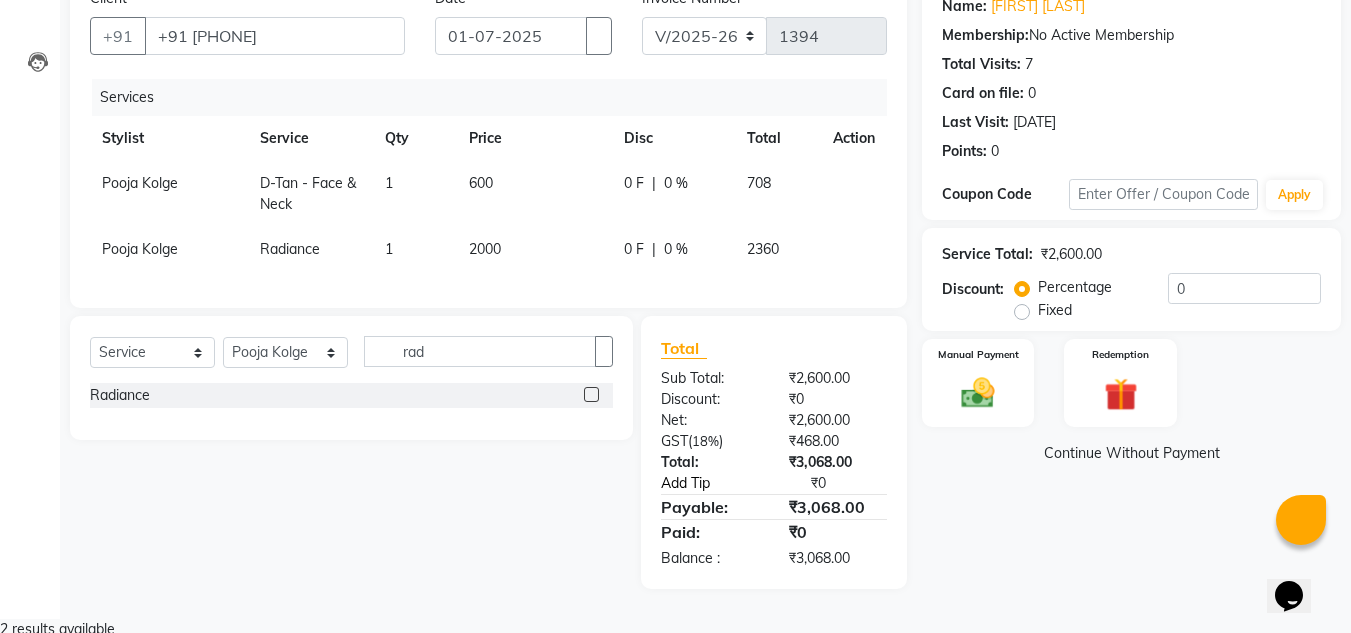 click on "Add Tip" at bounding box center (720, 483) 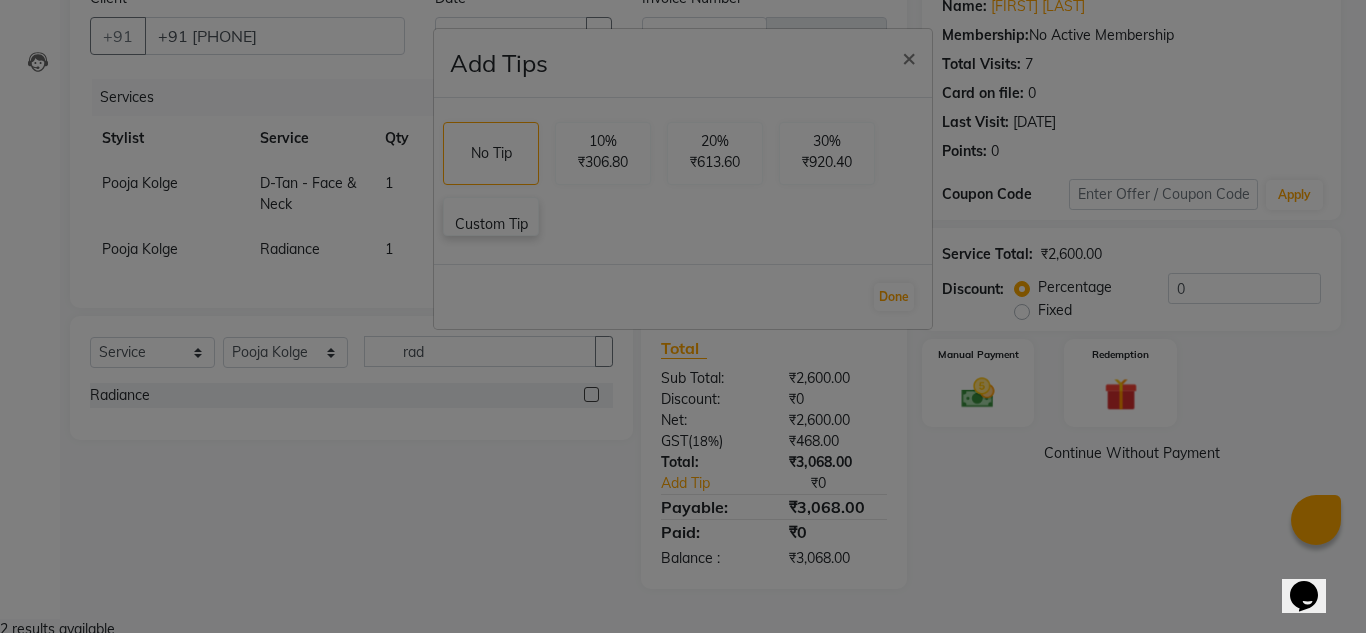 drag, startPoint x: 491, startPoint y: 264, endPoint x: 531, endPoint y: 311, distance: 61.7171 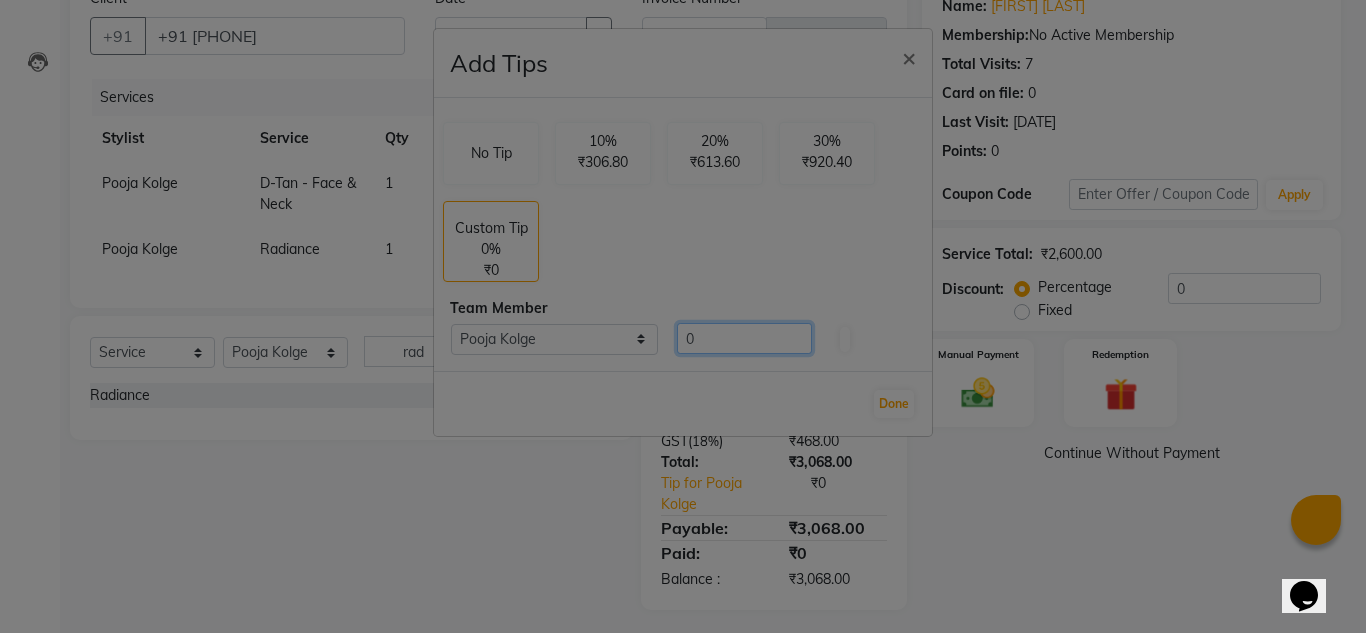 drag, startPoint x: 586, startPoint y: 377, endPoint x: 566, endPoint y: 381, distance: 20.396078 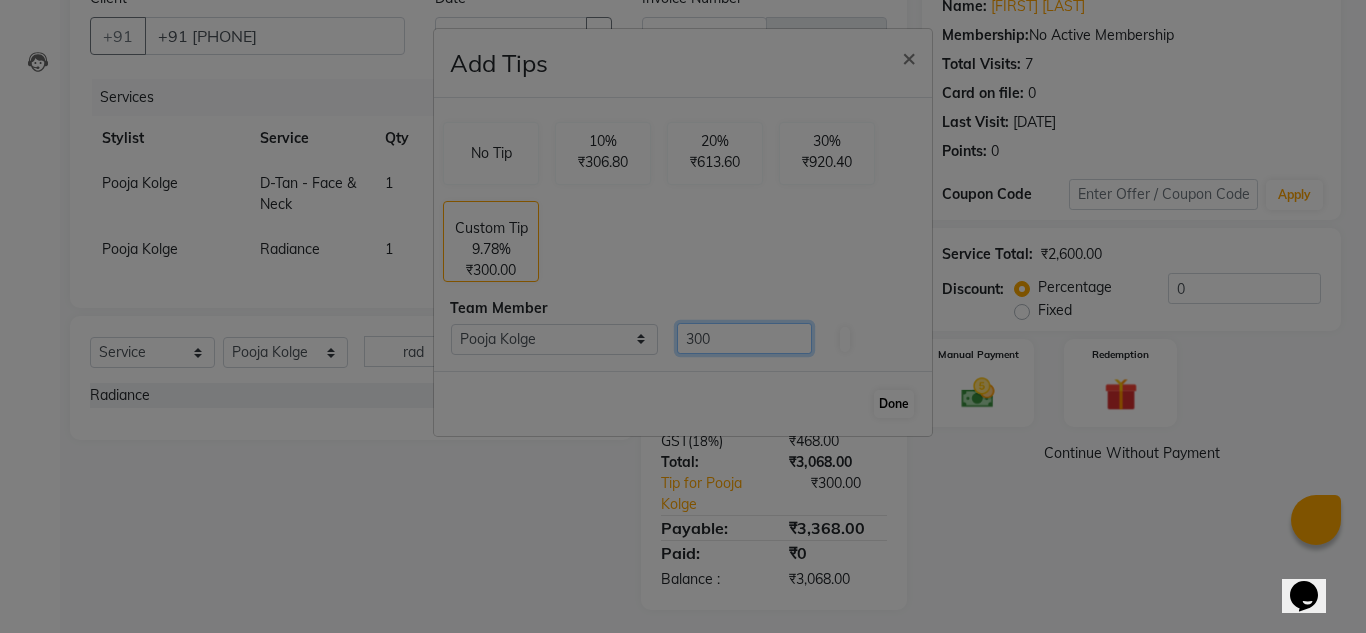type on "300" 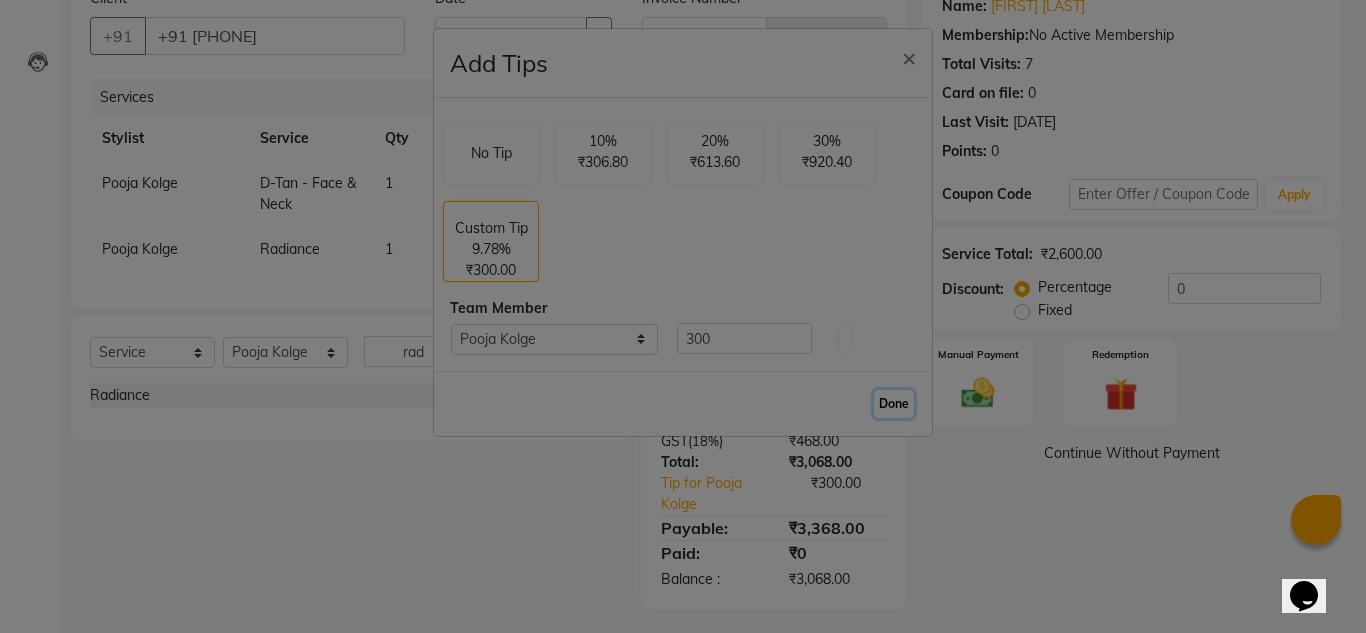 click on "Done" at bounding box center [894, 404] 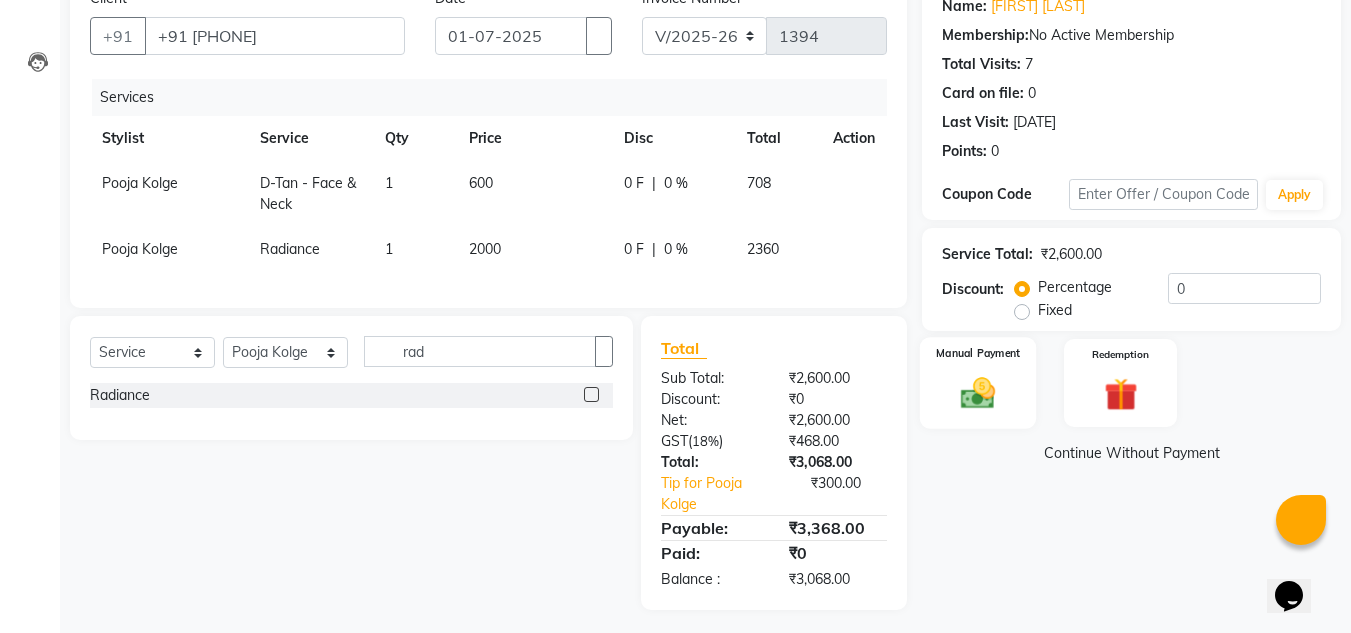 click on "Manual Payment" at bounding box center (978, 383) 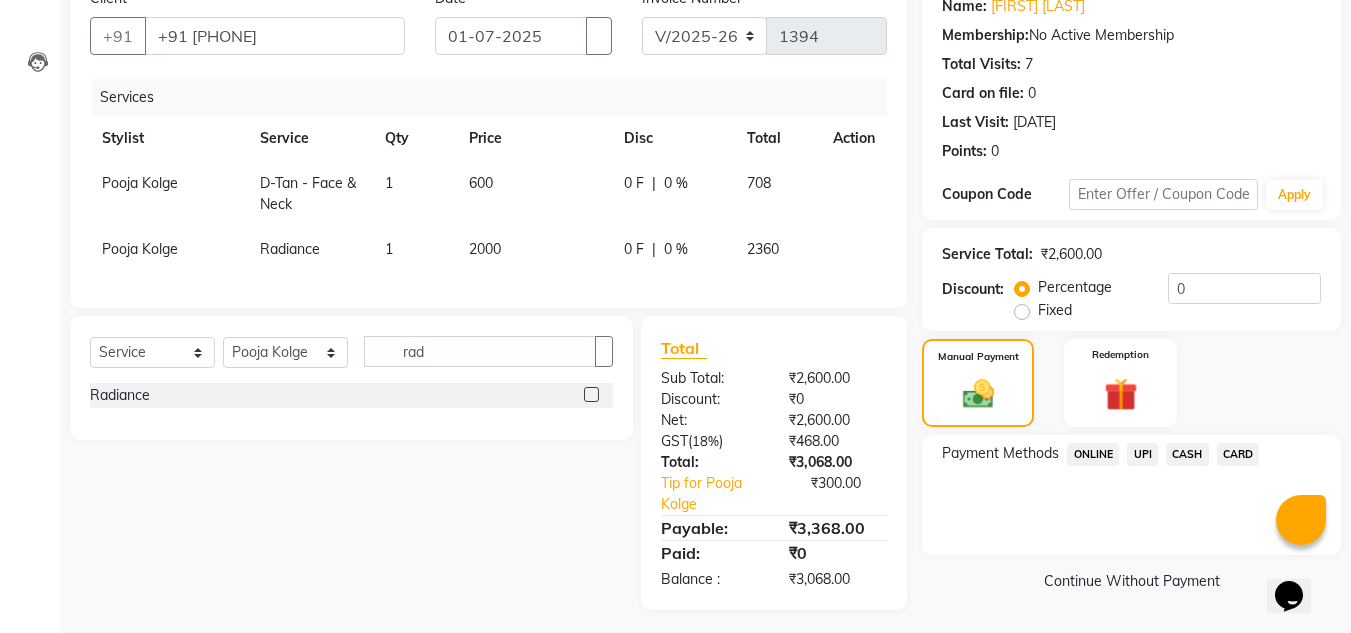 click on "CARD" at bounding box center [1093, 454] 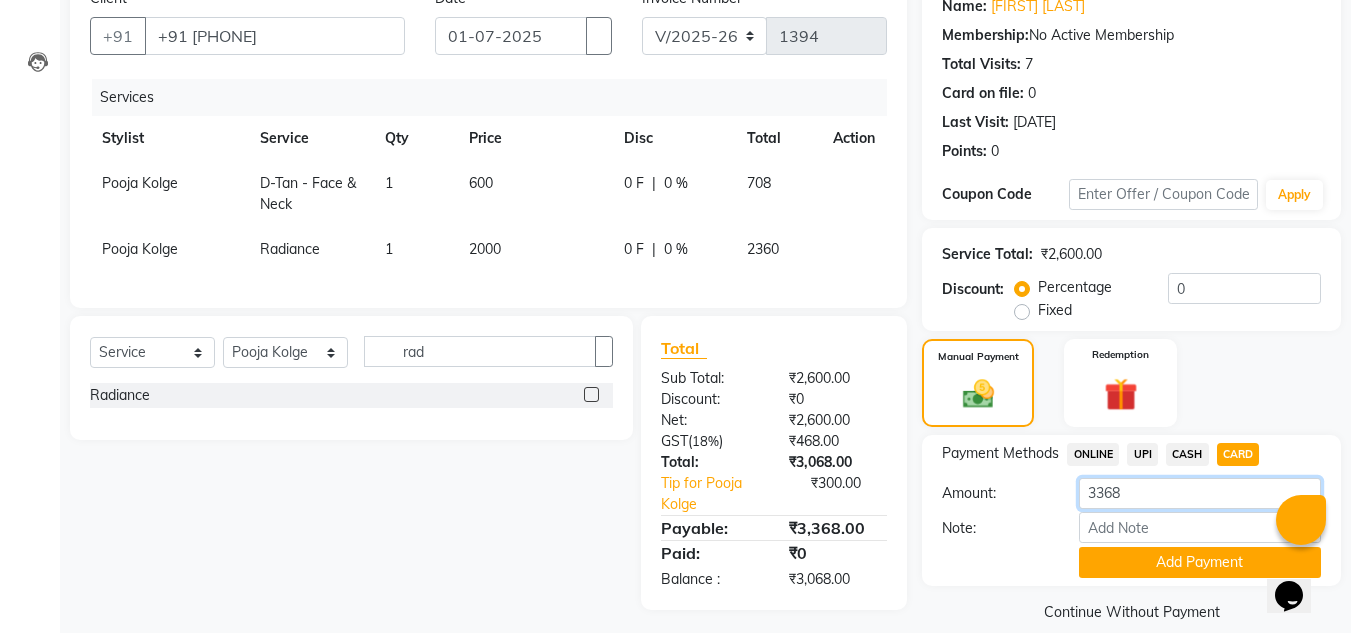 click on "3368" at bounding box center (1200, 493) 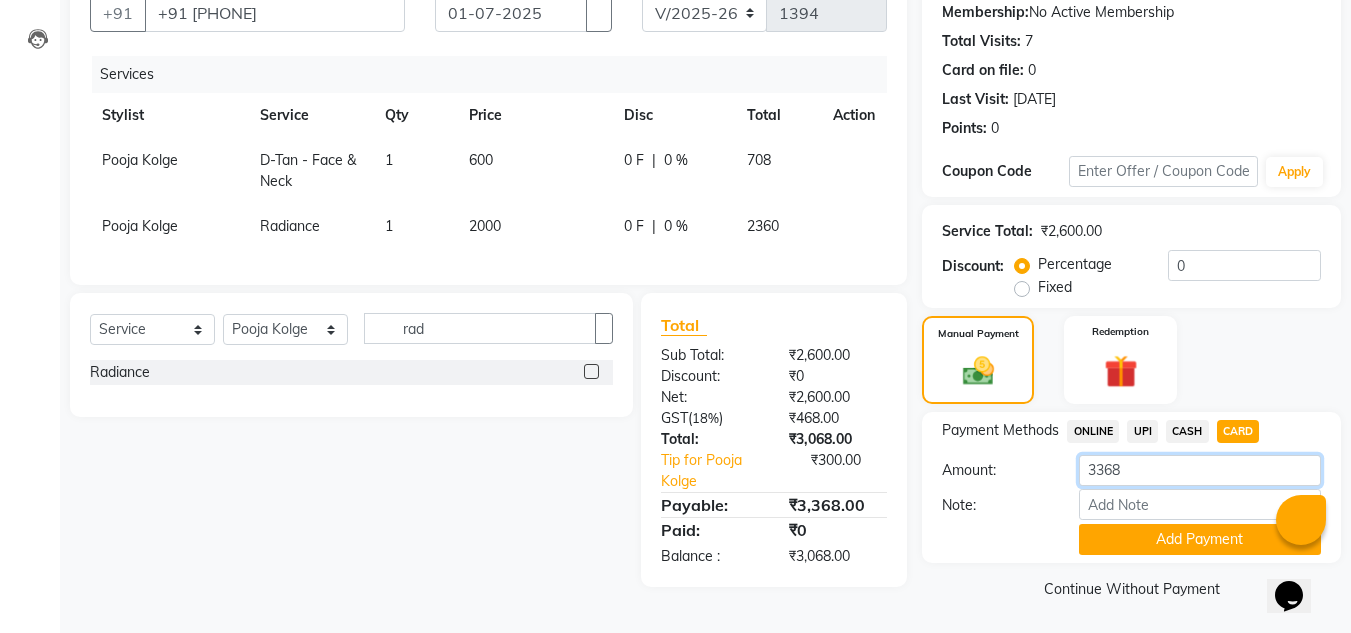 scroll, scrollTop: 199, scrollLeft: 0, axis: vertical 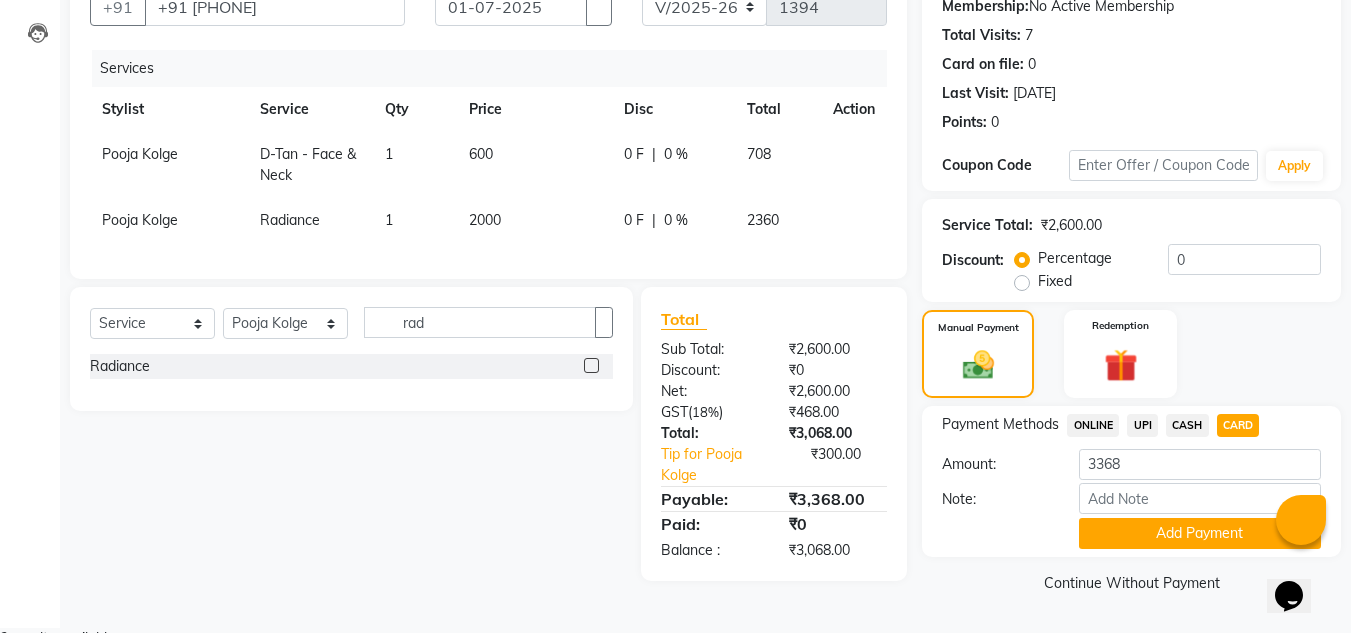 click on "UPI" at bounding box center (1093, 425) 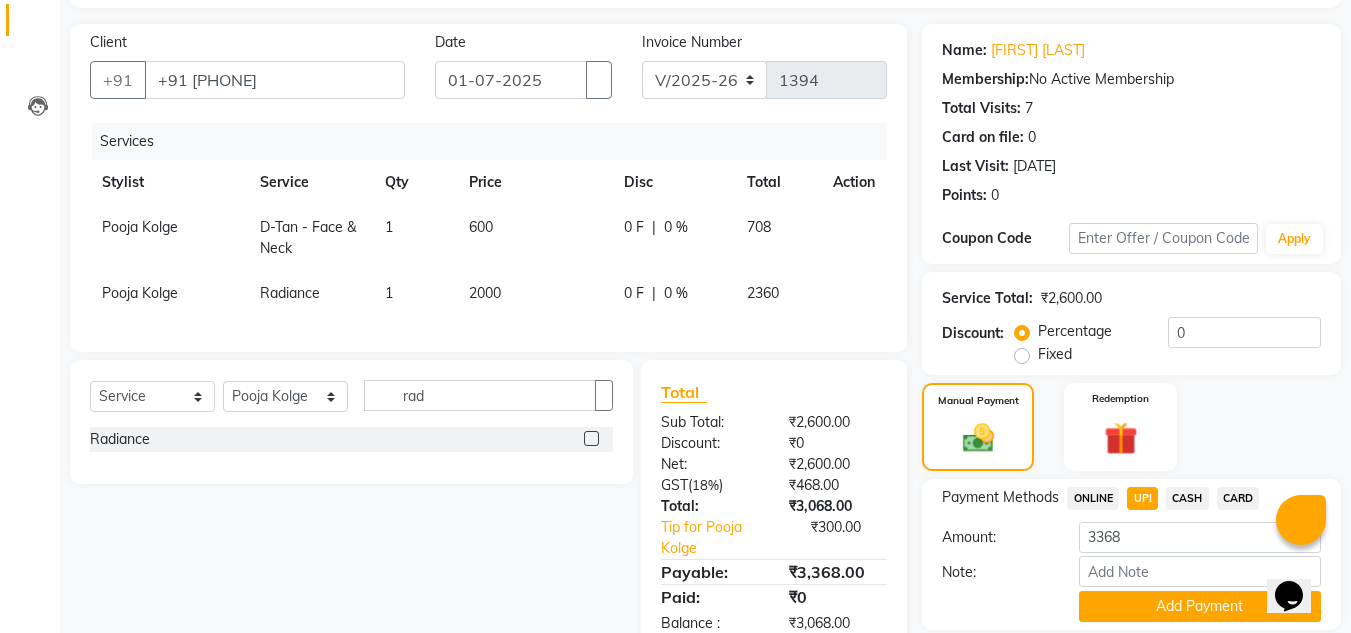 scroll, scrollTop: 199, scrollLeft: 0, axis: vertical 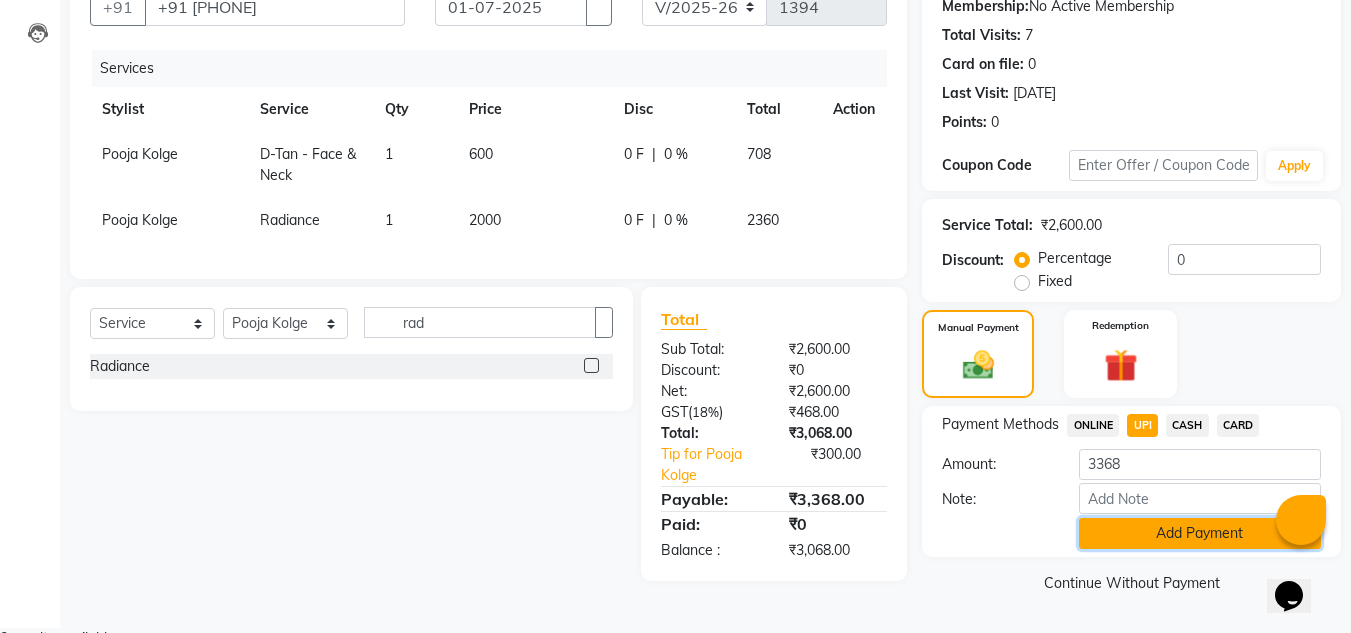 click on "Add Payment" at bounding box center (1200, 533) 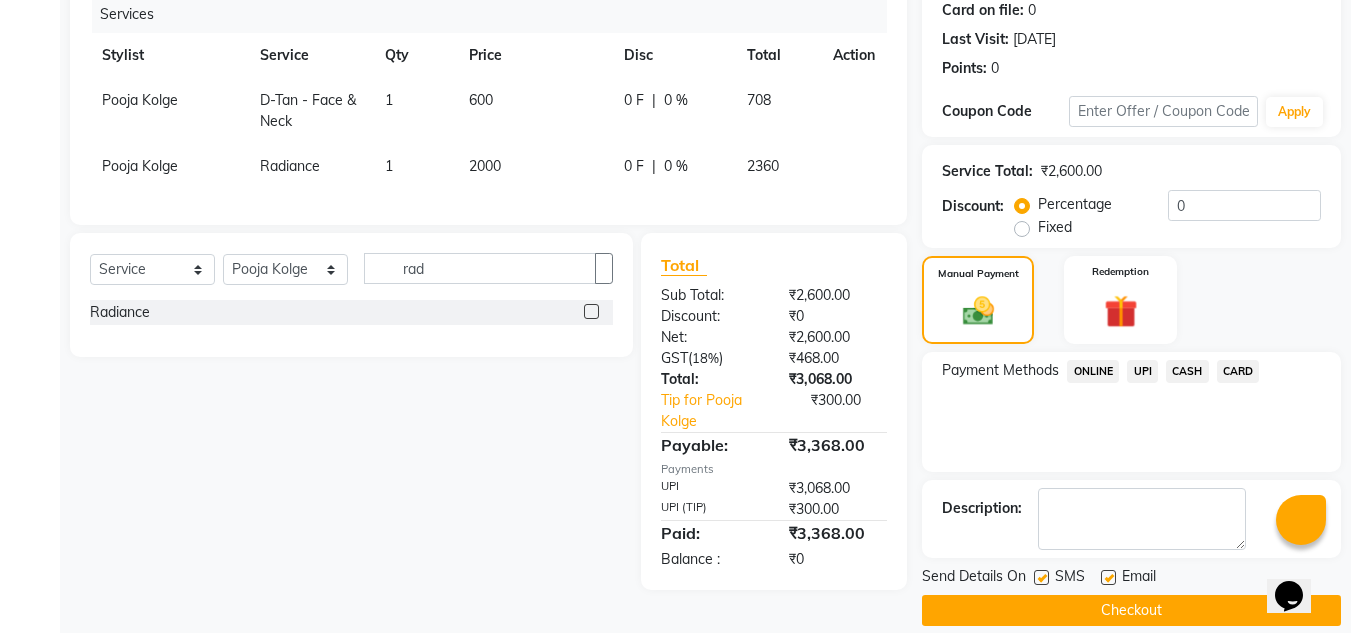 scroll, scrollTop: 283, scrollLeft: 0, axis: vertical 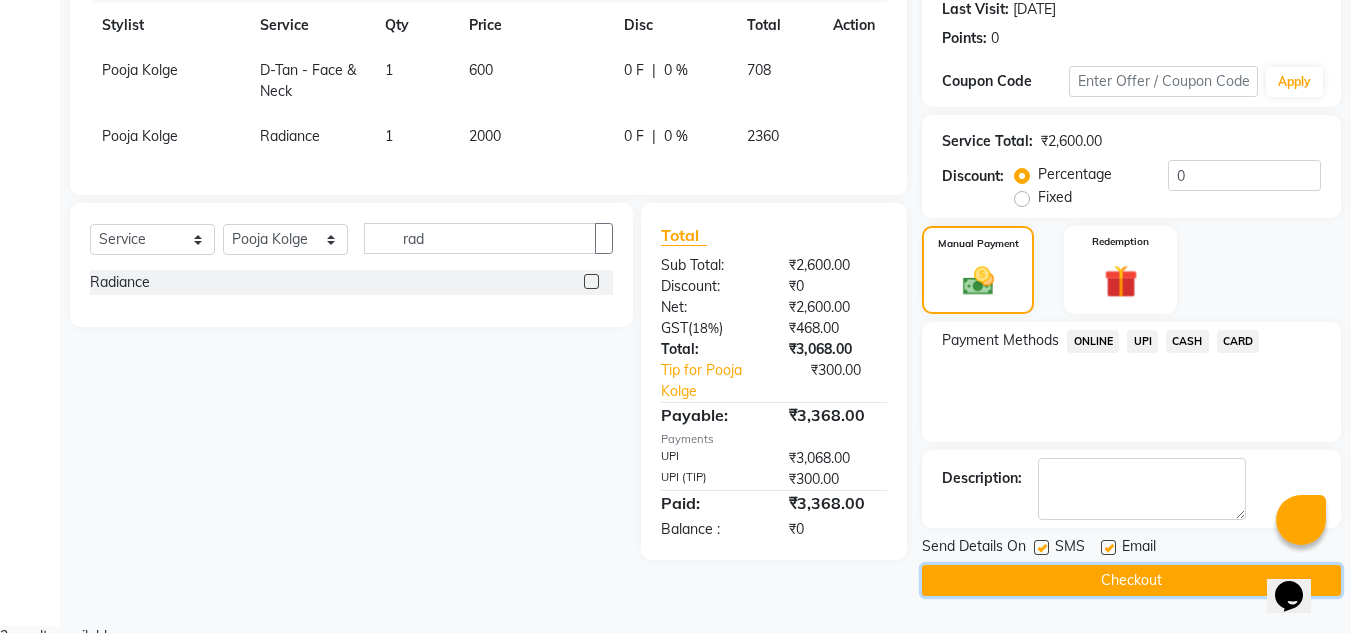 click on "Checkout" at bounding box center (1131, 580) 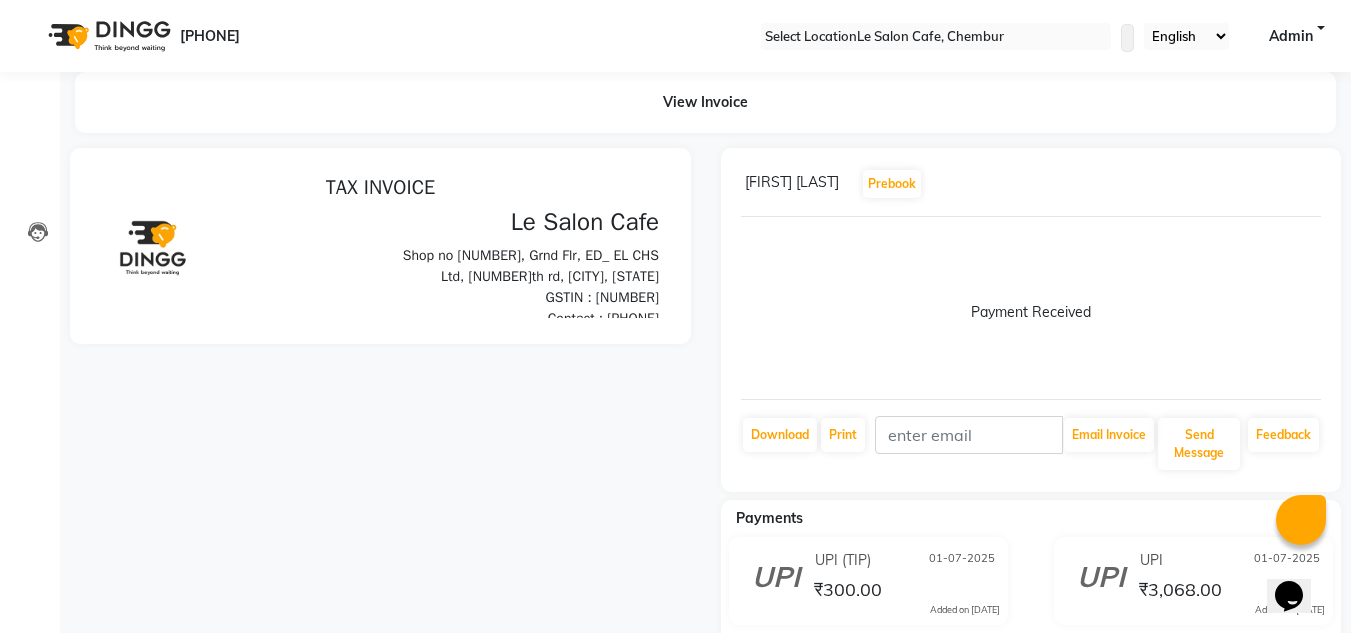 scroll, scrollTop: 0, scrollLeft: 0, axis: both 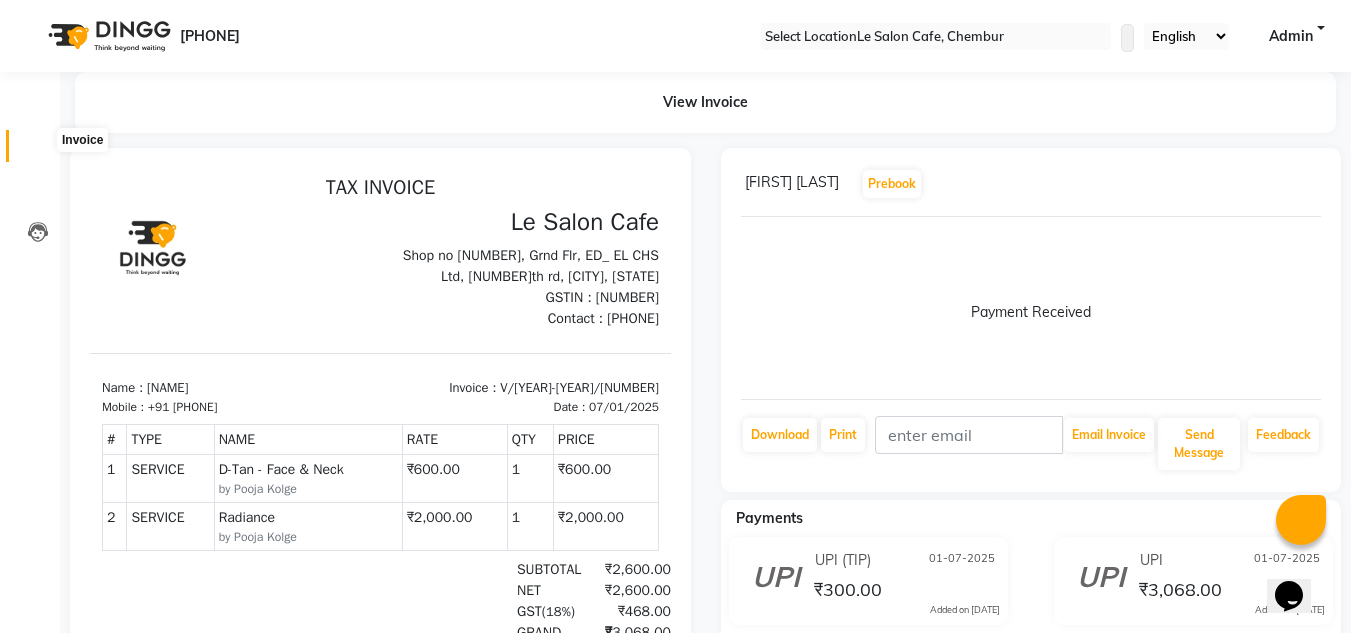 click at bounding box center (38, 151) 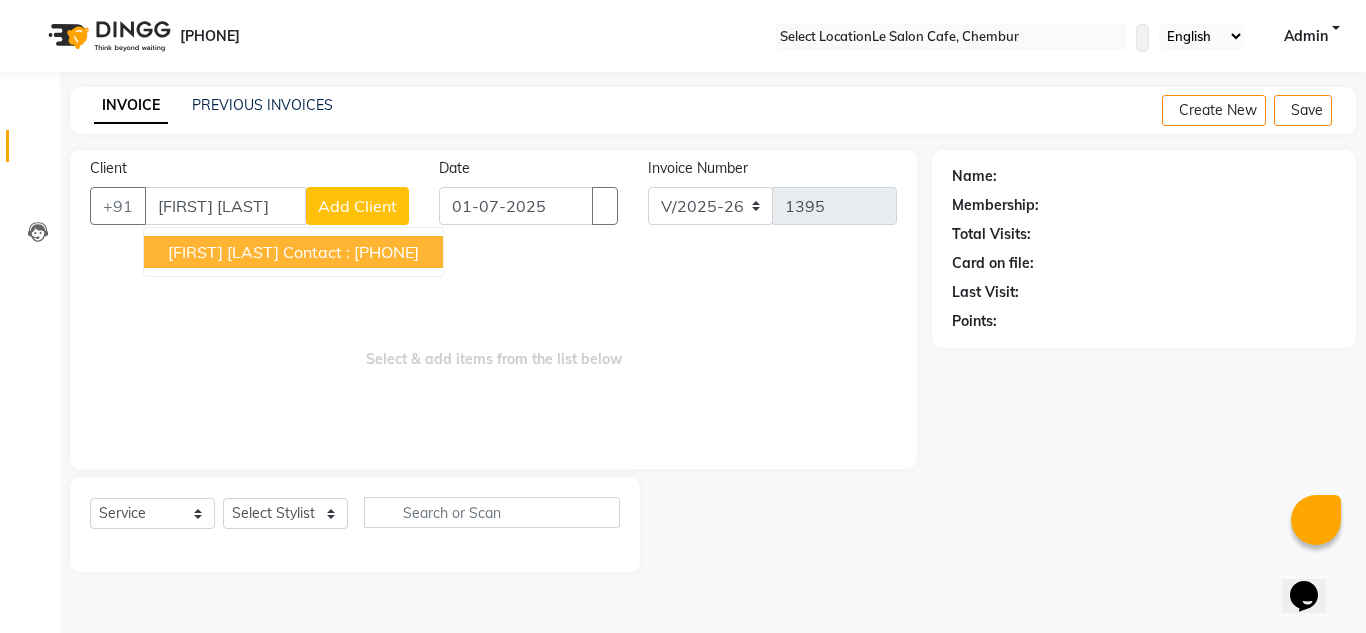 click on "Harpreet Kaur" at bounding box center [223, 252] 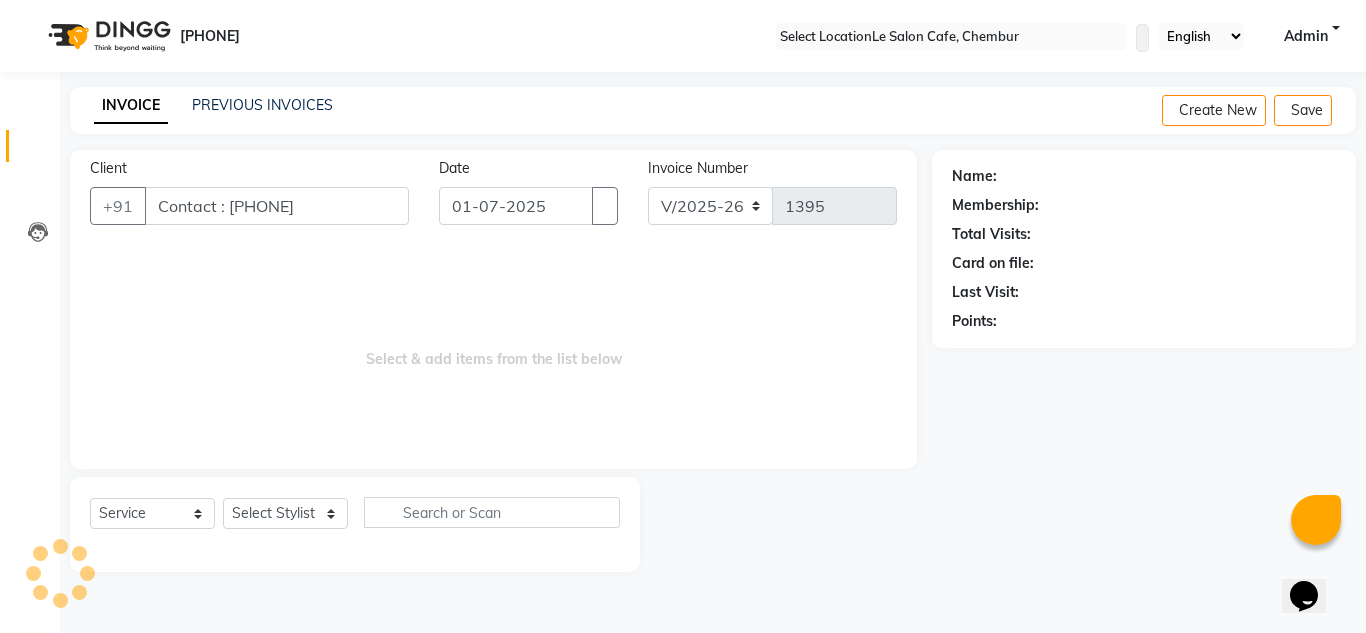 type on "9930717823" 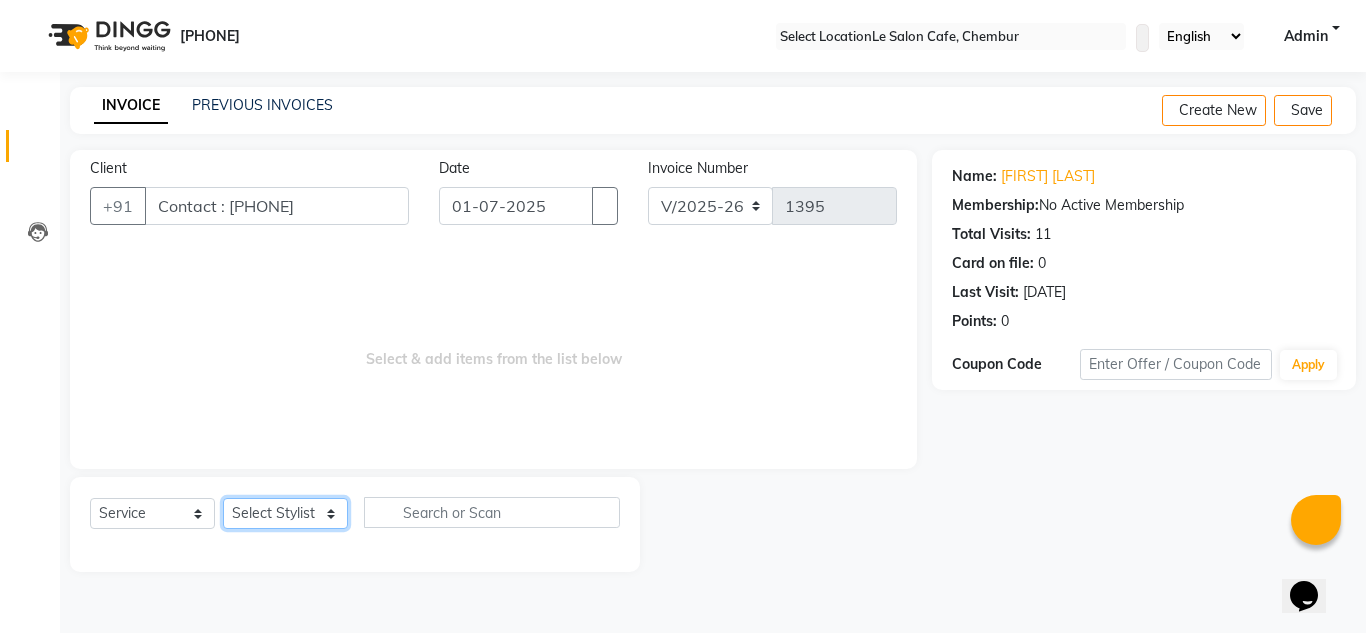 click on "Select Stylist [FIRST] [LAST] [FIRST] [LAST] Front Desk [FIRST] [LAST] [FIRST] [LAST] [FIRST] [LAST] [FIRST] [LAST] [FIRST] [LAST] [FIRST] [LAST] [FIRST] [LAST]" at bounding box center [285, 513] 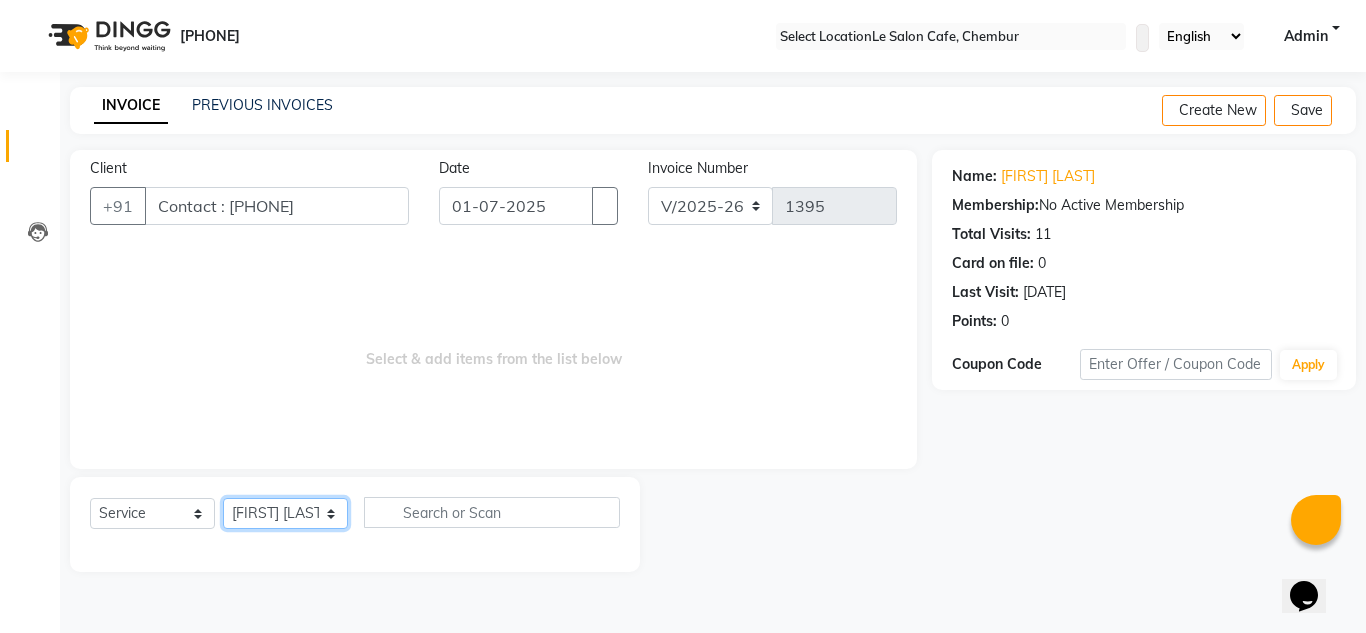 click on "Select Stylist [FIRST] [LAST] [FIRST] [LAST] Front Desk [FIRST] [LAST] [FIRST] [LAST] [FIRST] [LAST] [FIRST] [LAST] [FIRST] [LAST] [FIRST] [LAST] [FIRST] [LAST]" at bounding box center (285, 513) 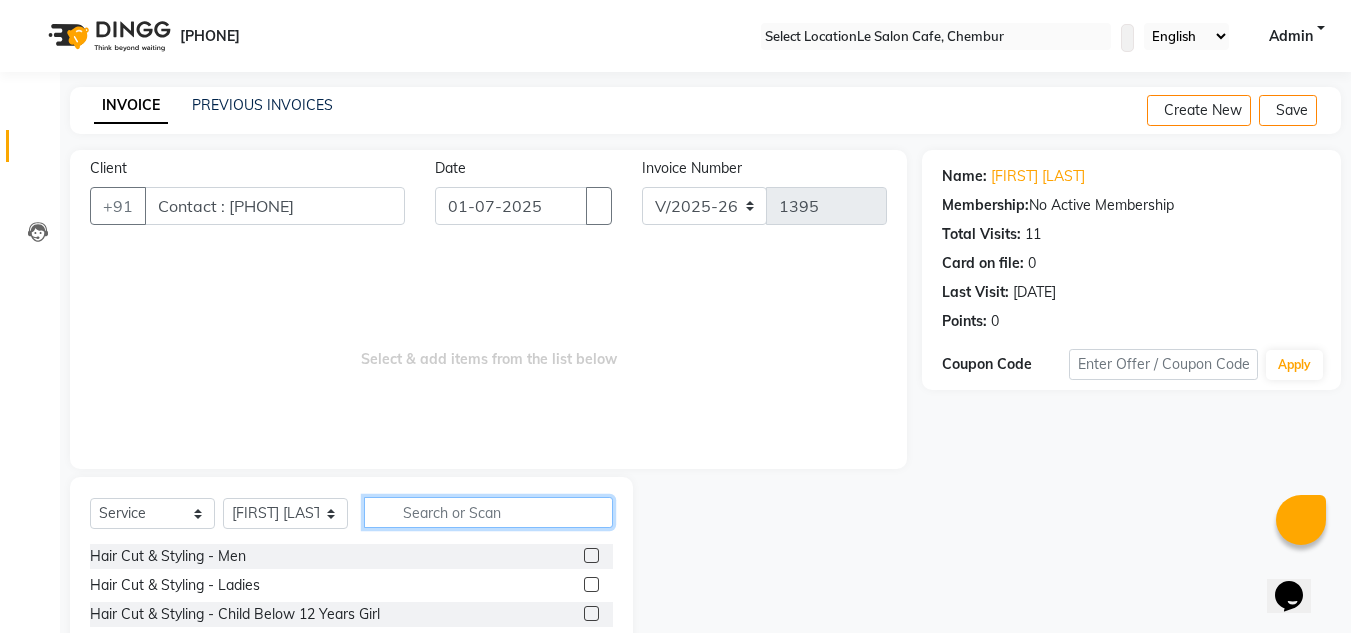 click at bounding box center (488, 512) 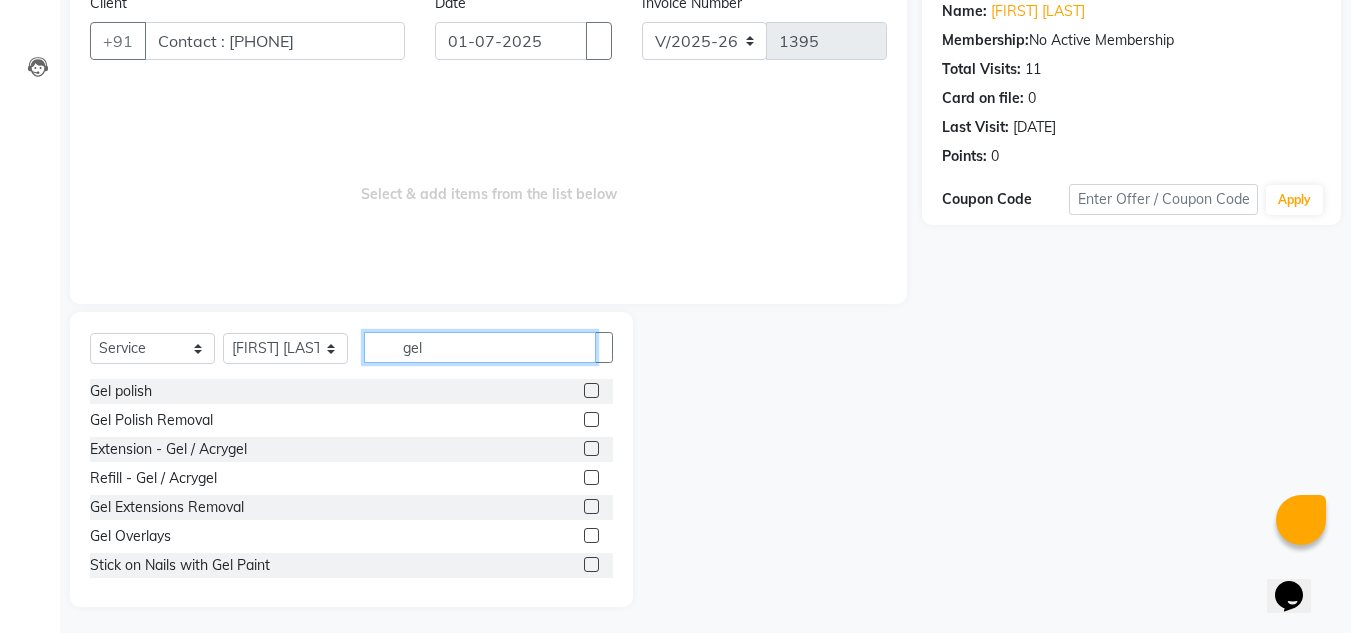 scroll, scrollTop: 168, scrollLeft: 0, axis: vertical 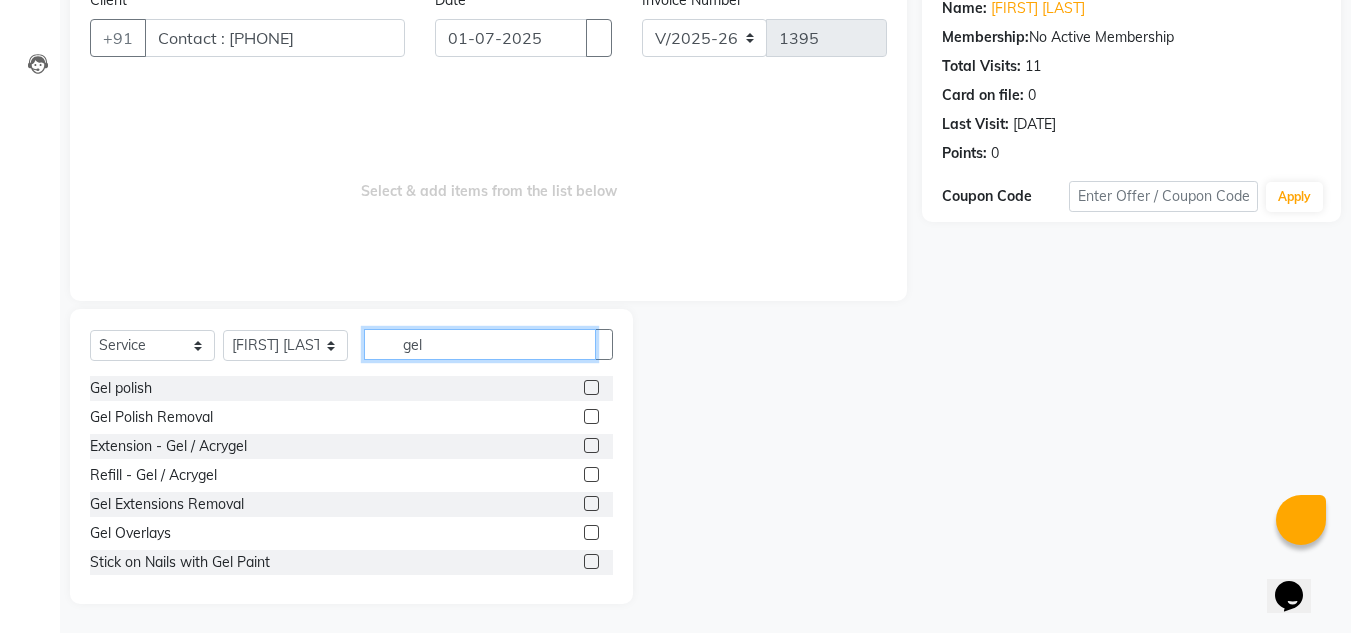 type on "gel" 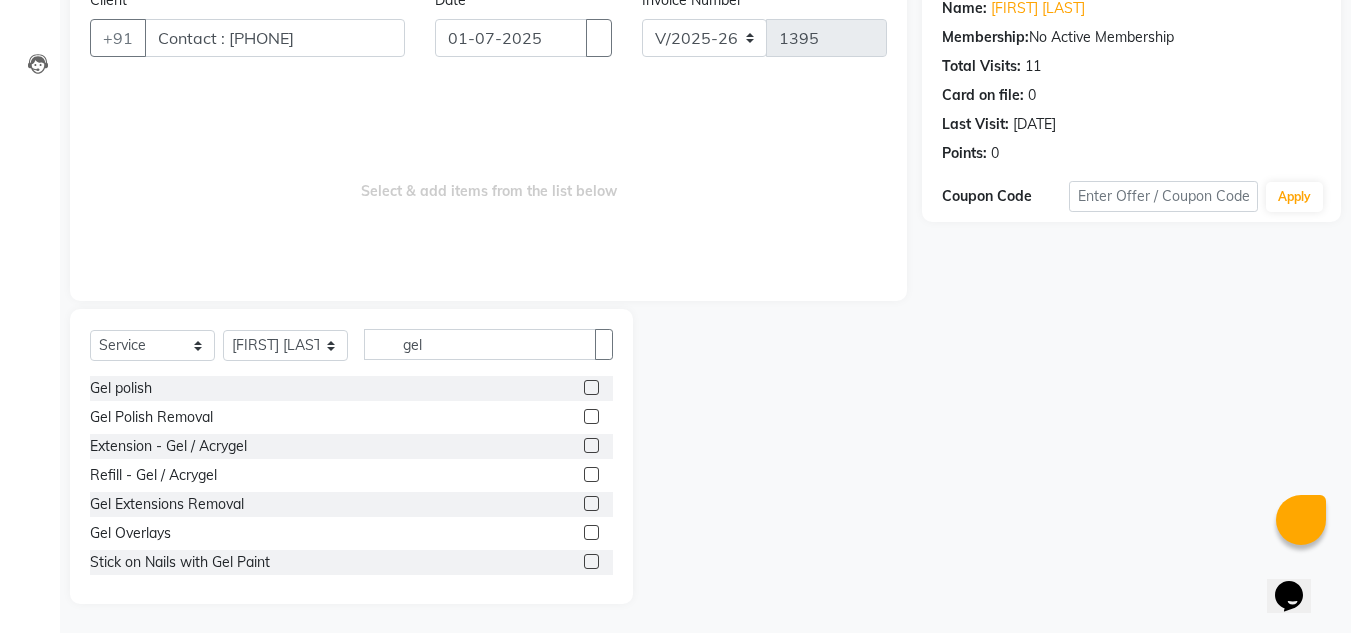 click at bounding box center (591, 387) 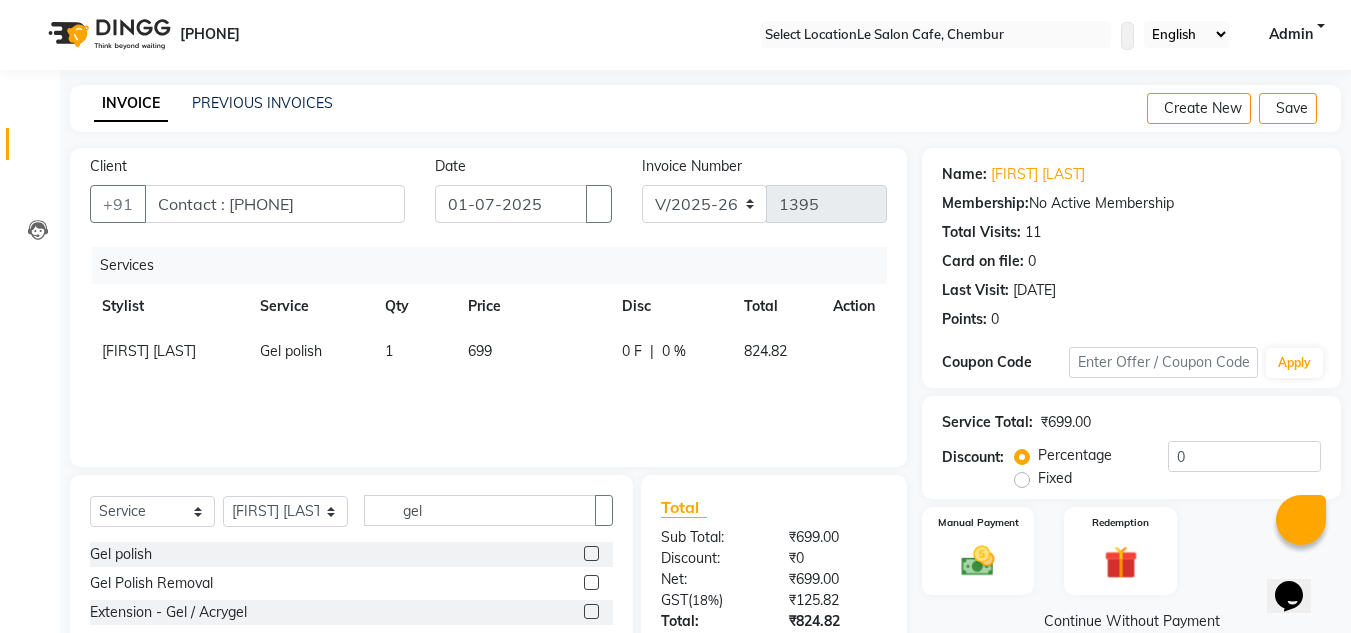 scroll, scrollTop: 0, scrollLeft: 0, axis: both 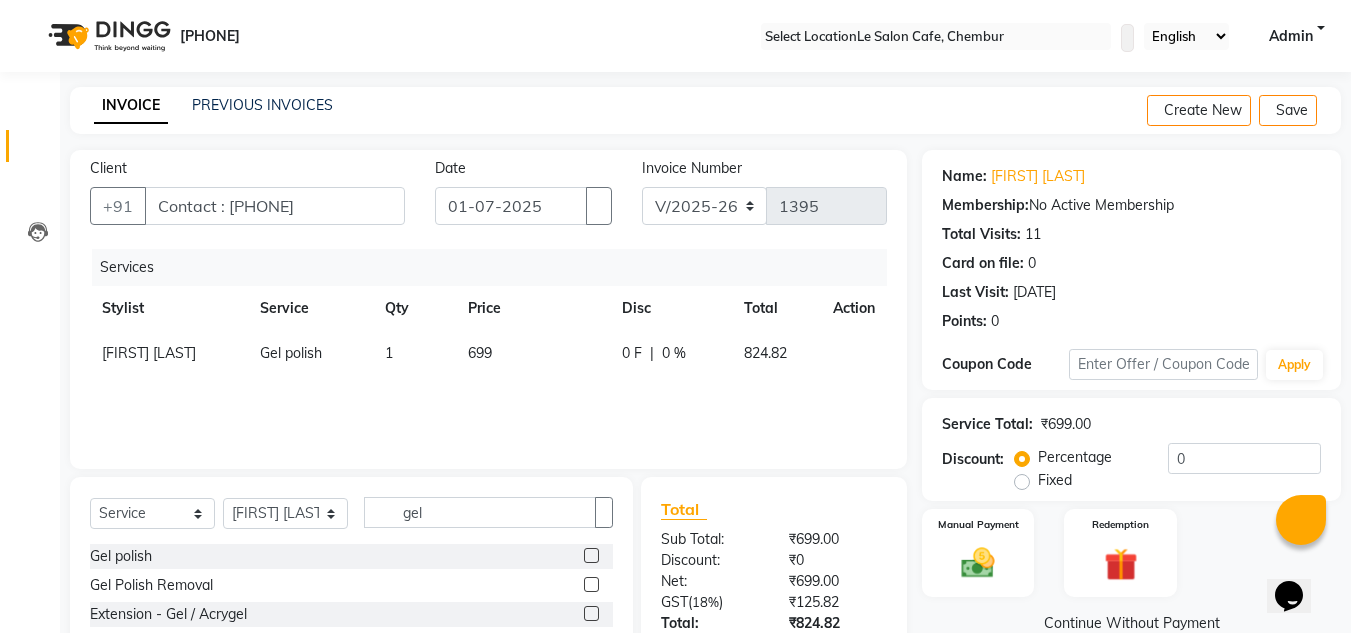 click at bounding box center (591, 555) 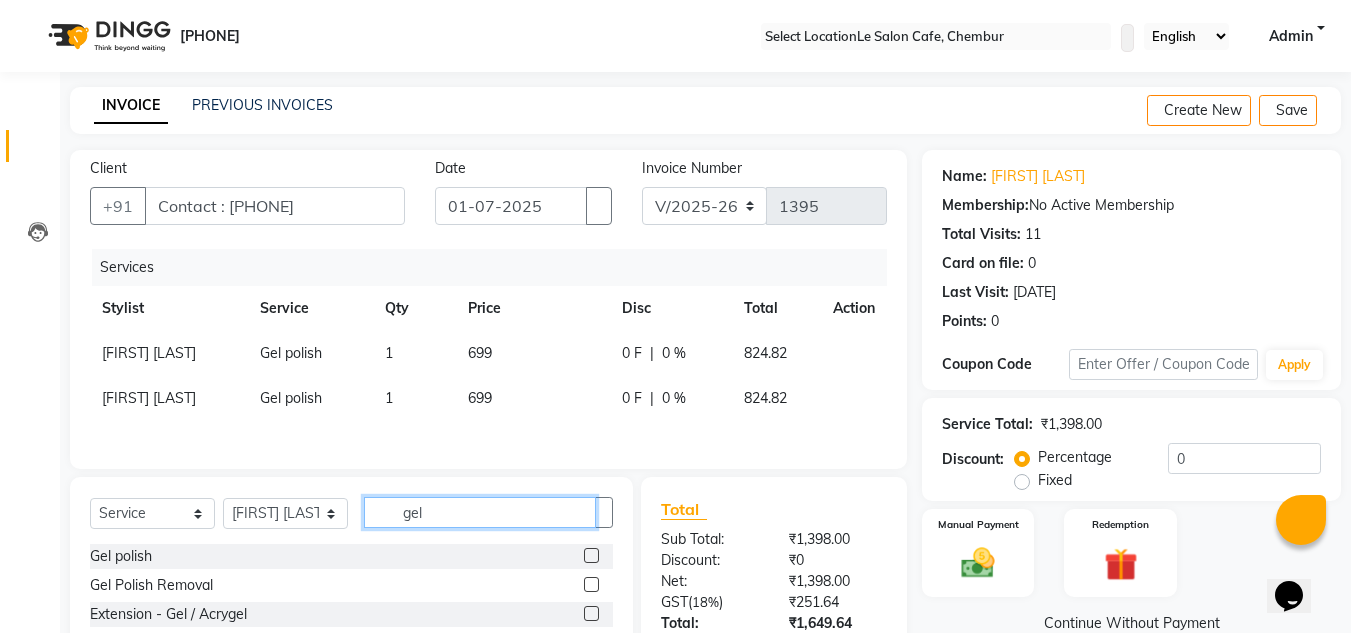 click on "gel" at bounding box center (480, 512) 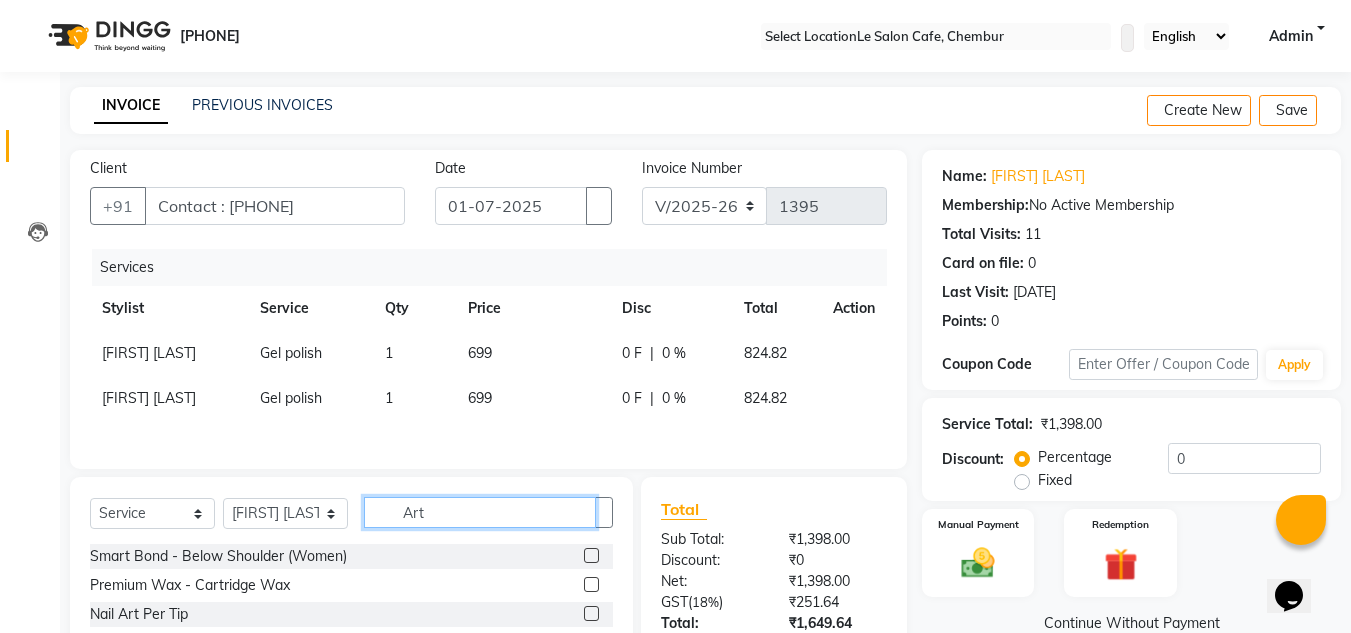 type on "Art" 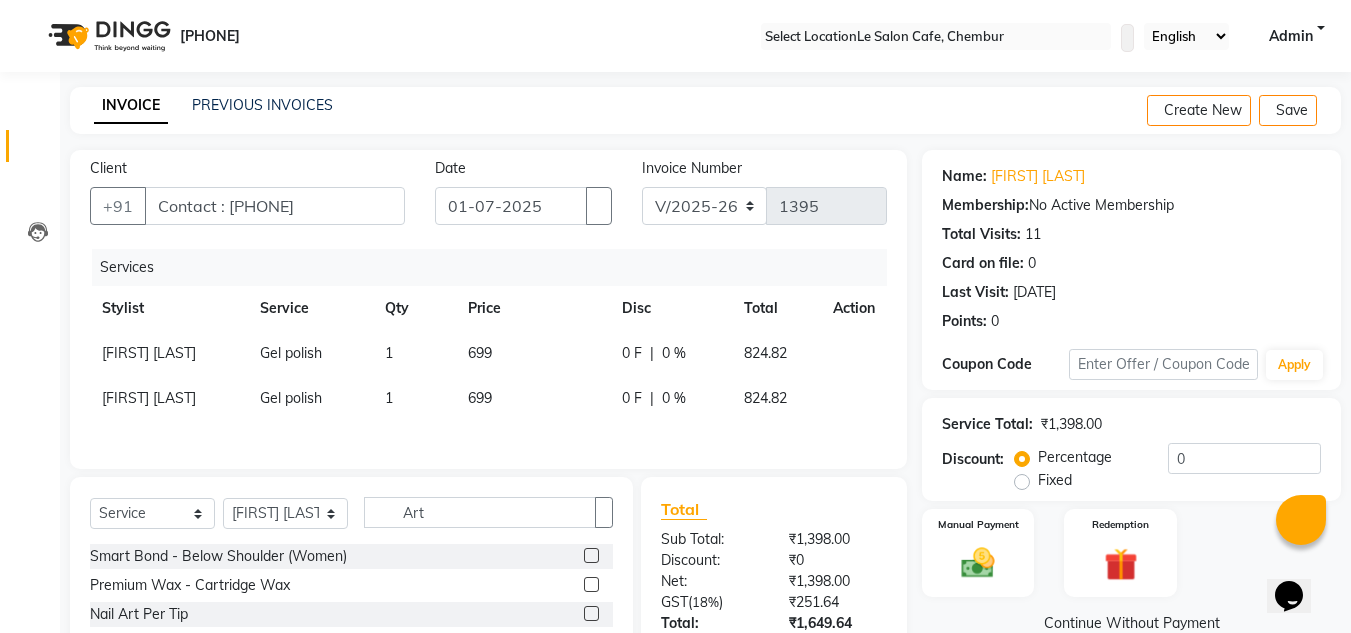 click at bounding box center (591, 613) 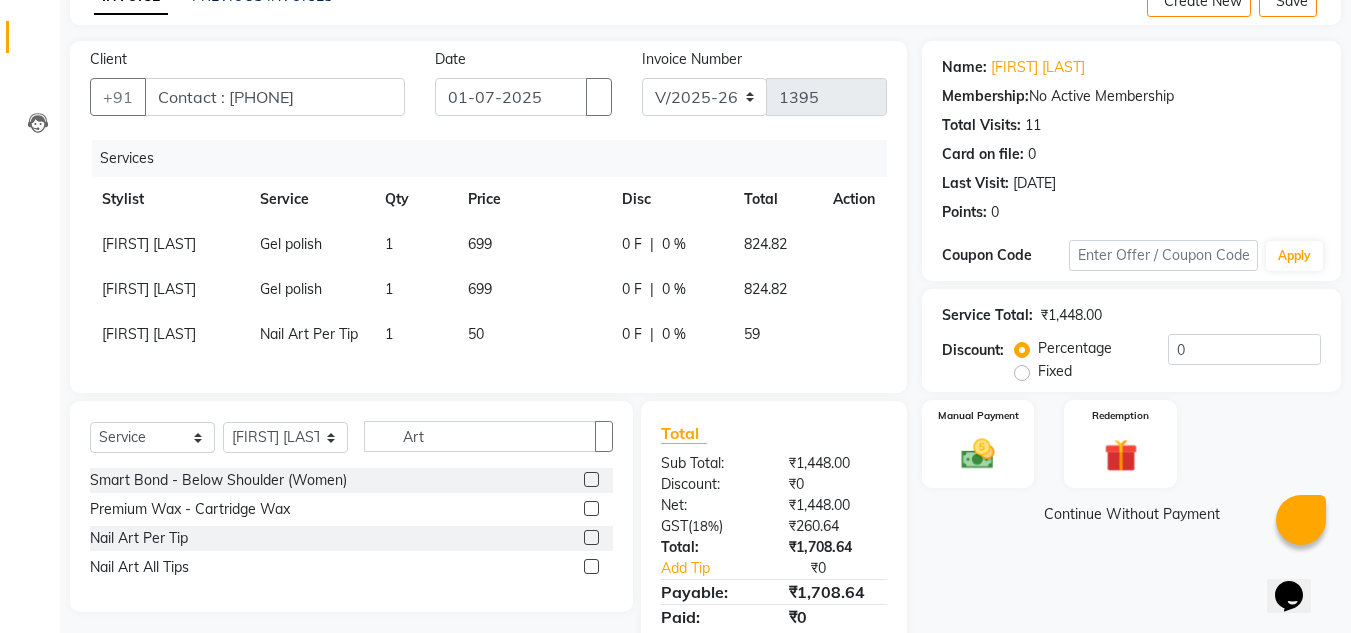 scroll, scrollTop: 194, scrollLeft: 0, axis: vertical 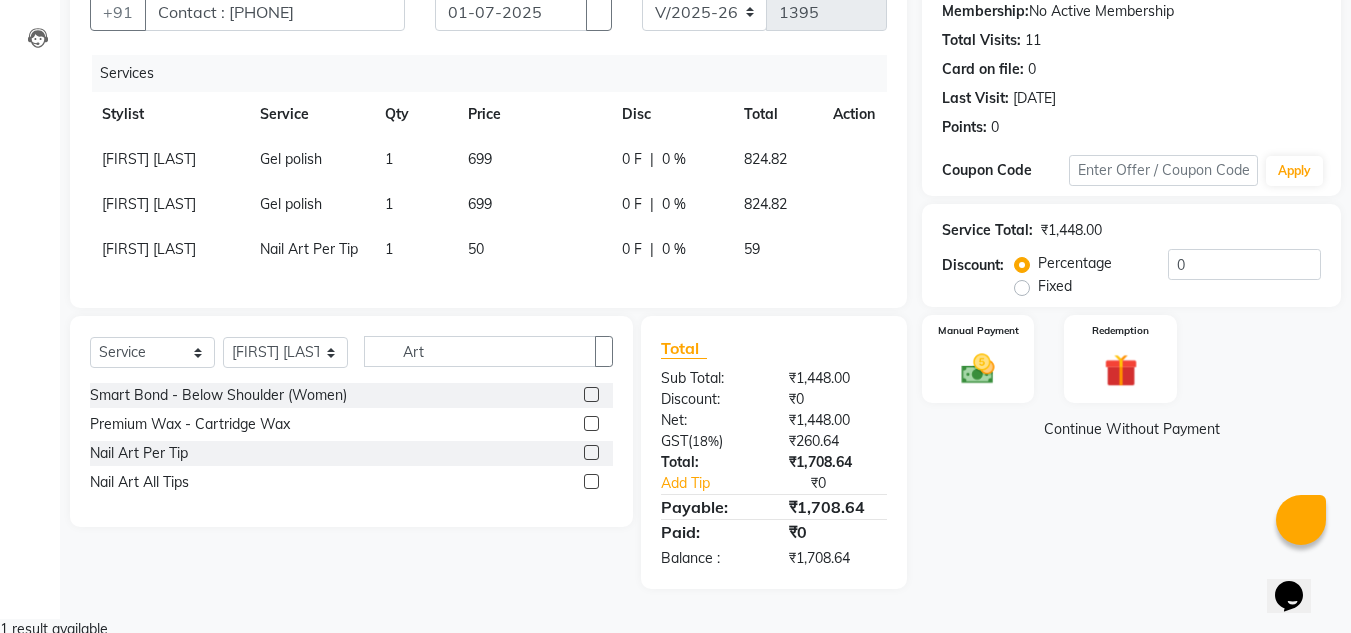 click on "1" at bounding box center (414, 159) 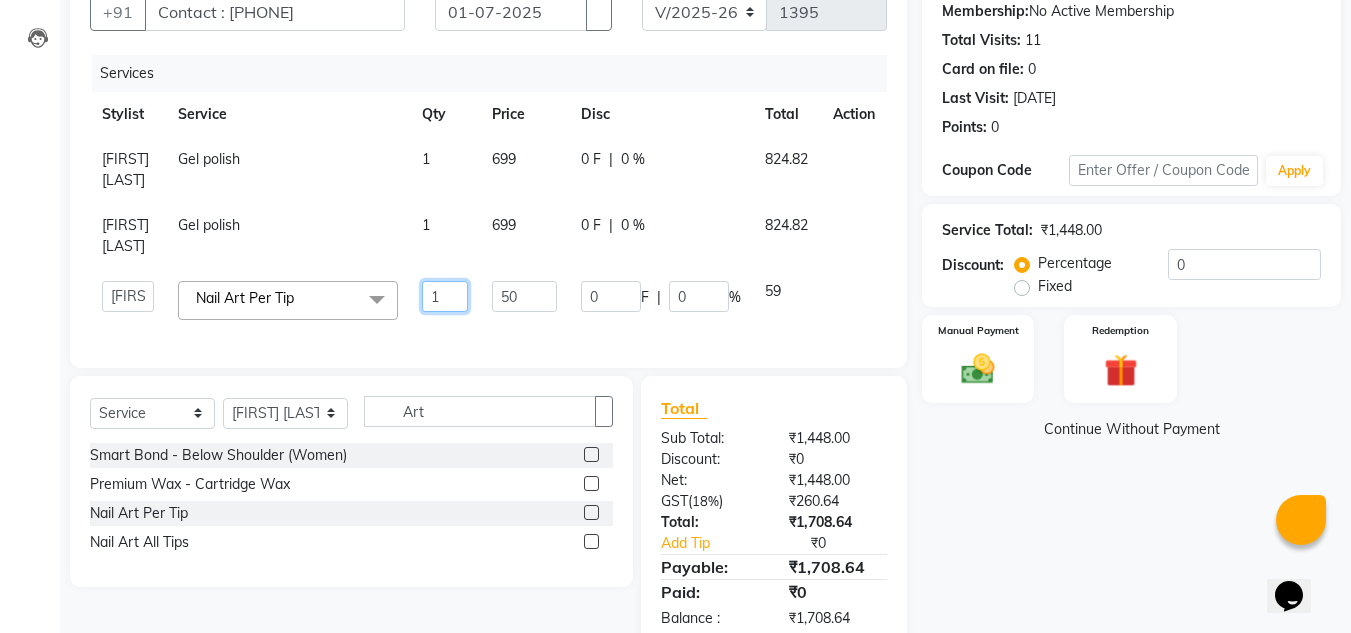 click on "1" at bounding box center [445, 296] 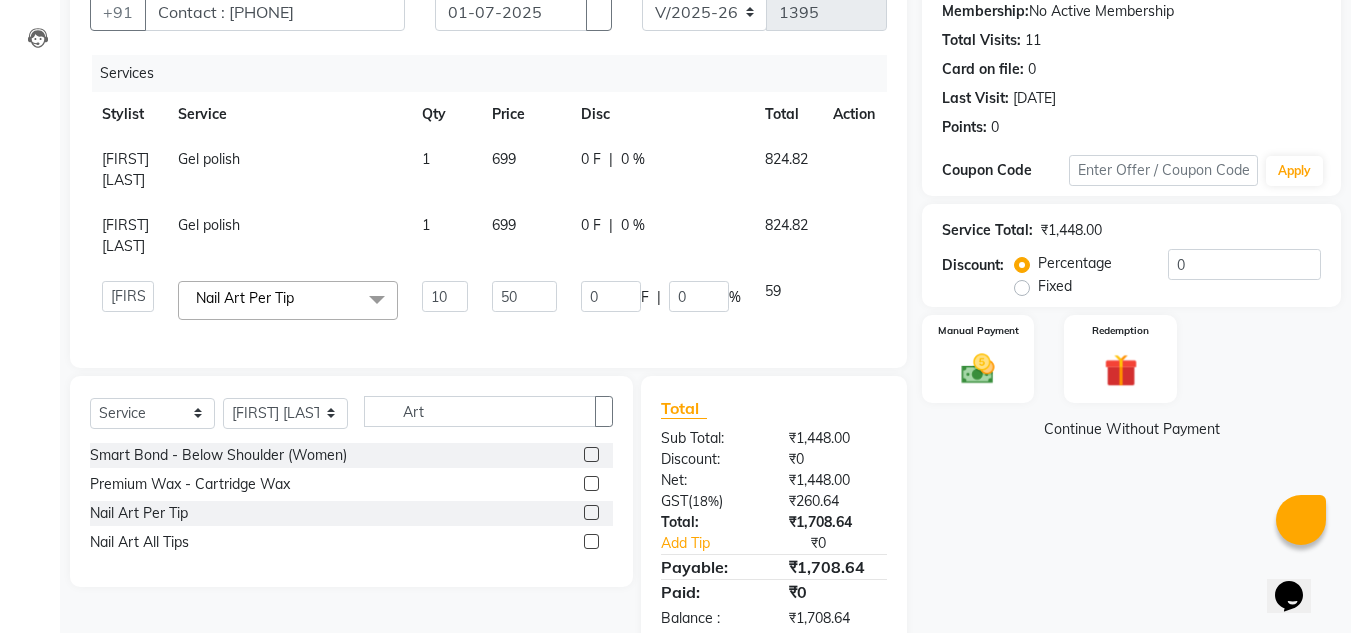 click on "Name: Harpreet Kaur Membership:  No Active Membership  Total Visits:  11 Card on file:  0 Last Visit:   10-03-2025 Points:   0  Coupon Code Apply Service Total:  ₹1,448.00  Discount:  Percentage   Fixed  0 Manual Payment Redemption  Continue Without Payment" at bounding box center (1139, 302) 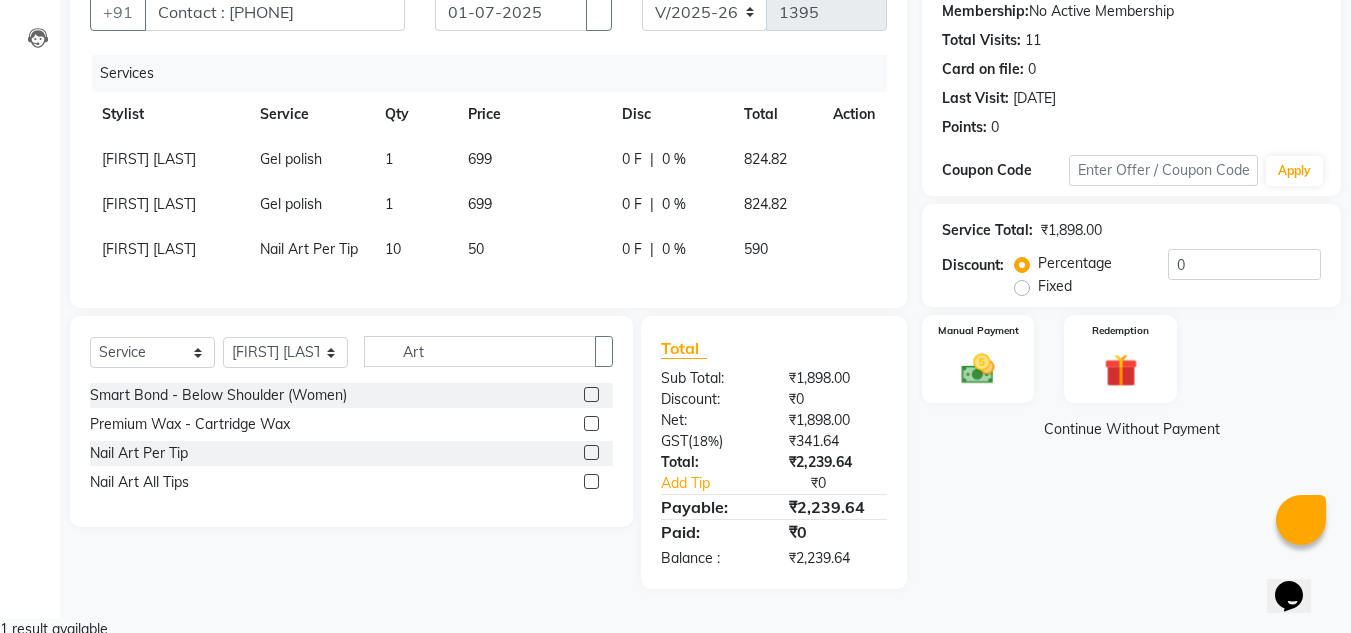 click on "Name: Harpreet Kaur Membership:  No Active Membership  Total Visits:  11 Card on file:  0 Last Visit:   10-03-2025 Points:   0  Coupon Code Apply Service Total:  ₹1,898.00  Discount:  Percentage   Fixed  0 Manual Payment Redemption  Continue Without Payment" at bounding box center (1139, 272) 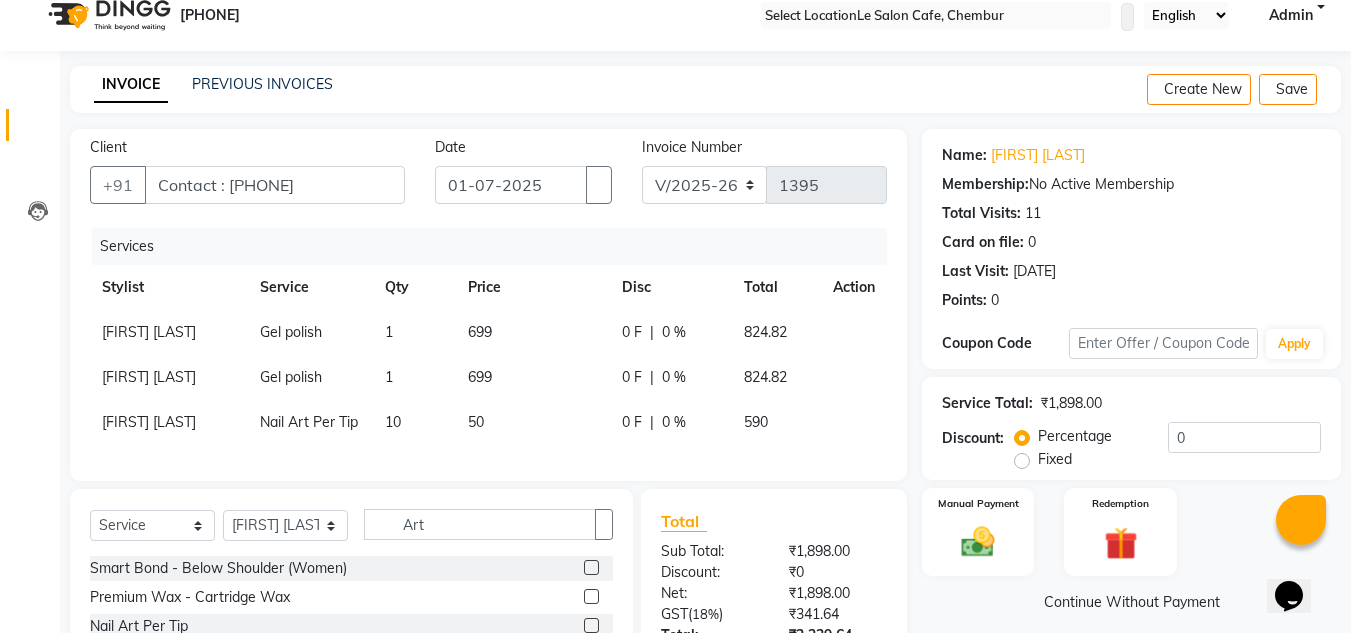 scroll, scrollTop: 0, scrollLeft: 0, axis: both 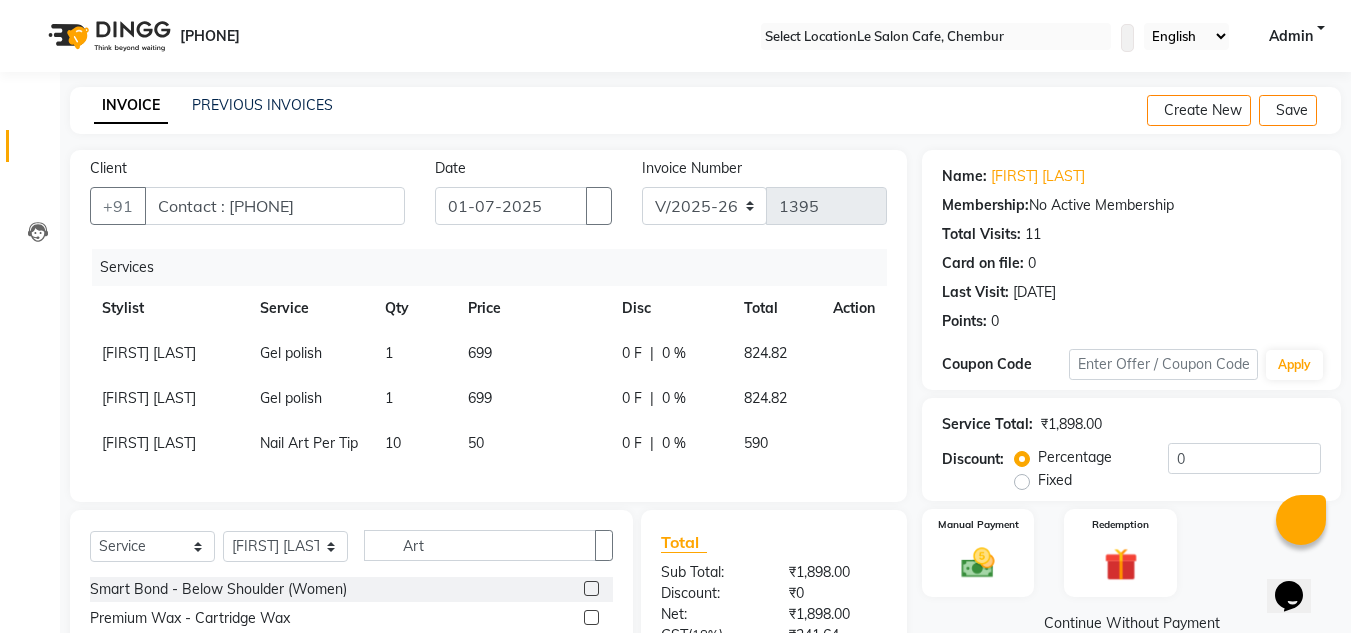 click on "699" at bounding box center (149, 353) 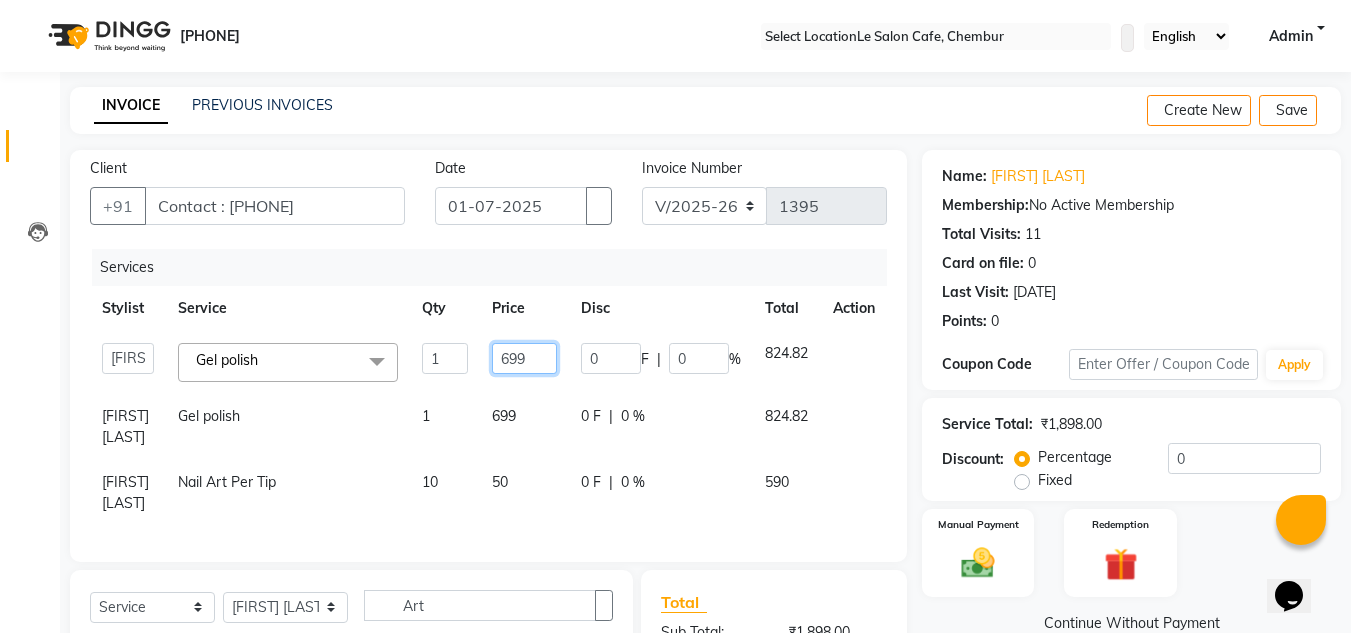 click on "699" at bounding box center [445, 358] 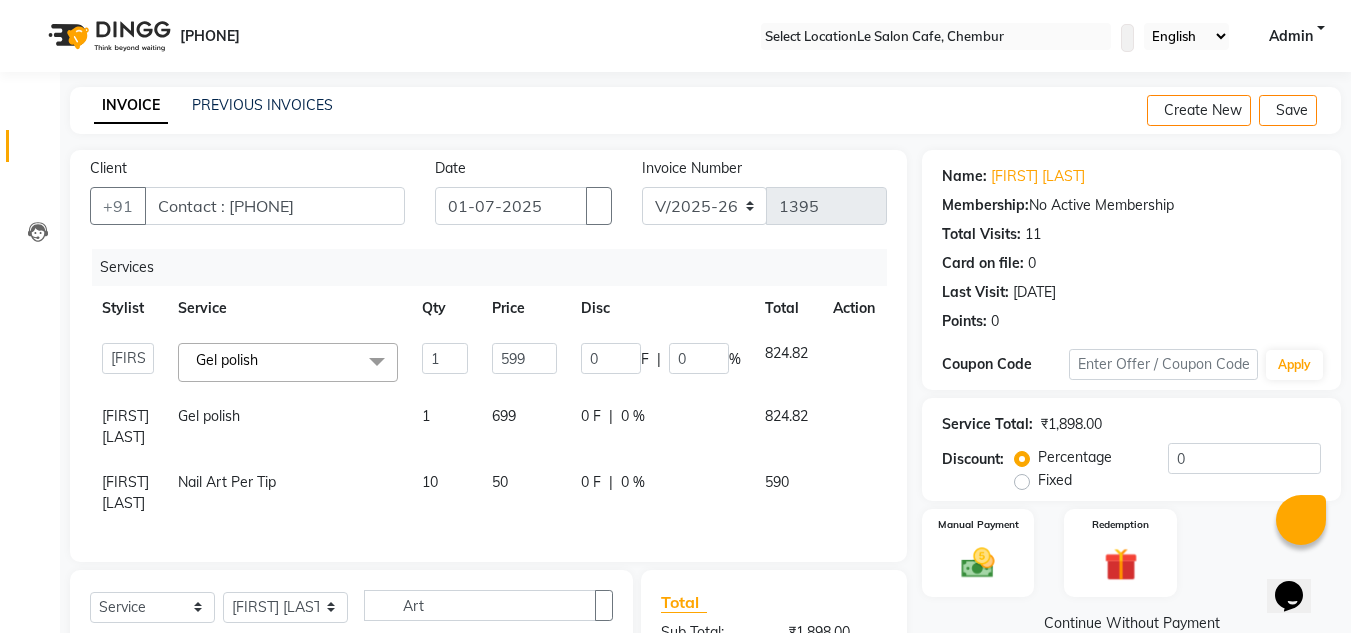 click on "Abid Salmani    Aniket Kadam    Front Desk    Muskan Khan    Pooja Kolge   Reena Shaukat Ali    Sangeeta Kadri   Shekhar Sangle   Soniyaa Varma   Suchita Mistry   Swapnil Kamble  Gel polish  x Hair Cut & Styling - Men Hair Cut & Styling - Ladies Hair Cut & Styling - Child Below 12 Years Girl Hair Cut & Styling - Child Below 12 Years Boy Hair Cut & Styling - Beard Shave Hair Cut & Styling - Beard Crafting Scalp Detox  Olapex  Male Olaplex Upto Shoulder  Olaplex  Below Shoulder Olaplex  Upto Waist  Olaplex Add On  Straightening Fringe Bedew Shroot K18 Molecular Repair - Add On K18 Molecular Repair TRT - Upto Shoulder K18 Molecular Repair TRT- Below Shoulder K18 Molecular Repair TRT- Upto Waist Cafune Treatment Spa Matcha and Dates Treatment Spa  Fringe Cut  Deep Conditioning  K-Wash  K-Deep Conditioning K-Experience Spa TRT Blow Dry (Without Wash) - Upto Shoulder (Straight) (Women) Blow Dry (Without Wash) - Below Shoulder (Straight) (Women) Blow Dry (Without Wash) - Upto Waist (Straight) (Women) Bleach - Feet" at bounding box center [488, 428] 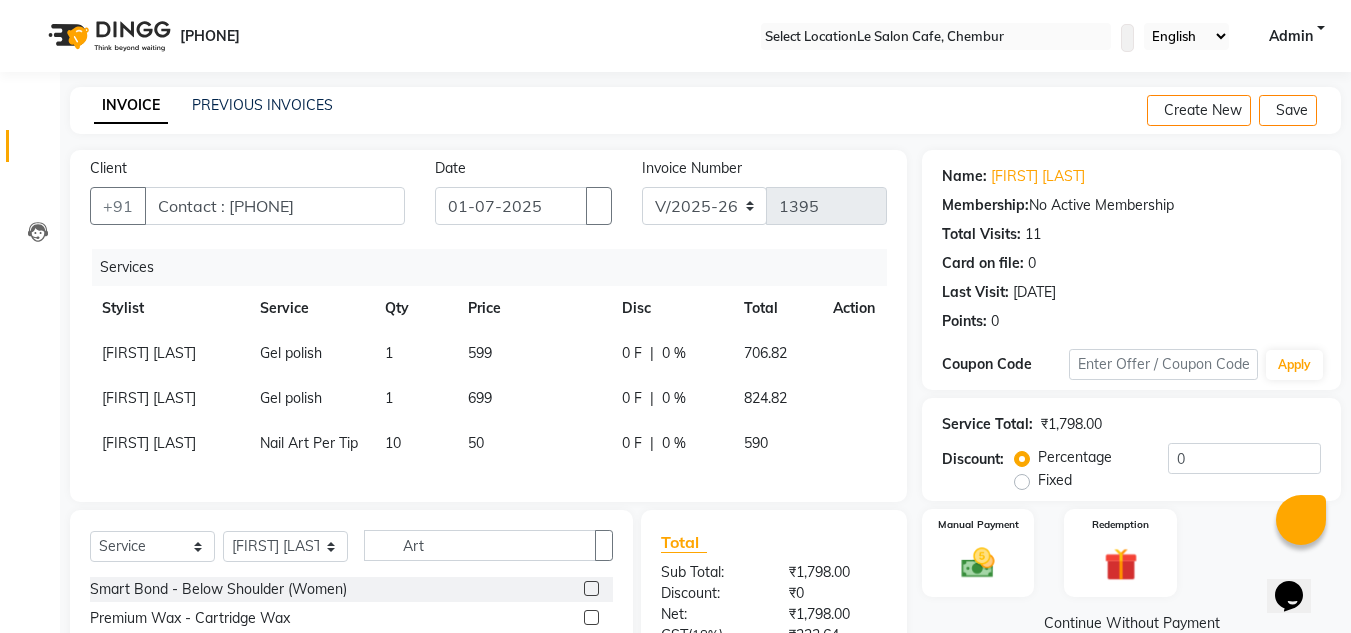 click on "699" at bounding box center (149, 353) 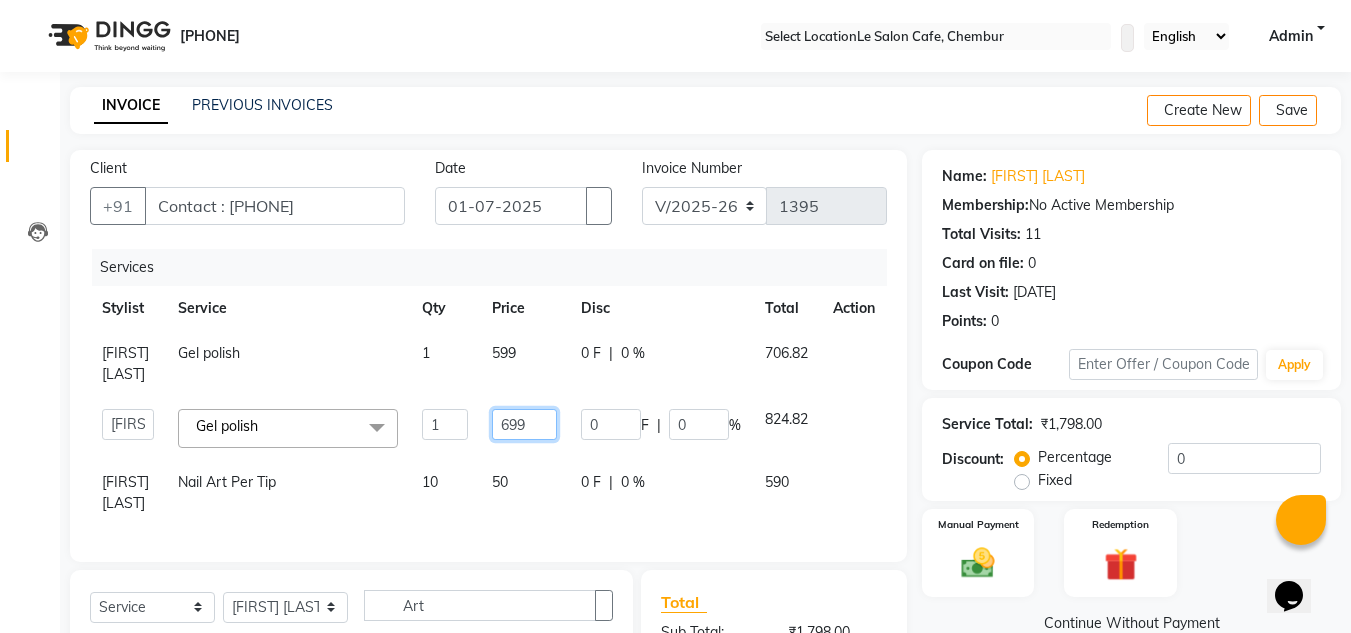 click on "699" at bounding box center [445, 424] 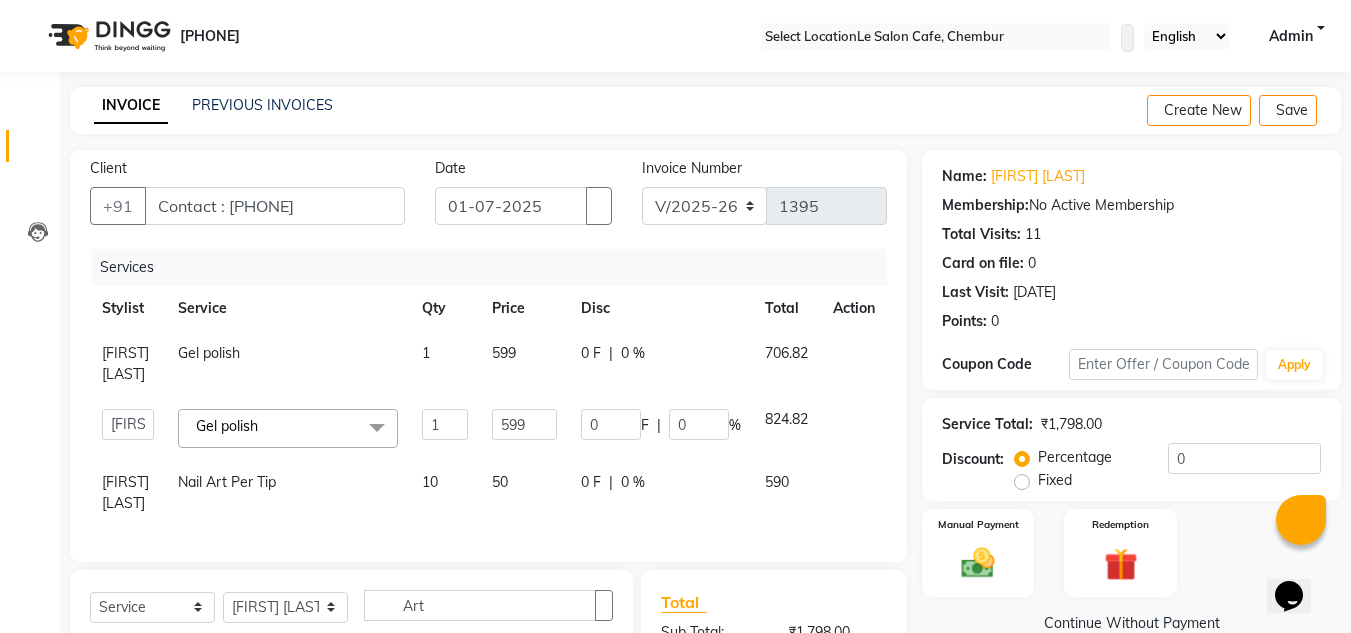 click on "INVOICE PREVIOUS INVOICES Create New   Save" at bounding box center [705, 110] 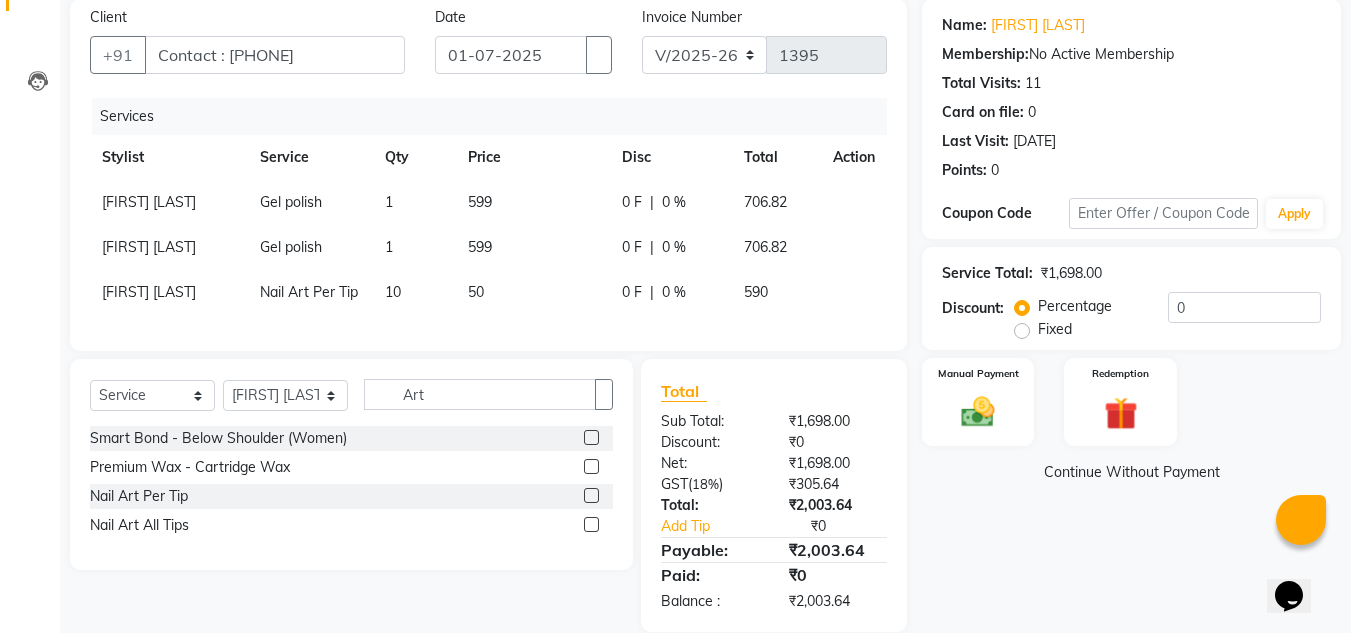 scroll, scrollTop: 194, scrollLeft: 0, axis: vertical 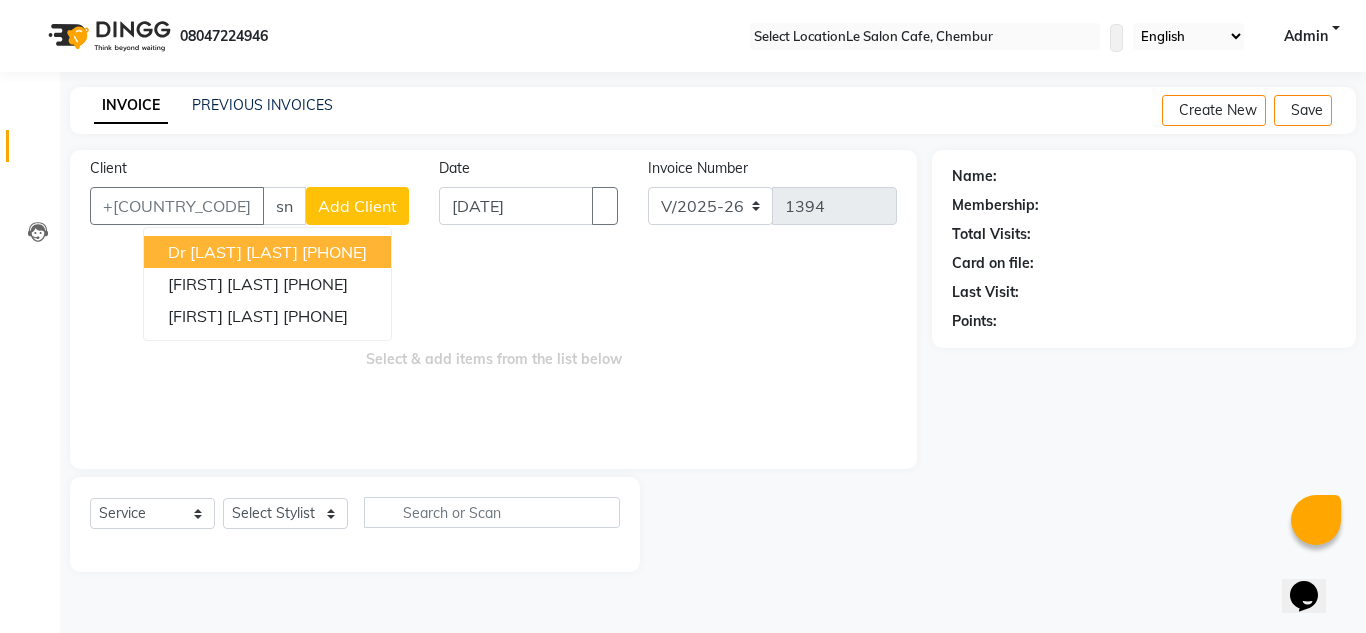 drag, startPoint x: 293, startPoint y: 249, endPoint x: 285, endPoint y: 511, distance: 262.1221 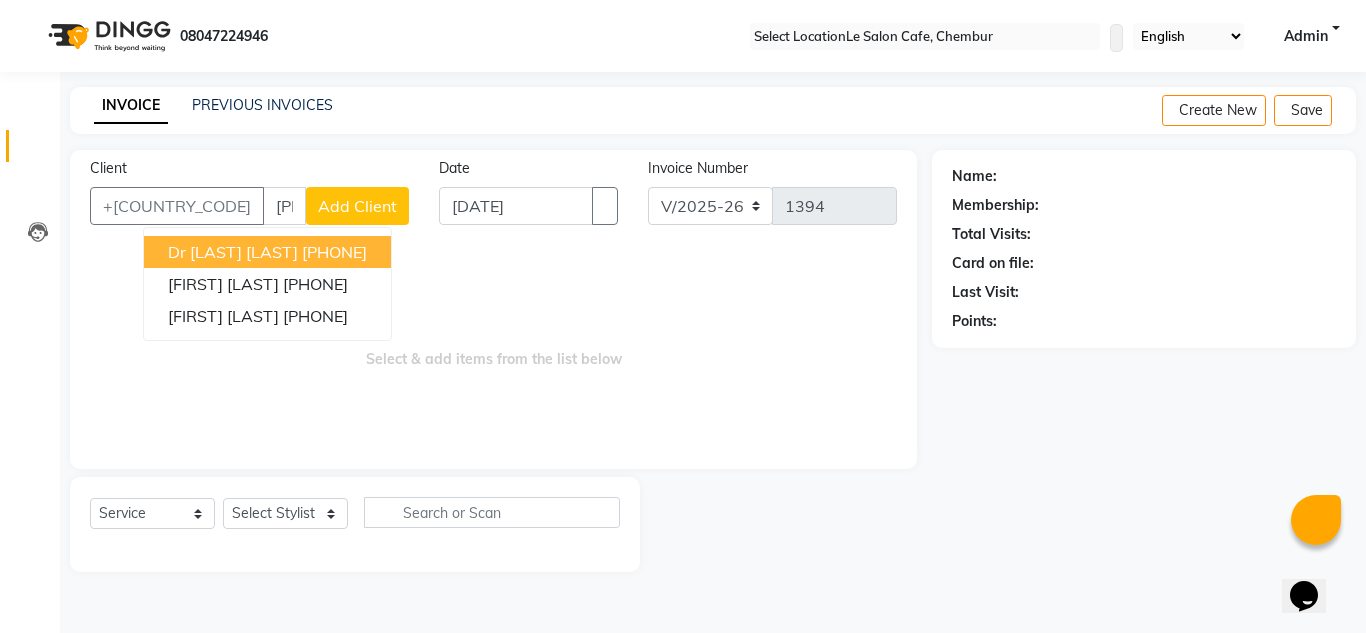 type on "[PHONE]" 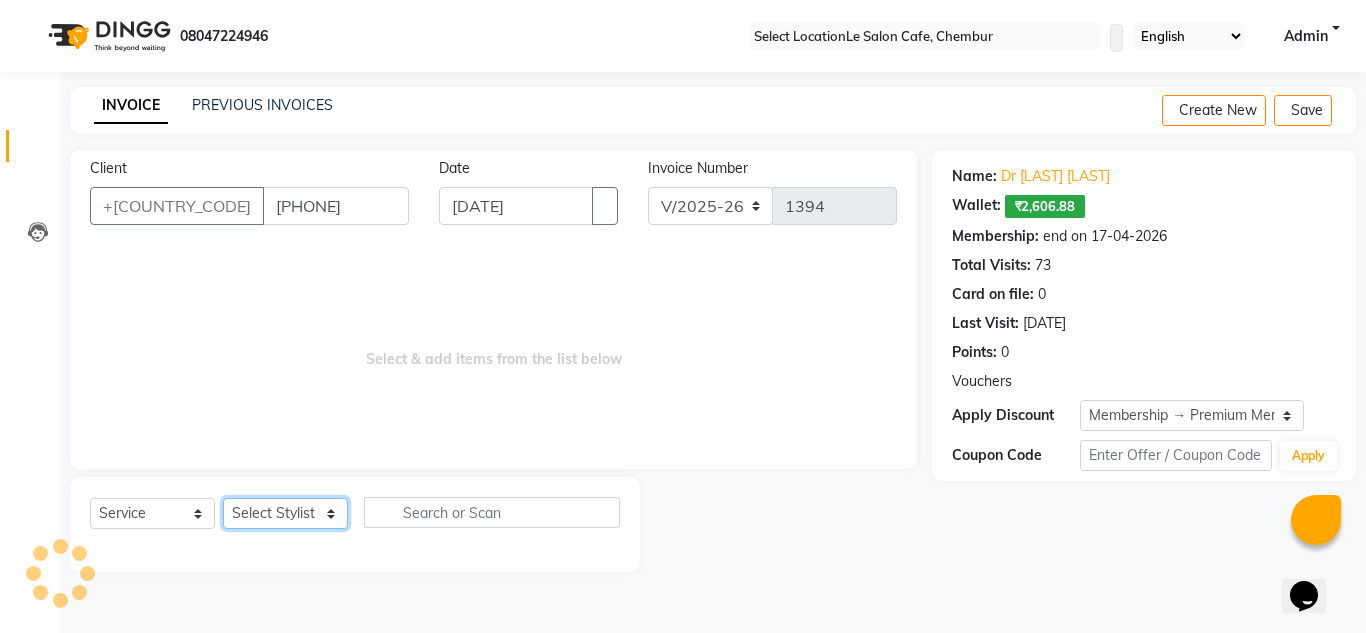 click on "Select Stylist [FIRST] [LAST] [FIRST] [LAST] Front Desk [FIRST] [LAST] [FIRST] [LAST] [FIRST] [LAST] [FIRST] [LAST] [FIRST] [LAST] [FIRST] [LAST] [FIRST] [LAST]" at bounding box center [285, 513] 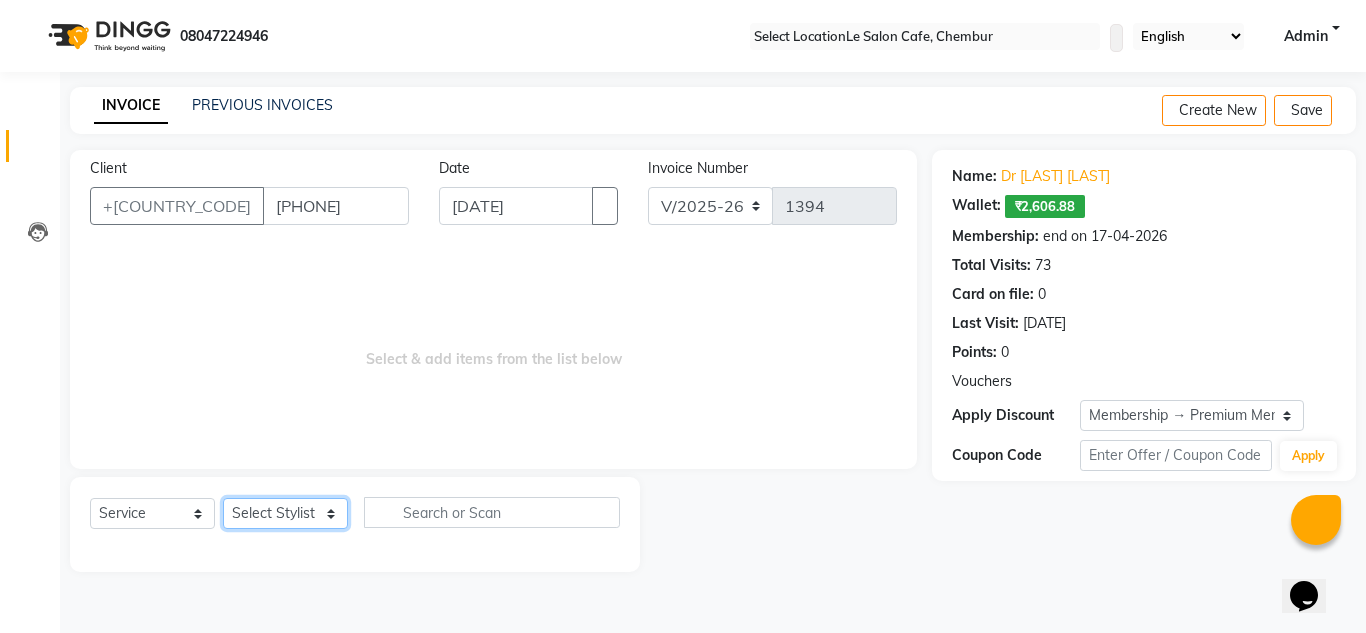 select on "[POSTAL_CODE]" 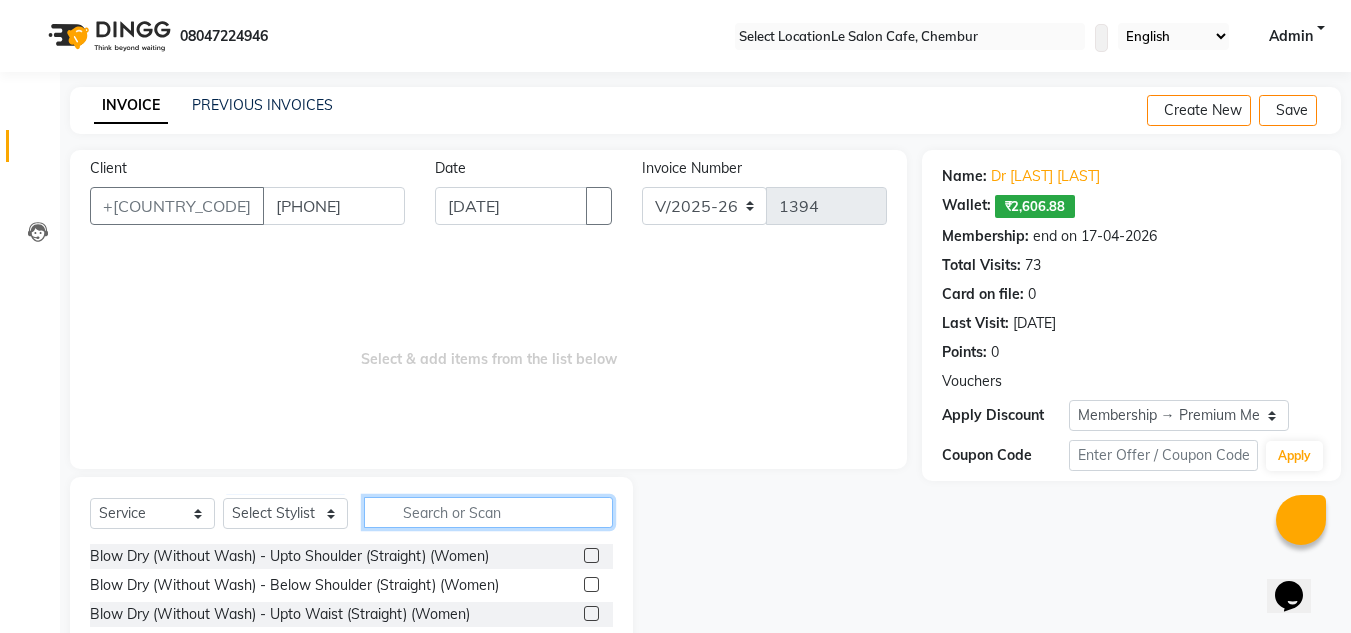 click at bounding box center (488, 512) 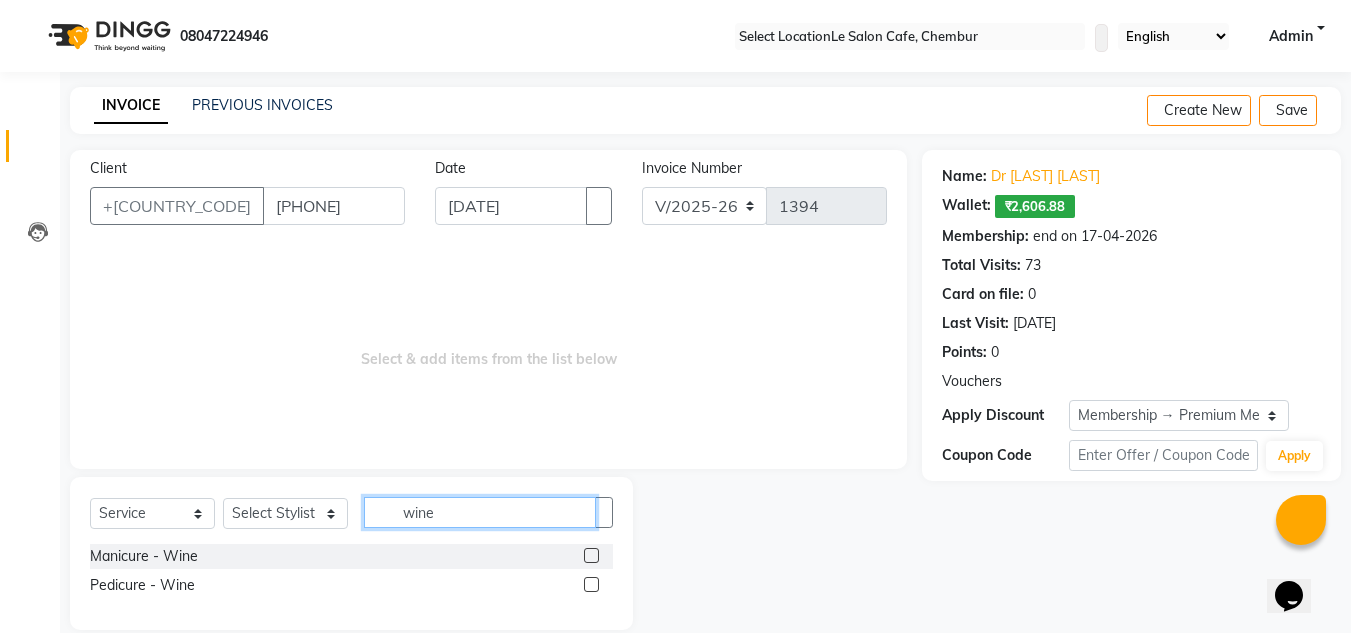type on "wine" 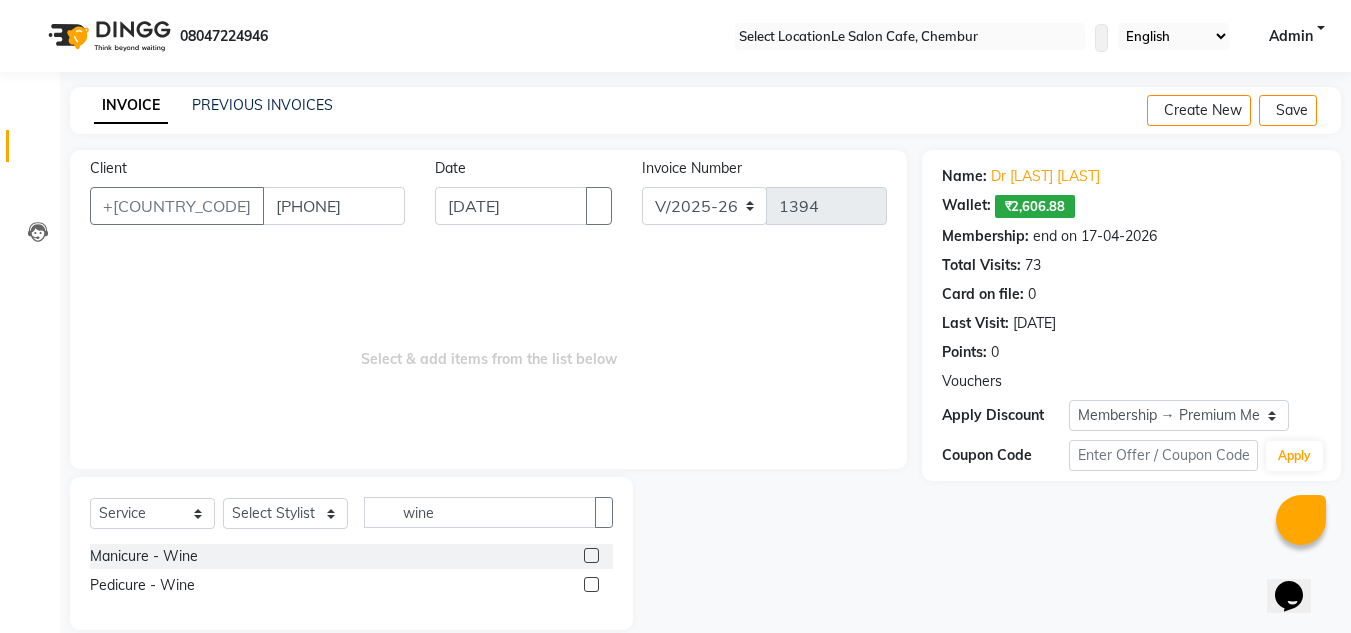 click at bounding box center (591, 584) 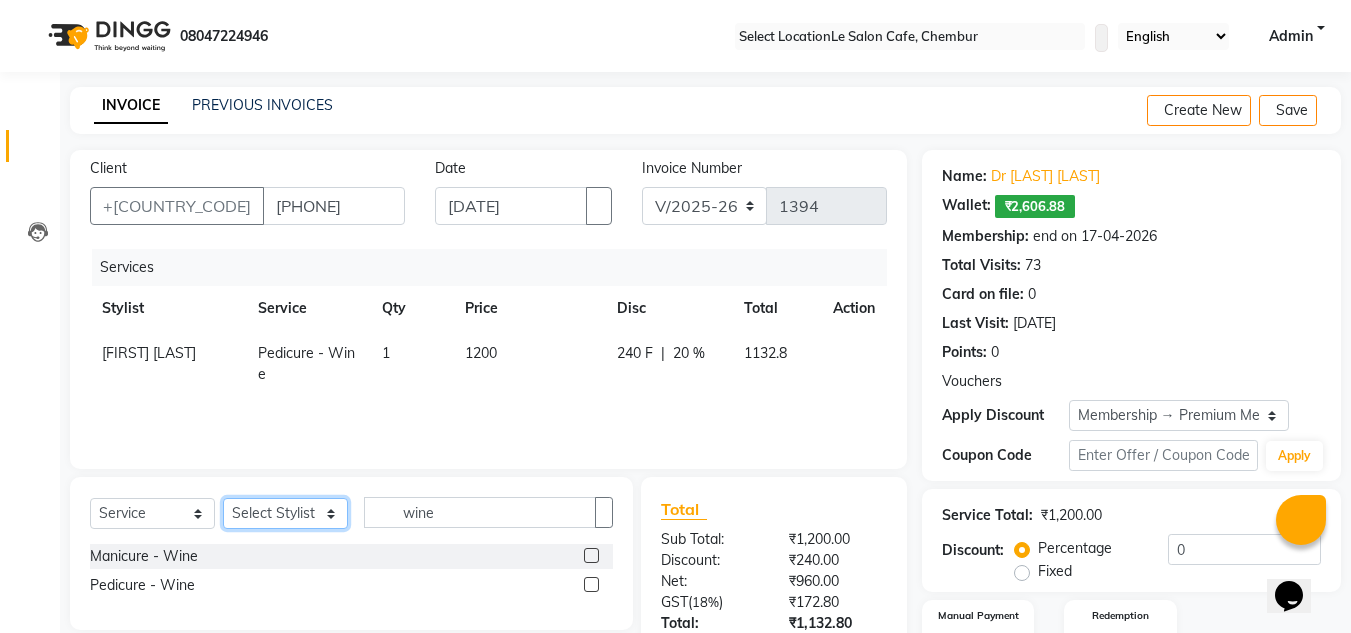 drag, startPoint x: 324, startPoint y: 516, endPoint x: 281, endPoint y: 498, distance: 46.615448 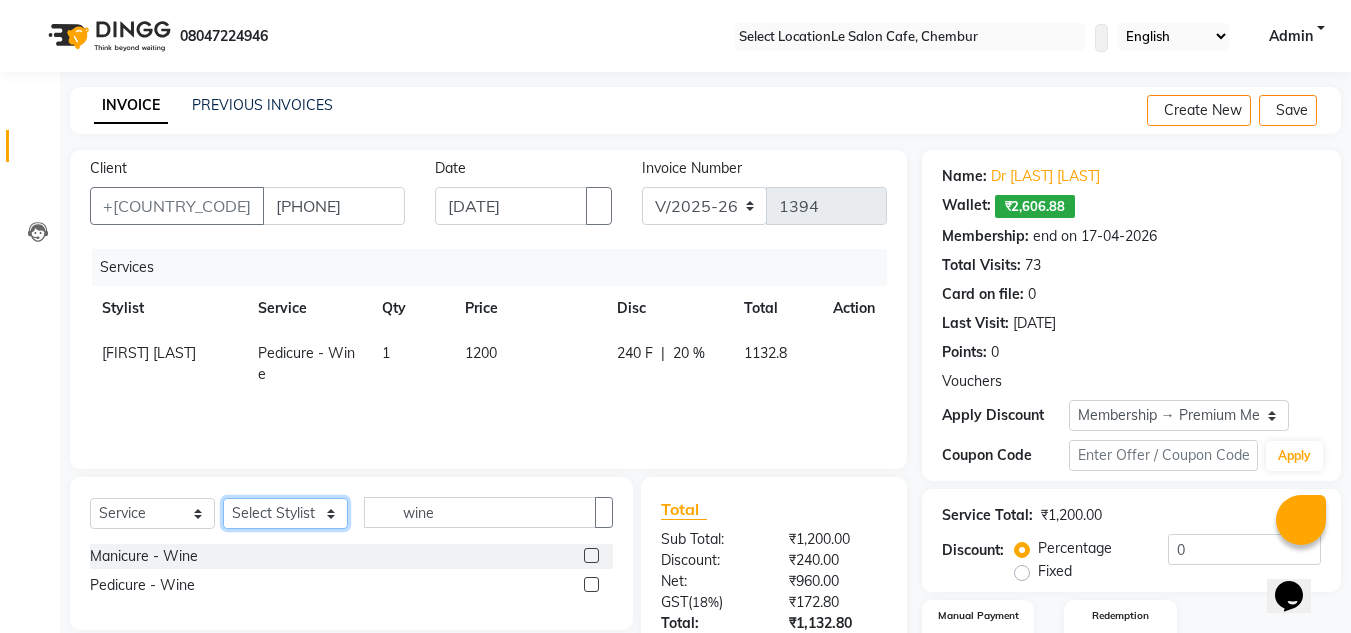 select on "70684" 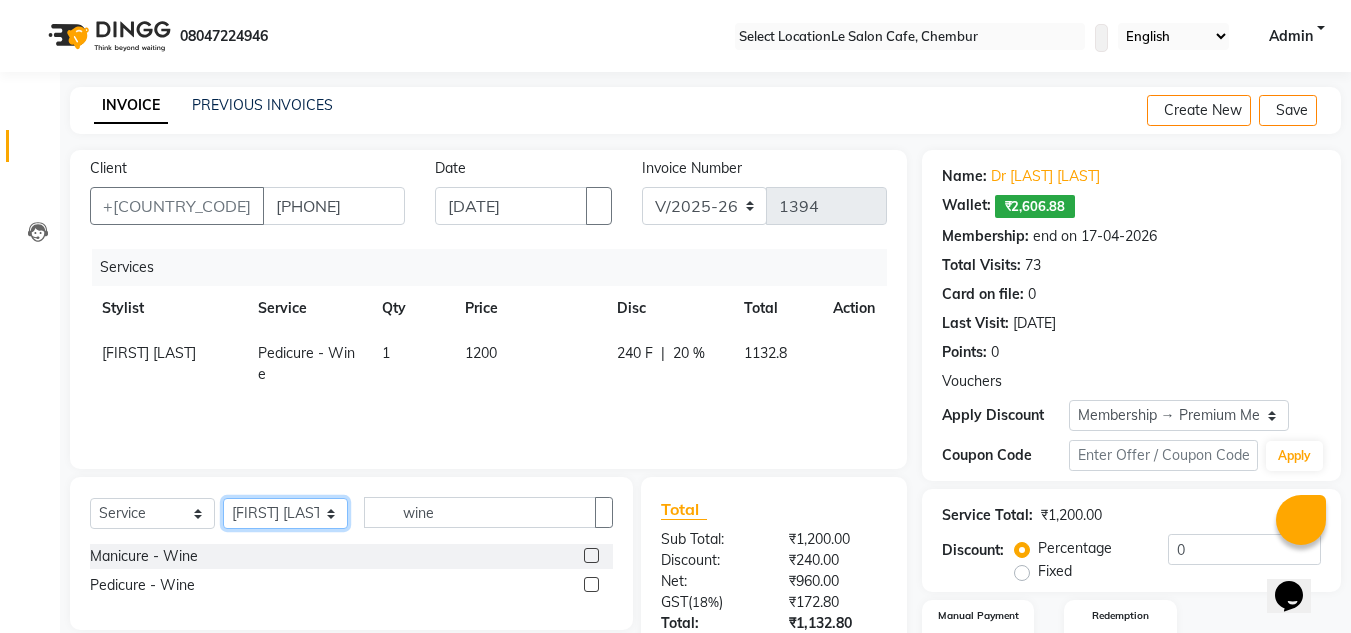 click on "Select Stylist [FIRST] [LAST] [FIRST] [LAST] Front Desk [FIRST] [LAST] [FIRST] [LAST] [FIRST] [LAST] [FIRST] [LAST] [FIRST] [LAST] [FIRST] [LAST] [FIRST] [LAST]" at bounding box center (285, 513) 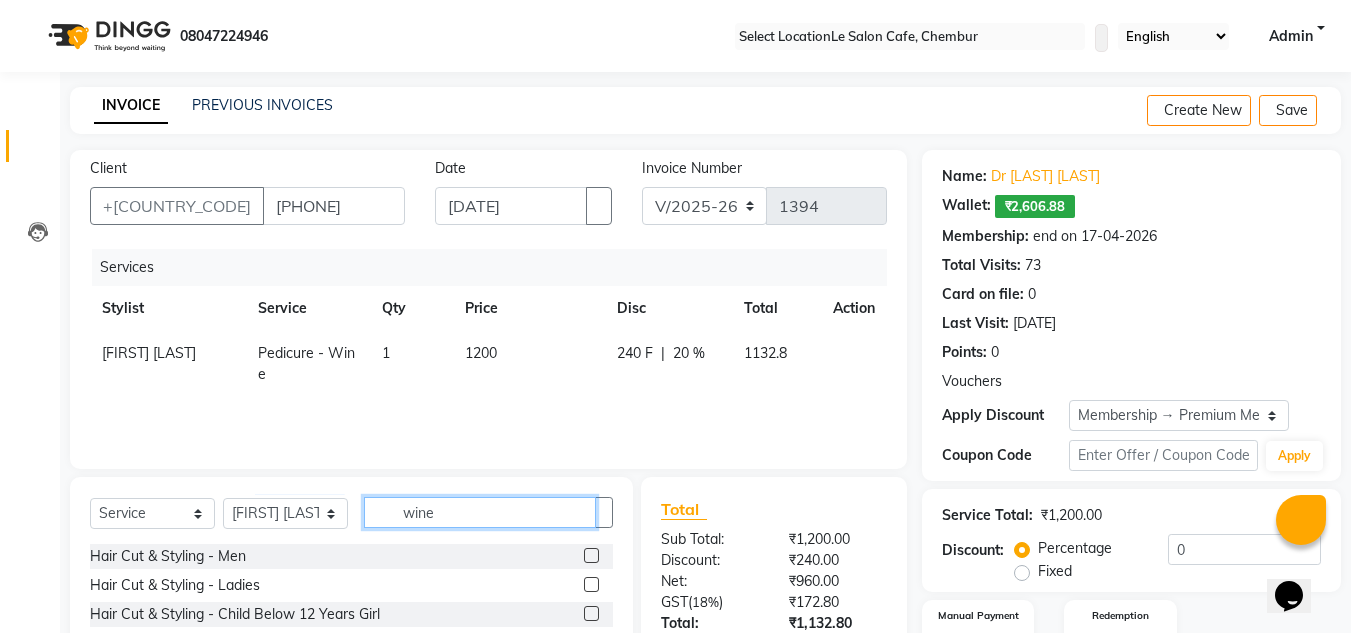 drag, startPoint x: 457, startPoint y: 509, endPoint x: 203, endPoint y: 535, distance: 255.32724 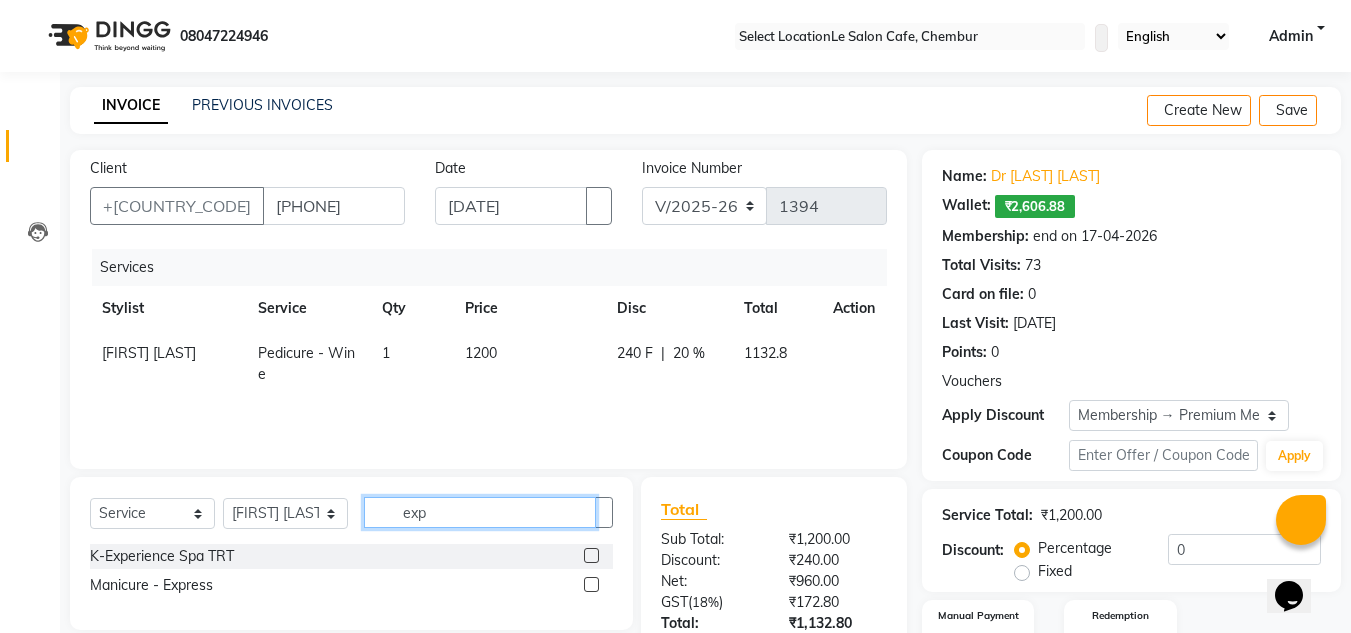 drag, startPoint x: 409, startPoint y: 518, endPoint x: 292, endPoint y: 527, distance: 117.34564 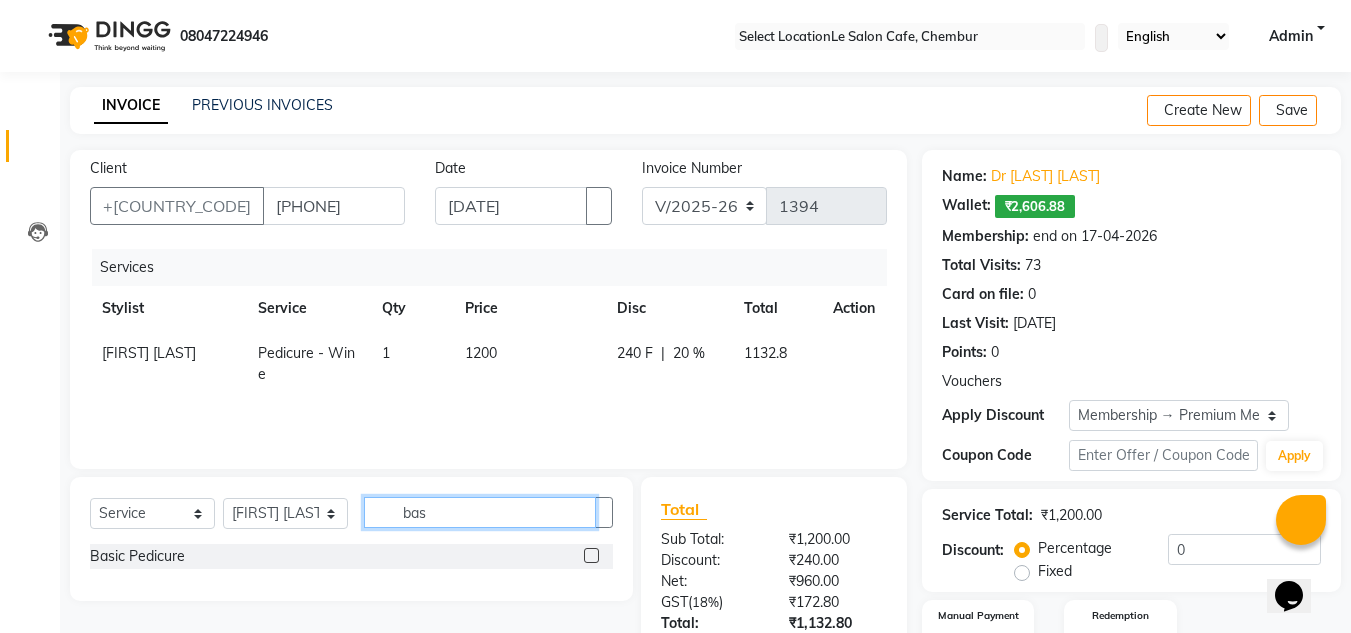 type on "bas" 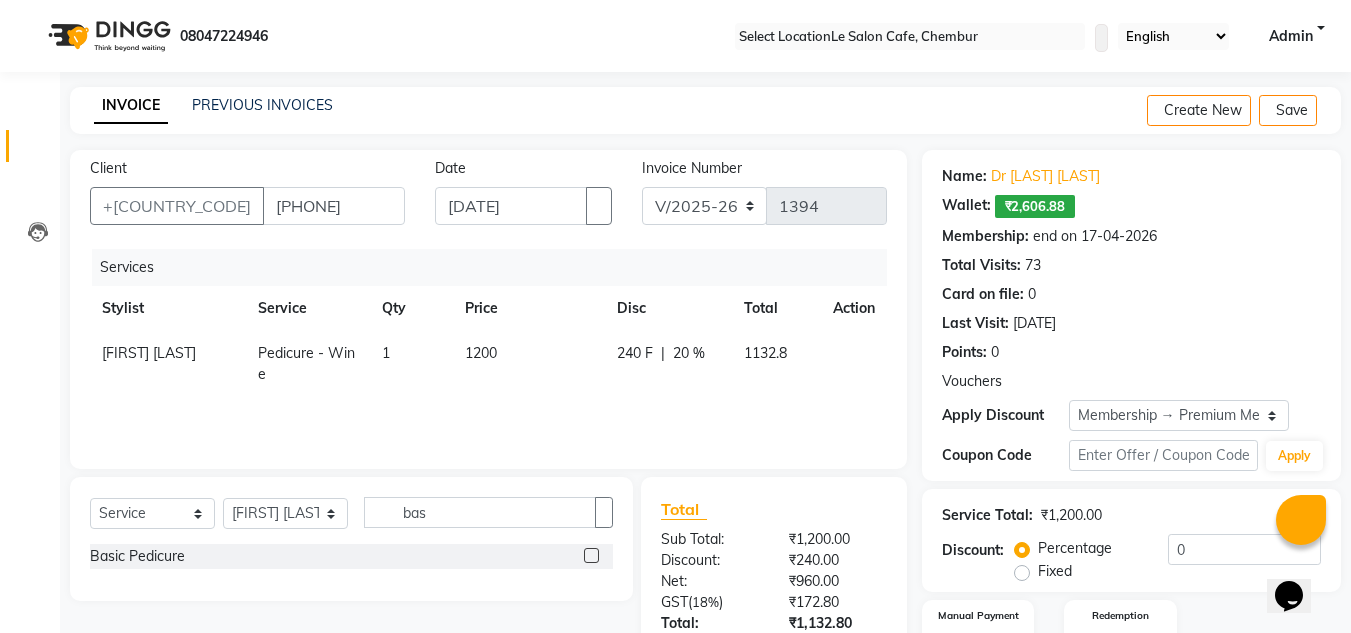 click at bounding box center [591, 555] 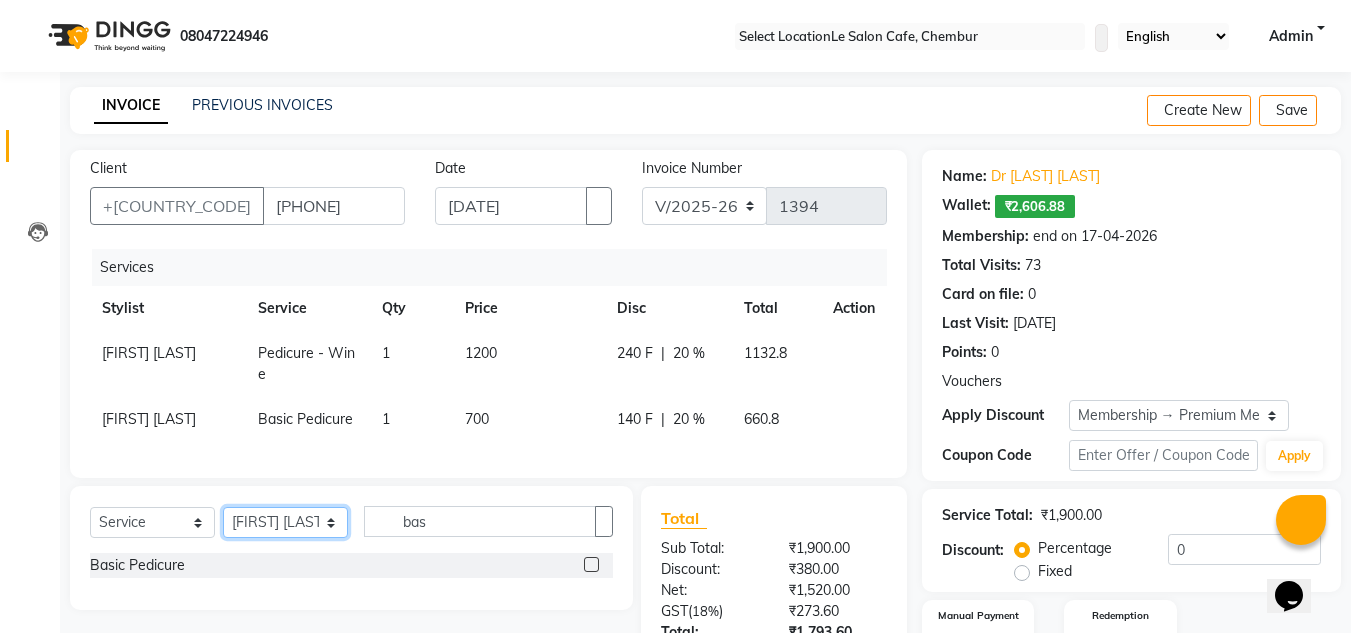 click on "Select Stylist [FIRST] [LAST] [FIRST] [LAST] Front Desk [FIRST] [LAST] [FIRST] [LAST] [FIRST] [LAST] [FIRST] [LAST] [FIRST] [LAST] [FIRST] [LAST] [FIRST] [LAST]" at bounding box center (285, 522) 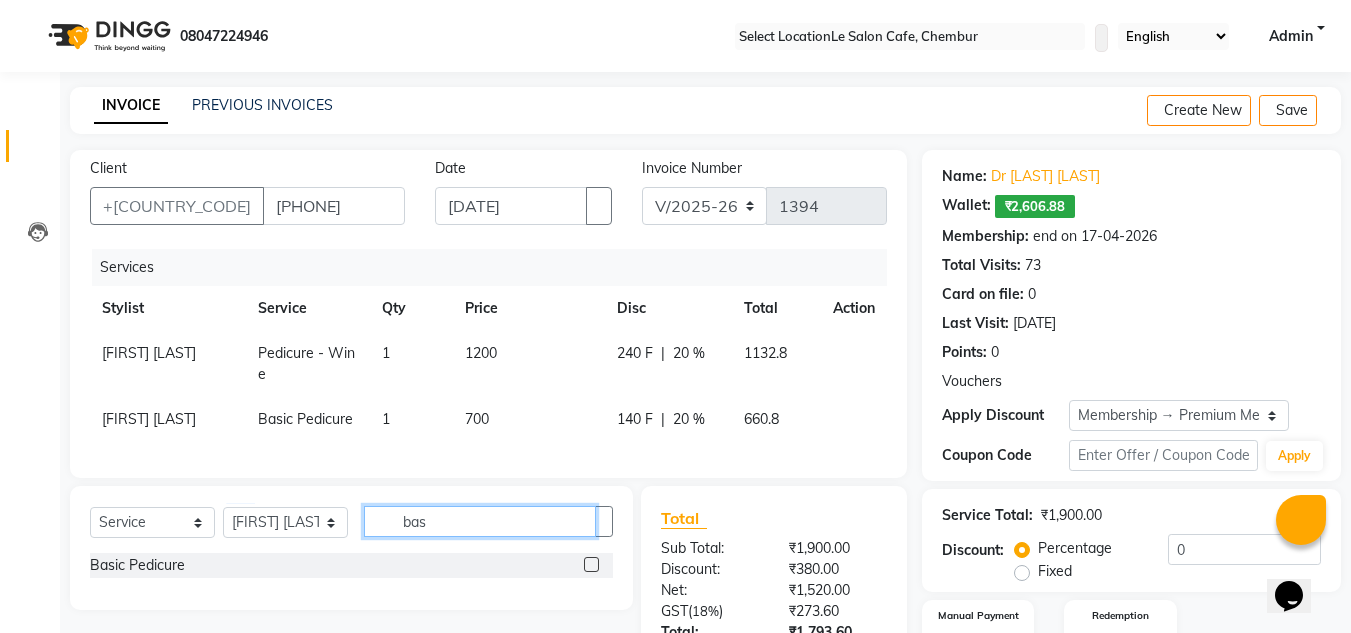 drag, startPoint x: 462, startPoint y: 554, endPoint x: 303, endPoint y: 568, distance: 159.61516 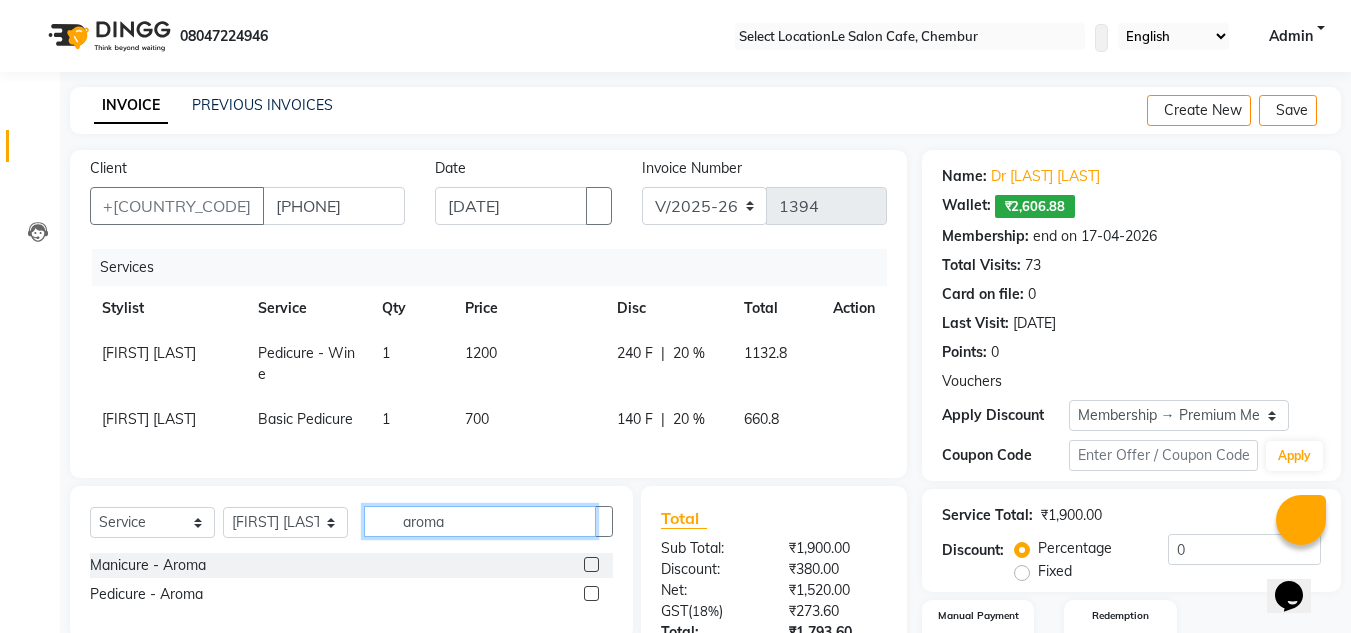 scroll, scrollTop: 100, scrollLeft: 0, axis: vertical 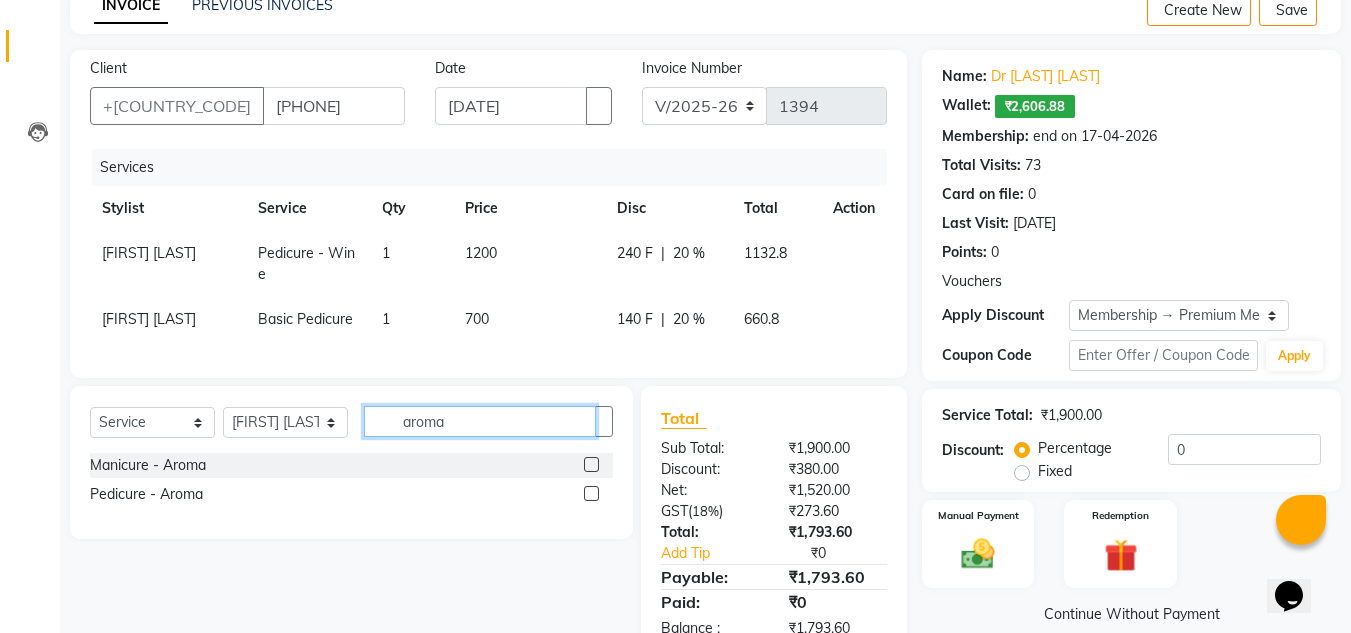 type on "aroma" 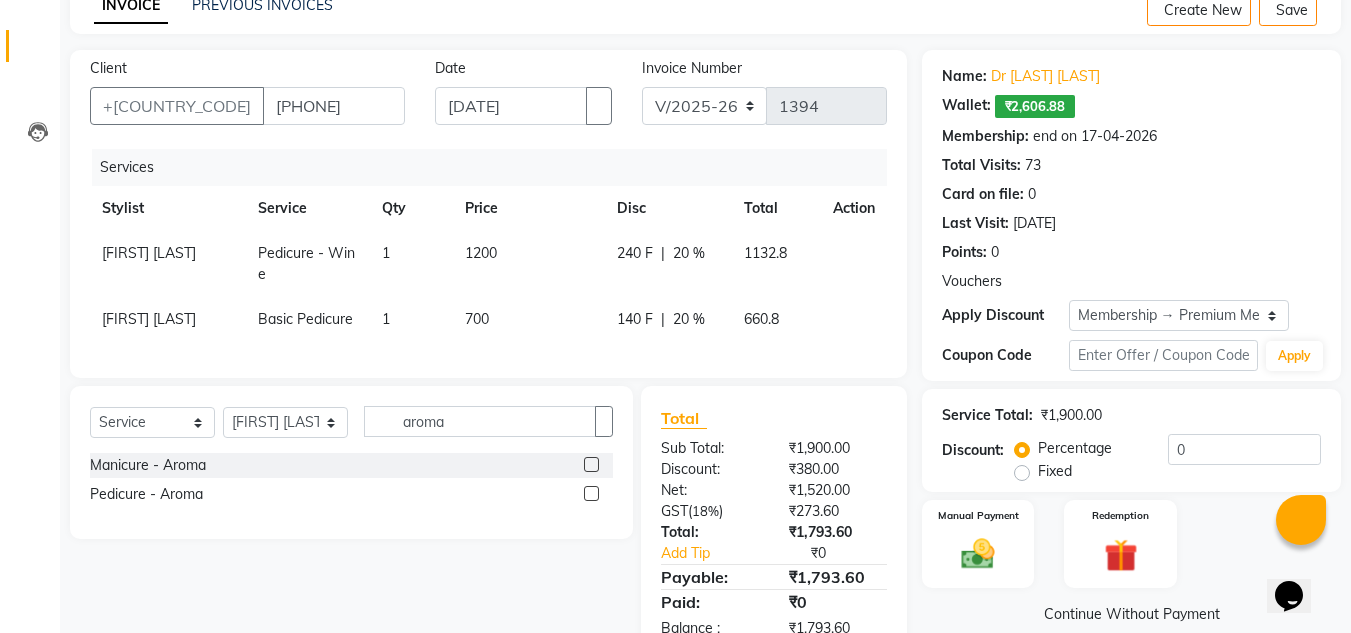 click at bounding box center (591, 493) 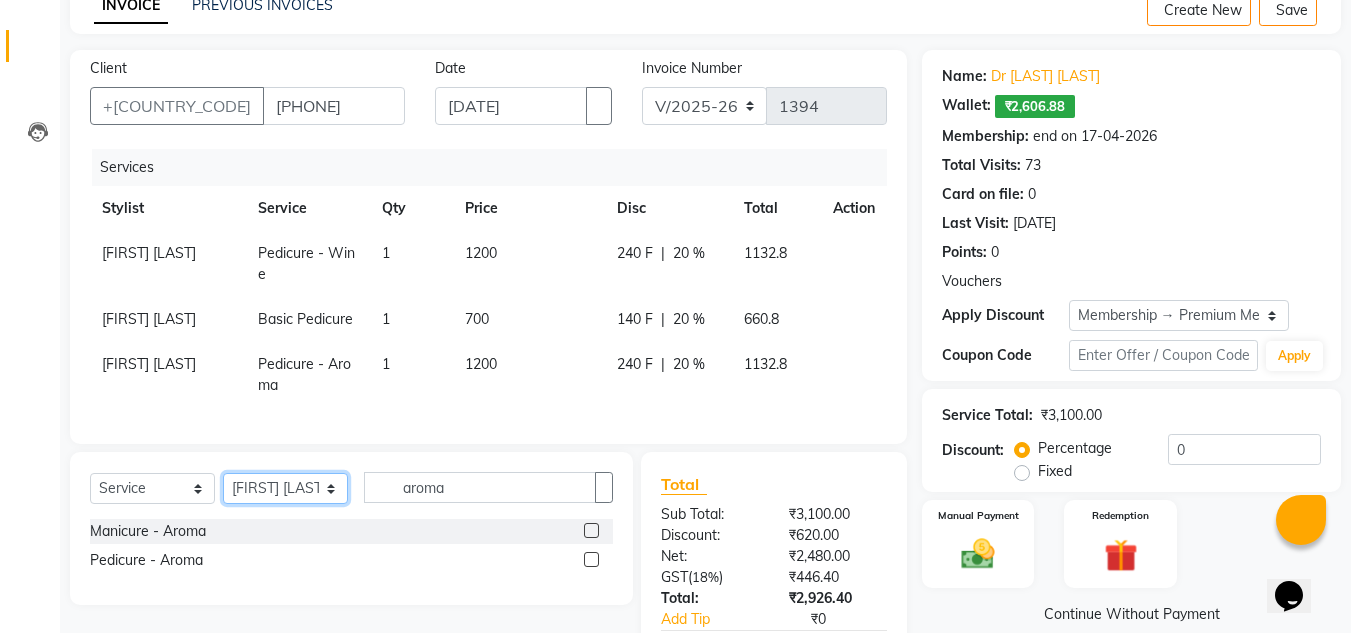 click on "Select Stylist [FIRST] [LAST] [FIRST] [LAST] Front Desk [FIRST] [LAST] [FIRST] [LAST] [FIRST] [LAST] [FIRST] [LAST] [FIRST] [LAST] [FIRST] [LAST] [FIRST] [LAST]" at bounding box center (285, 488) 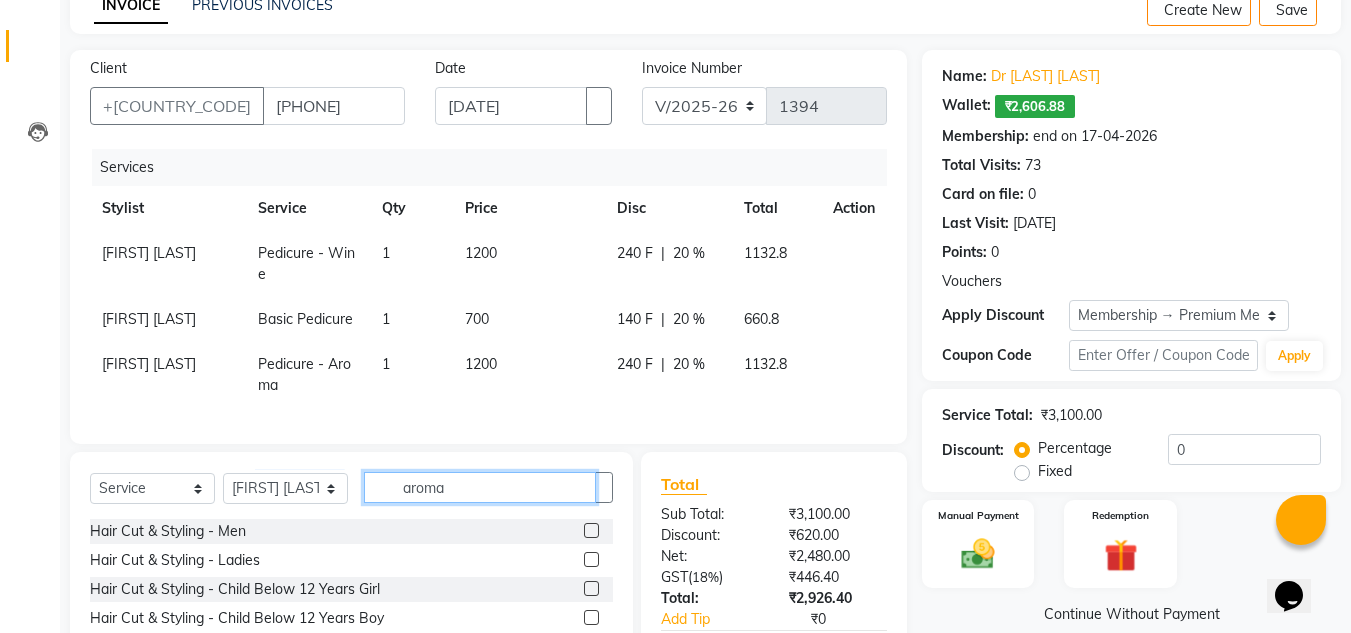 drag, startPoint x: 415, startPoint y: 528, endPoint x: 281, endPoint y: 540, distance: 134.53624 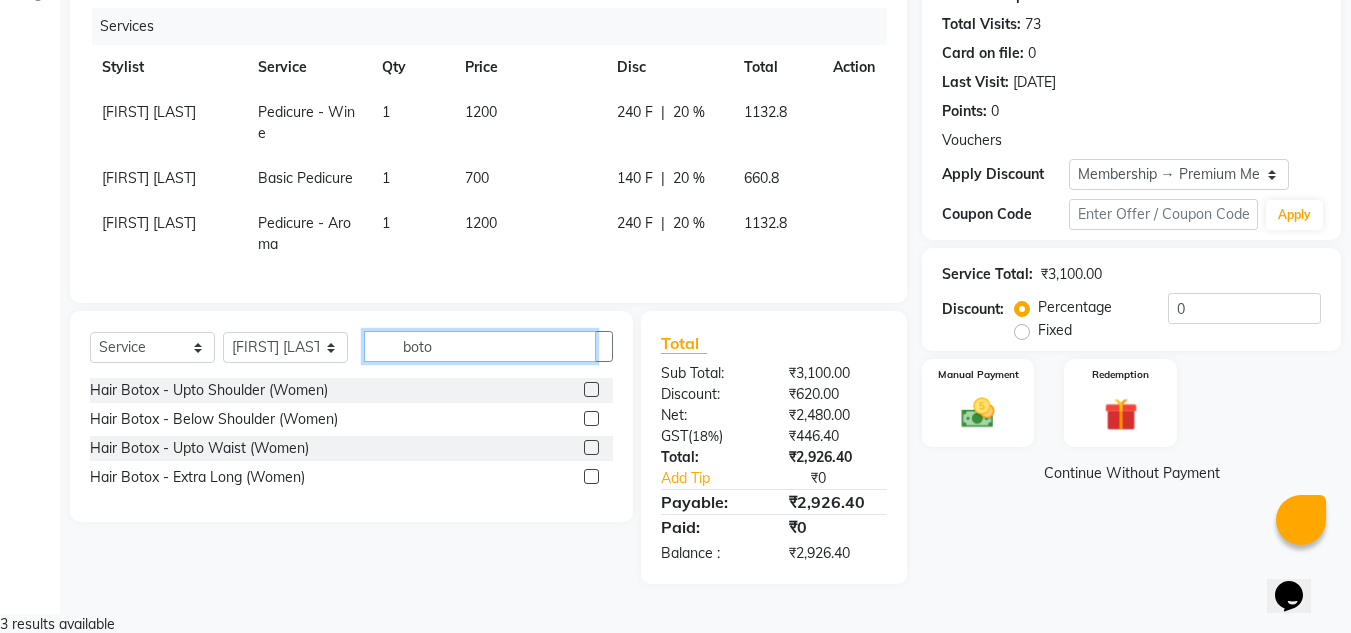 scroll, scrollTop: 257, scrollLeft: 0, axis: vertical 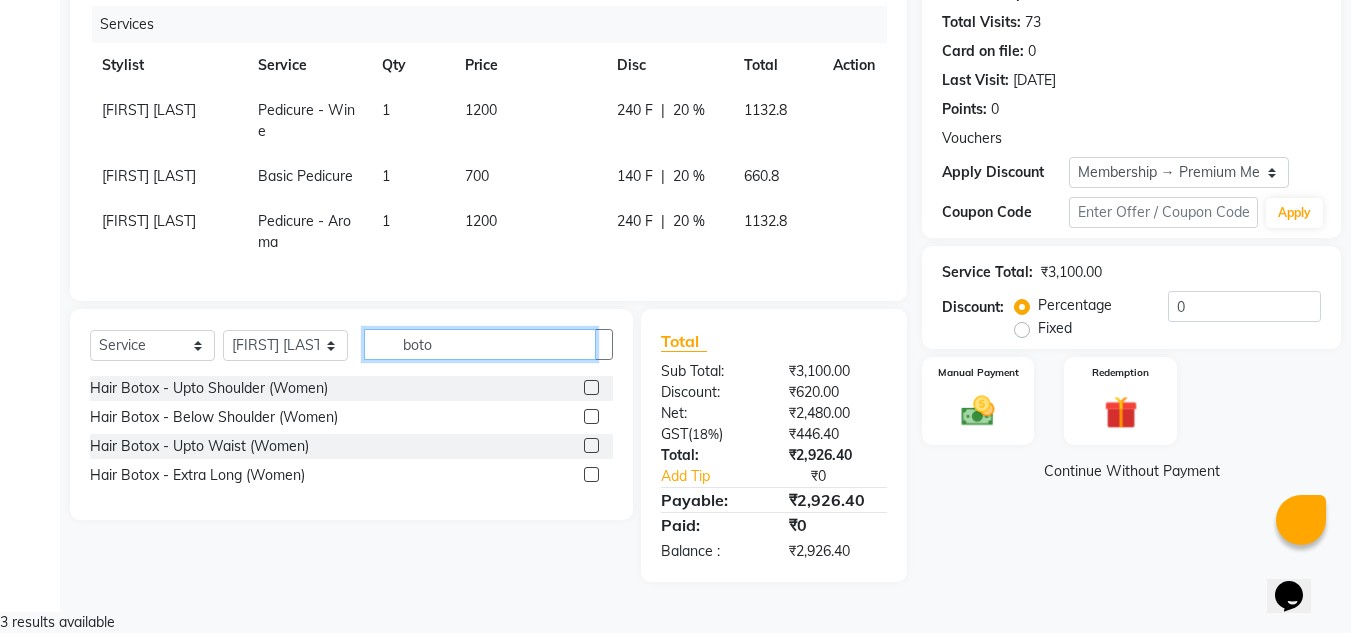 type on "boto" 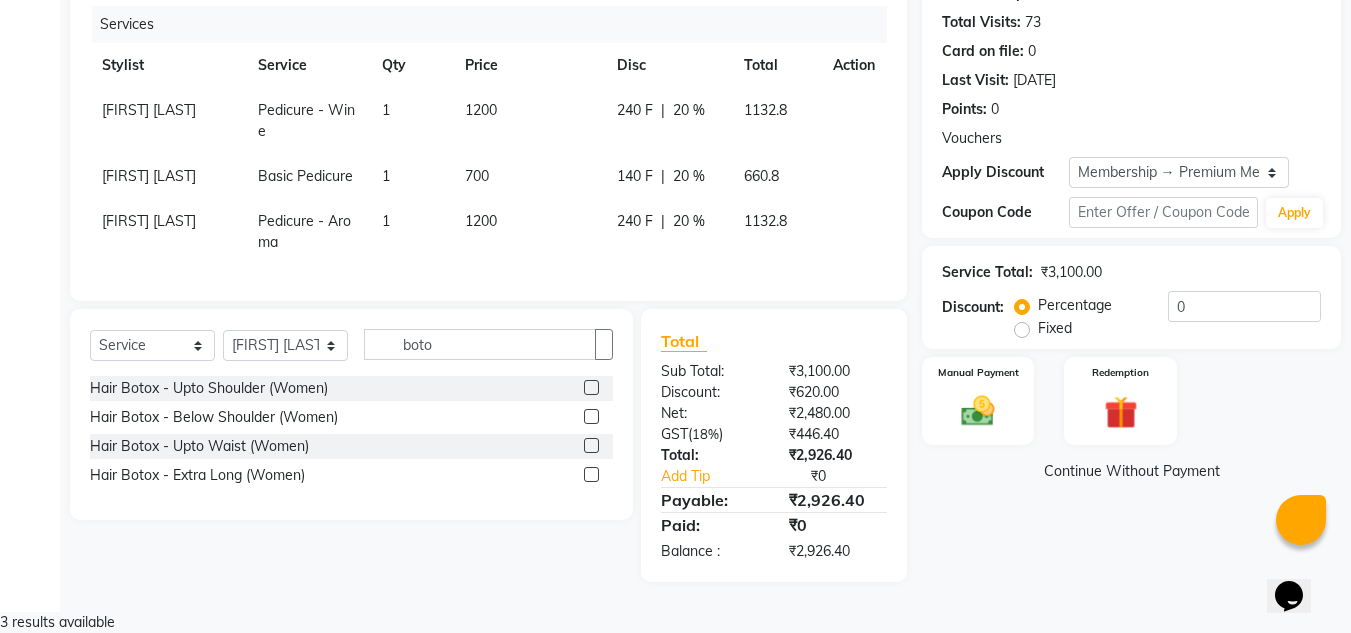 click at bounding box center (591, 416) 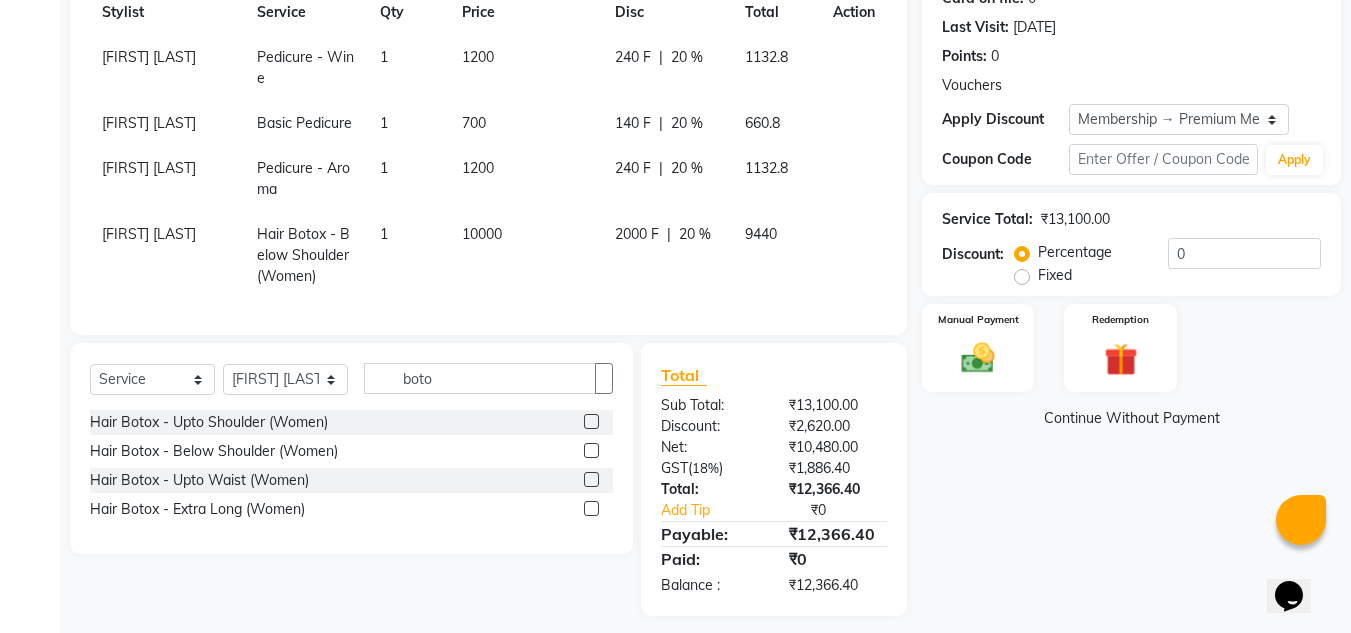 scroll, scrollTop: 300, scrollLeft: 0, axis: vertical 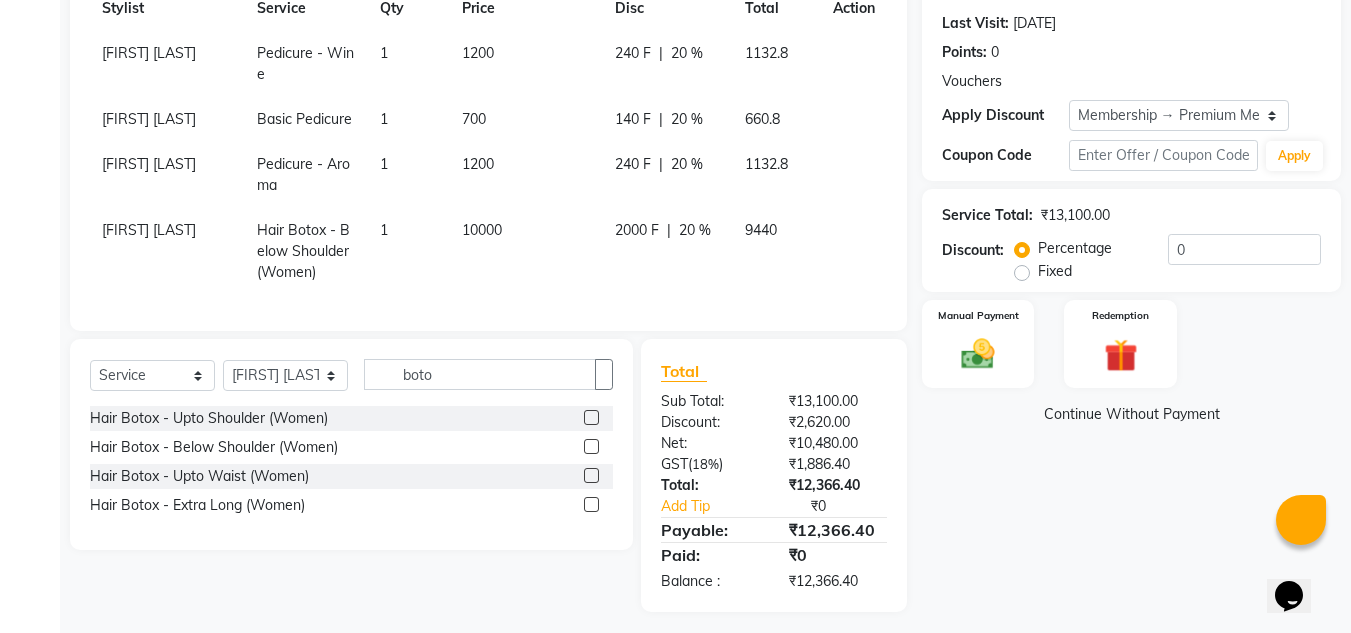 click on "Name: Dr [LAST] [LAST] Wallet: ₹2,606.88 Membership: end on 17-04-2026 Total Visits: 73 Card on file: 0 Last Visit: 28-06-2025 Points: 0 Vouchers Apply Discount Select Membership → Premium Membership Coupon Code Apply Service Total: ₹13,100.00 Discount: Percentage Fixed 0 Manual Payment Redemption" at bounding box center [1139, 231] 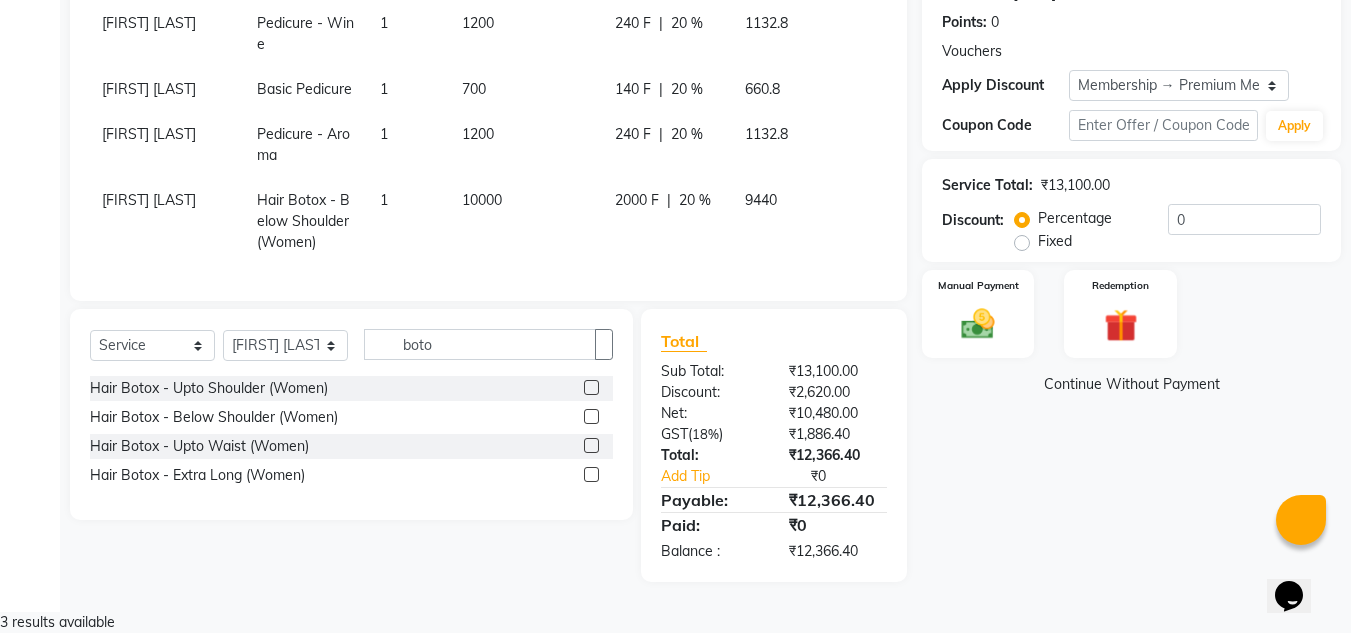 scroll, scrollTop: 344, scrollLeft: 0, axis: vertical 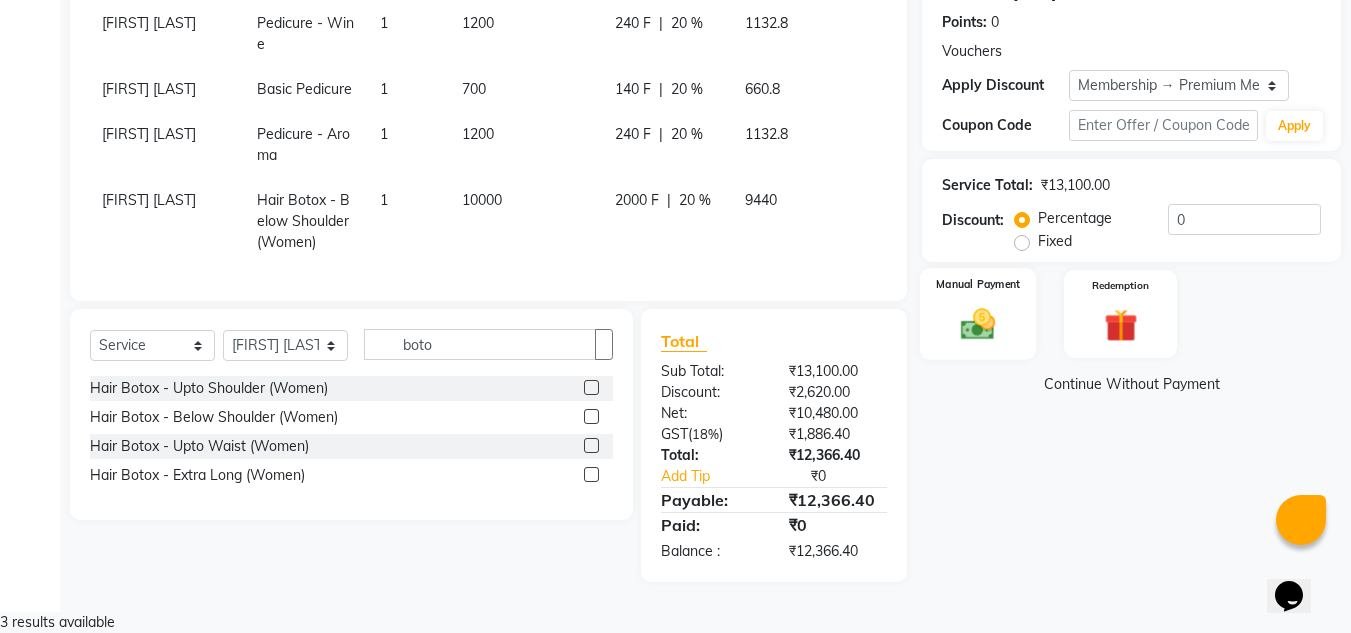 click at bounding box center [978, 324] 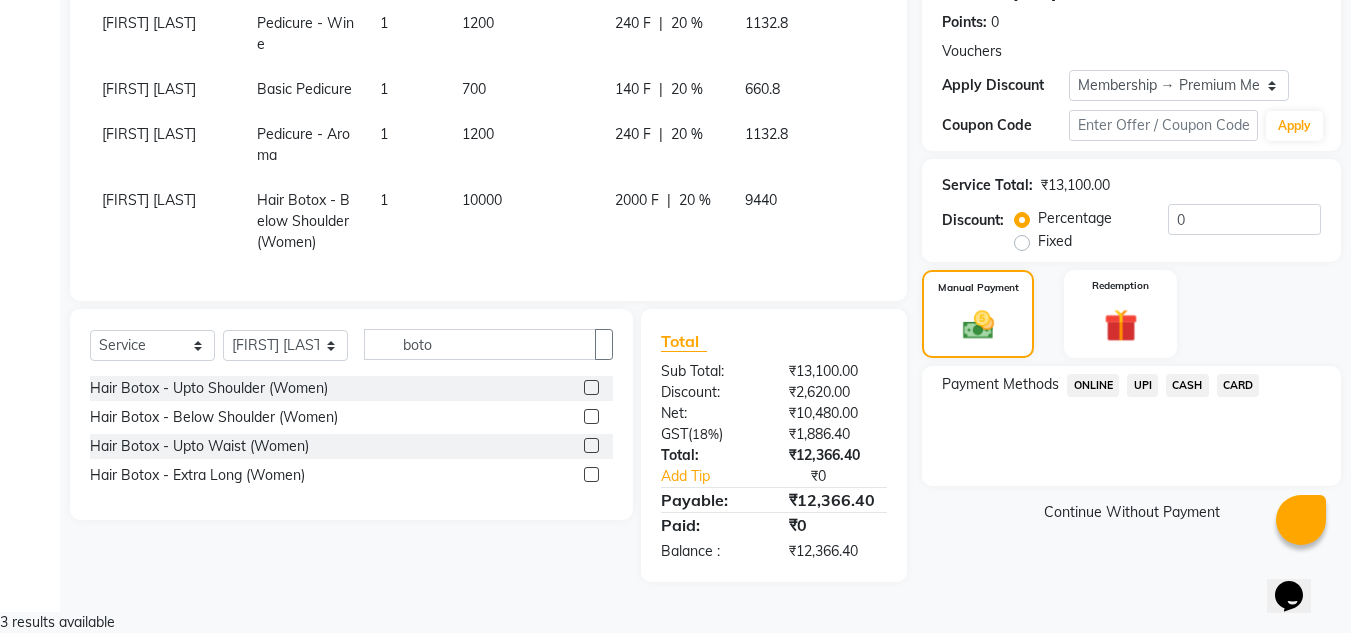 click on "CARD" at bounding box center (1093, 385) 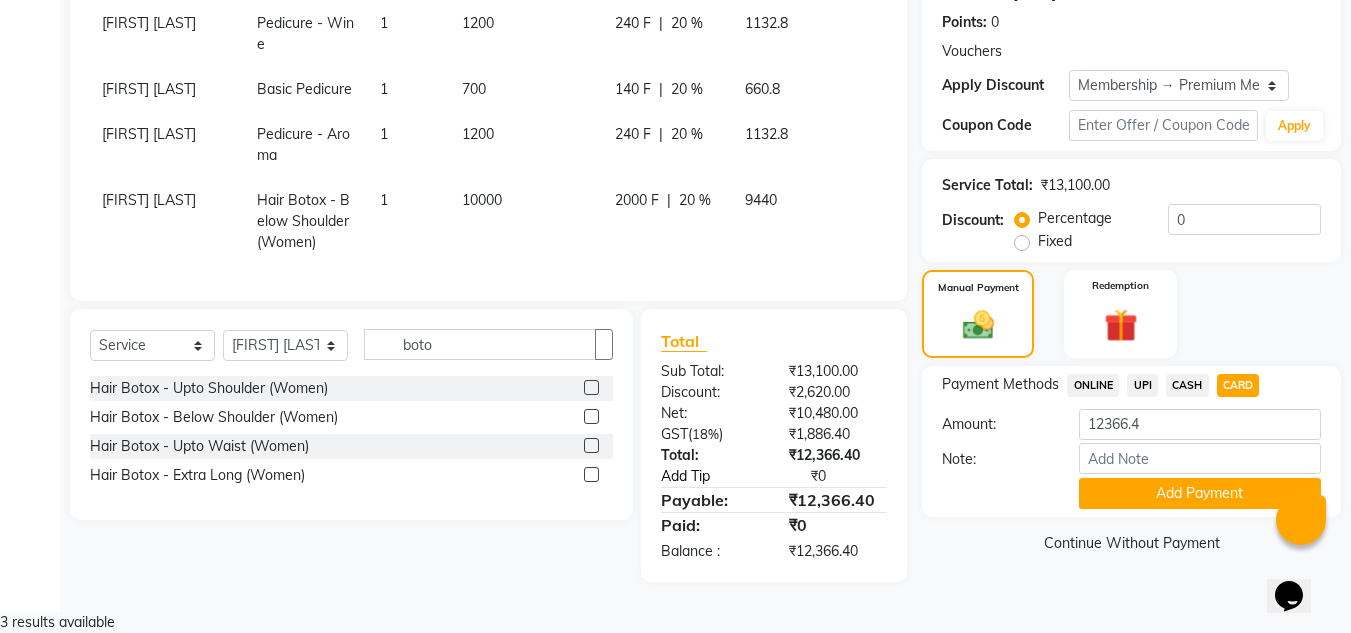 click on "Add Tip" at bounding box center (720, 476) 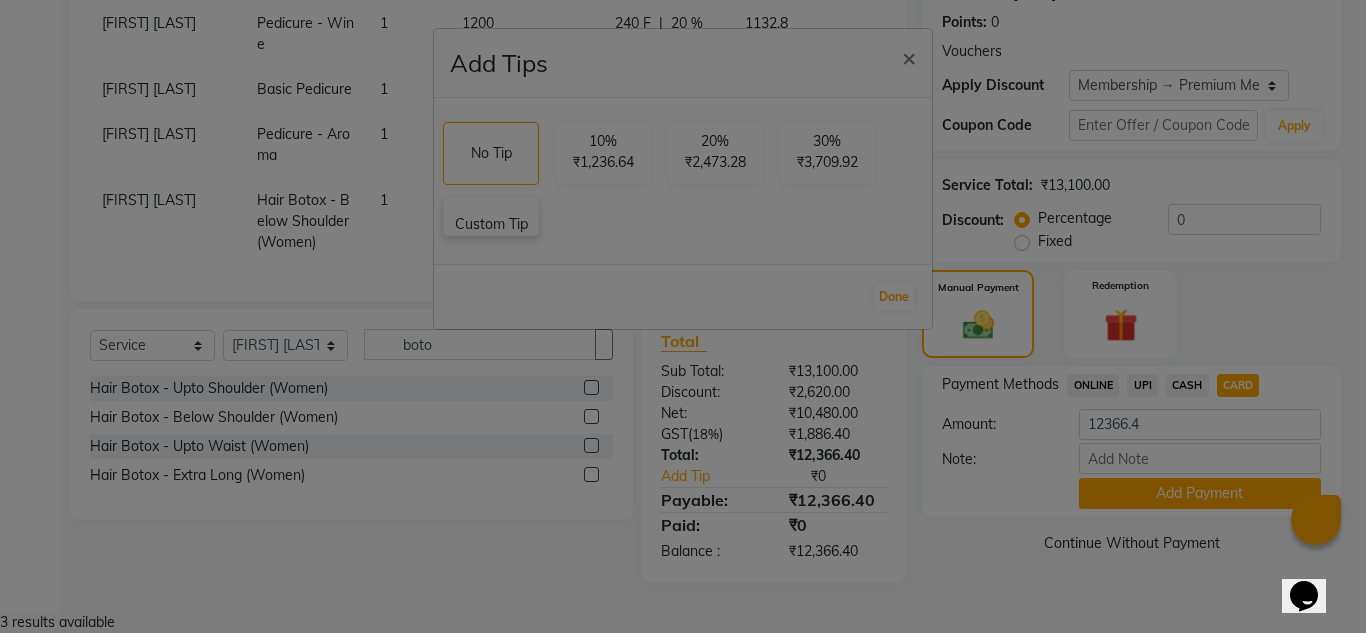 click on "Custom Tip" at bounding box center [491, 224] 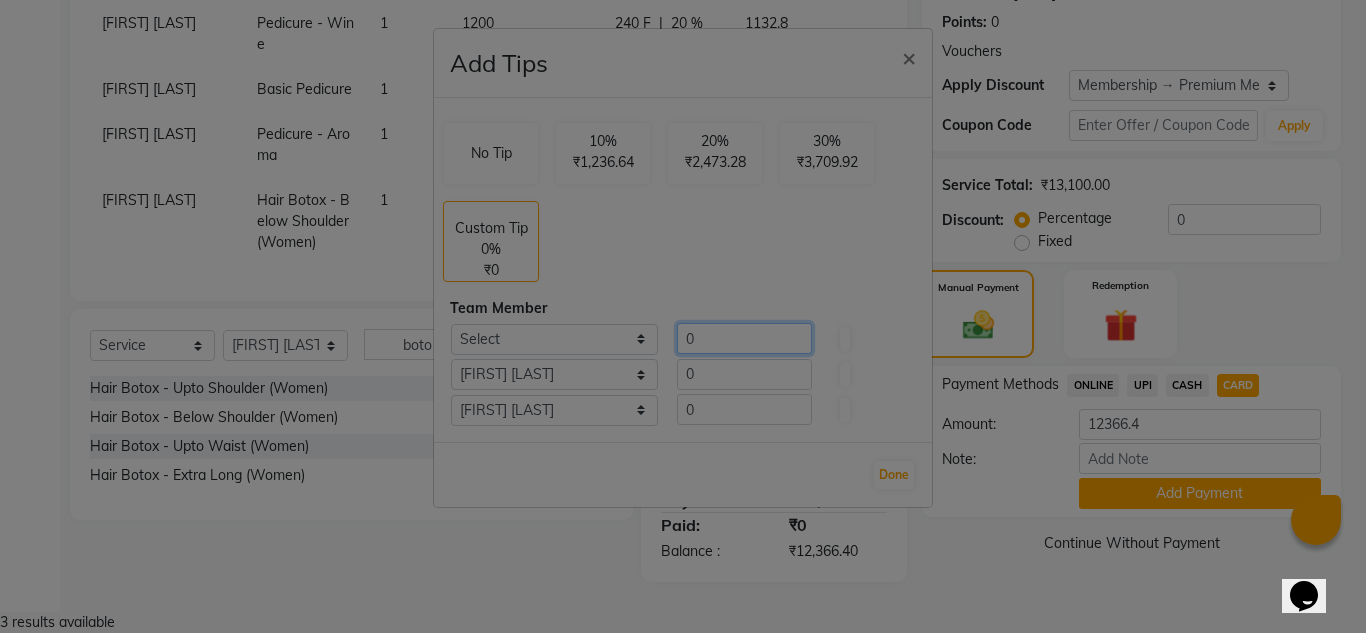 click on "0" at bounding box center (744, 338) 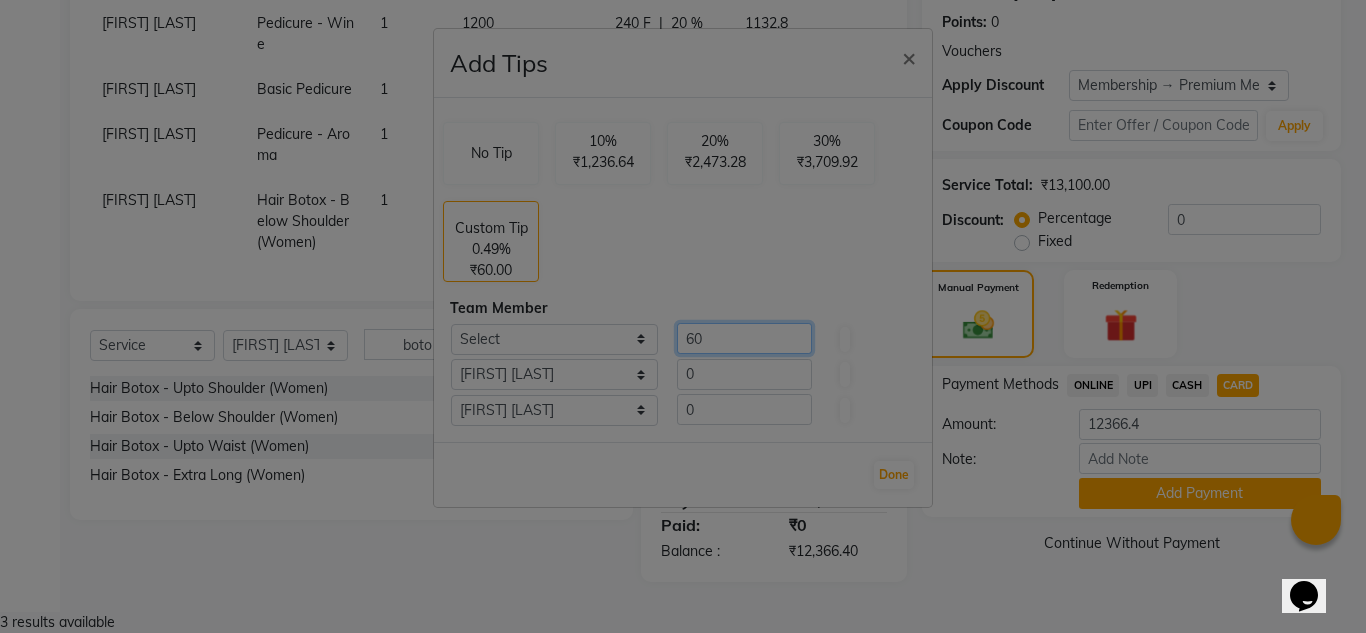 type on "60" 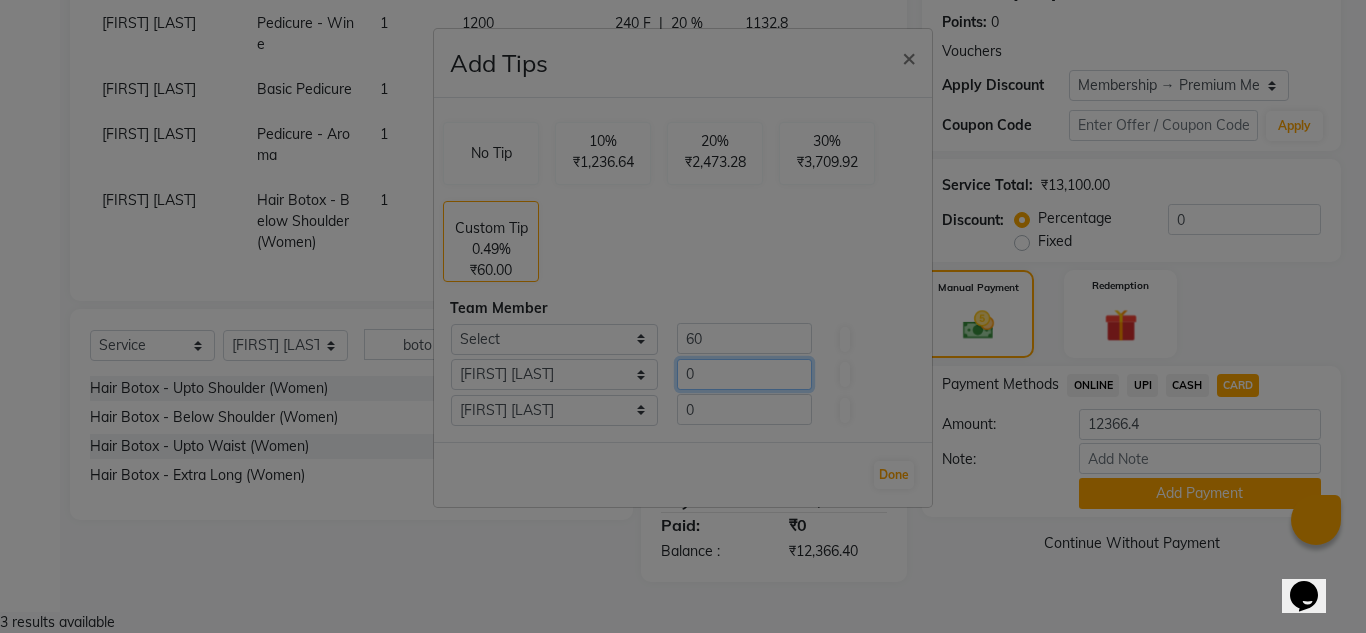 click on "0" at bounding box center (744, 374) 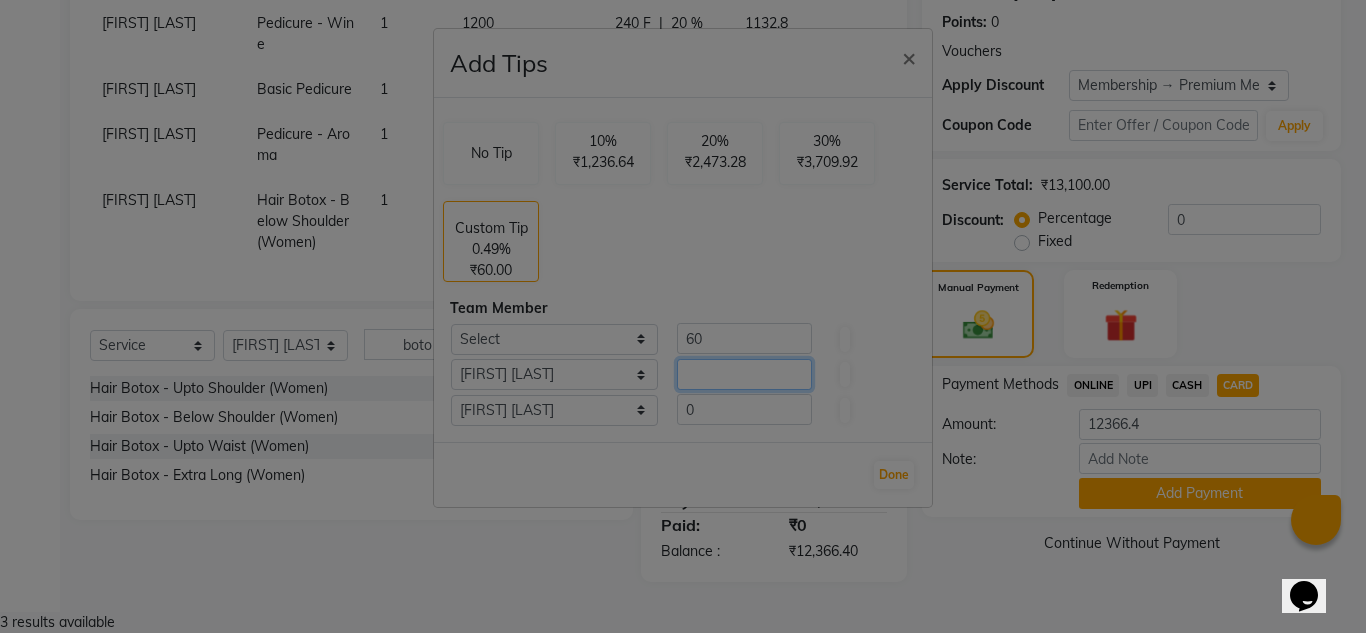 type 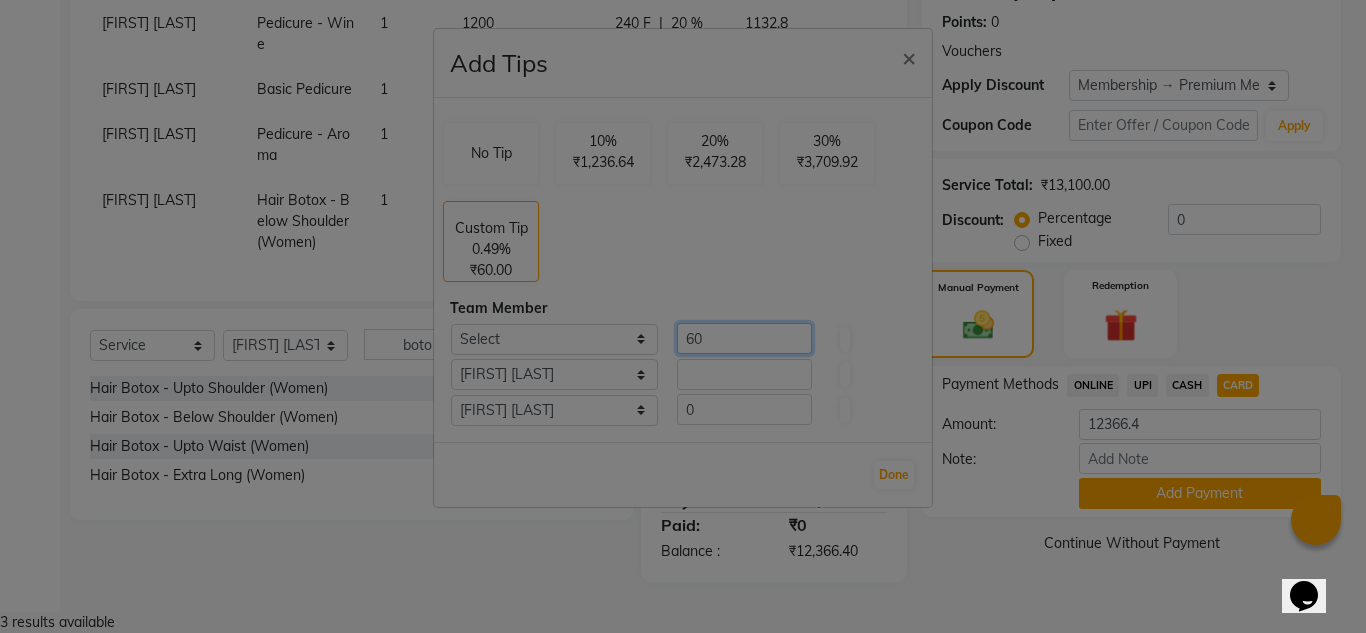 click on "60" at bounding box center [744, 338] 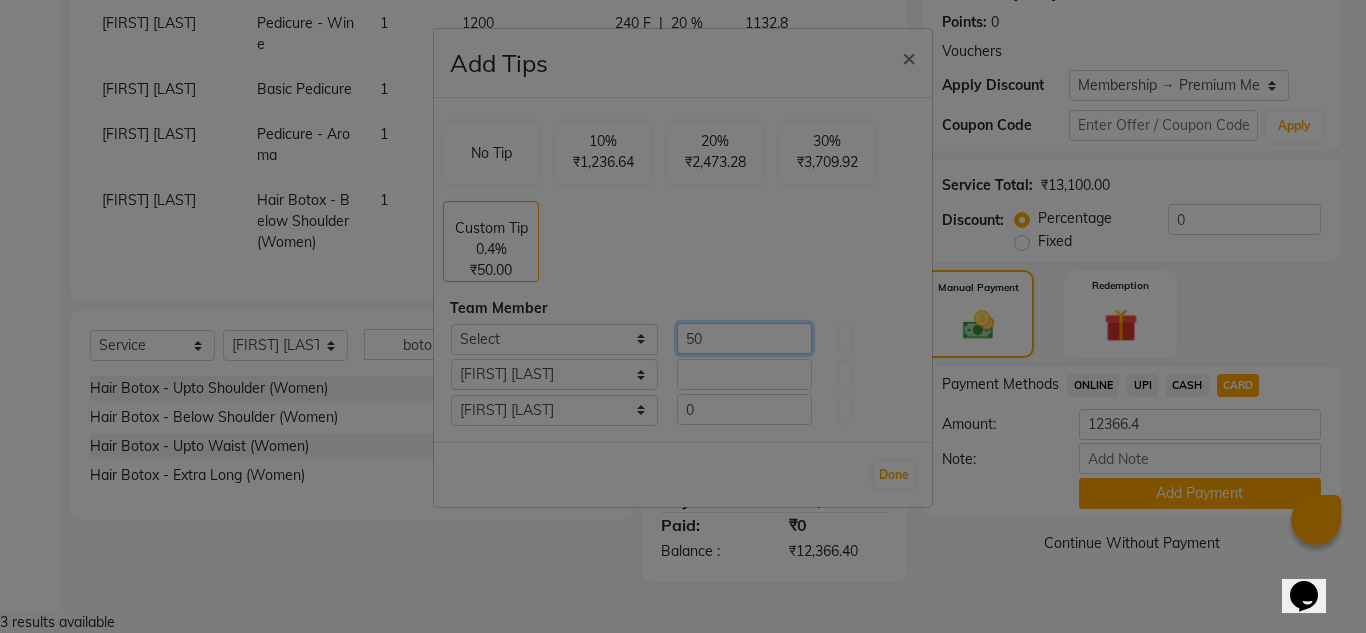 type on "50" 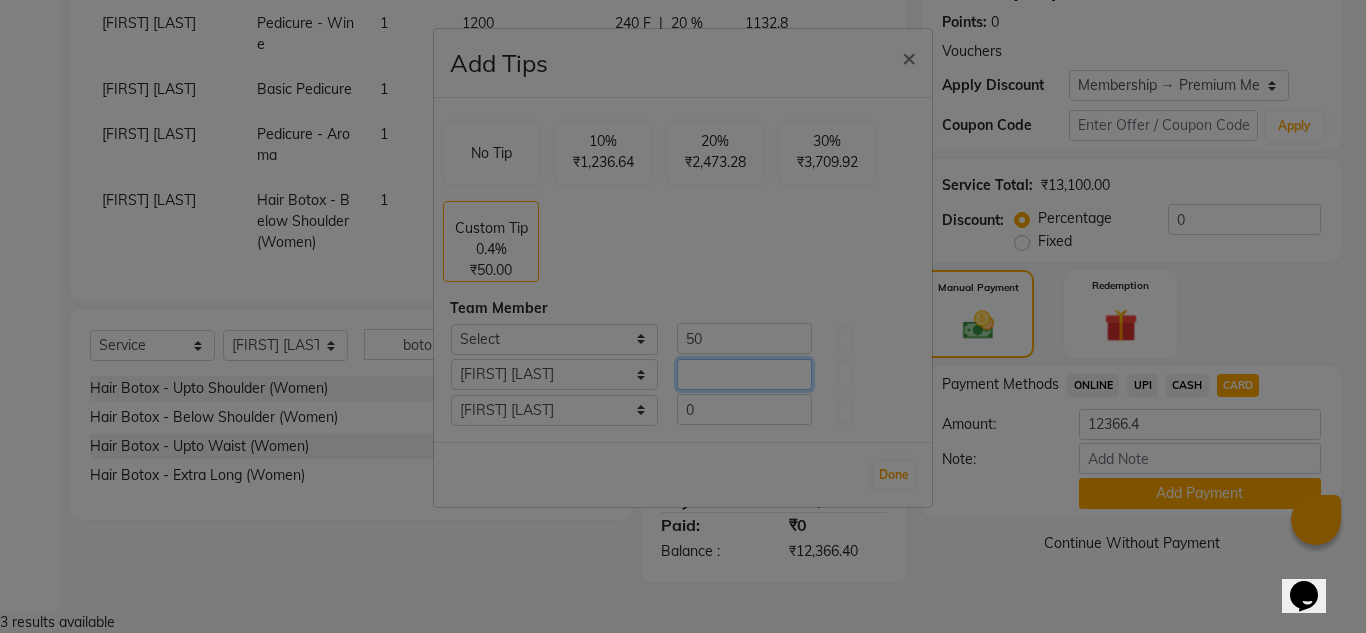 click at bounding box center (744, 338) 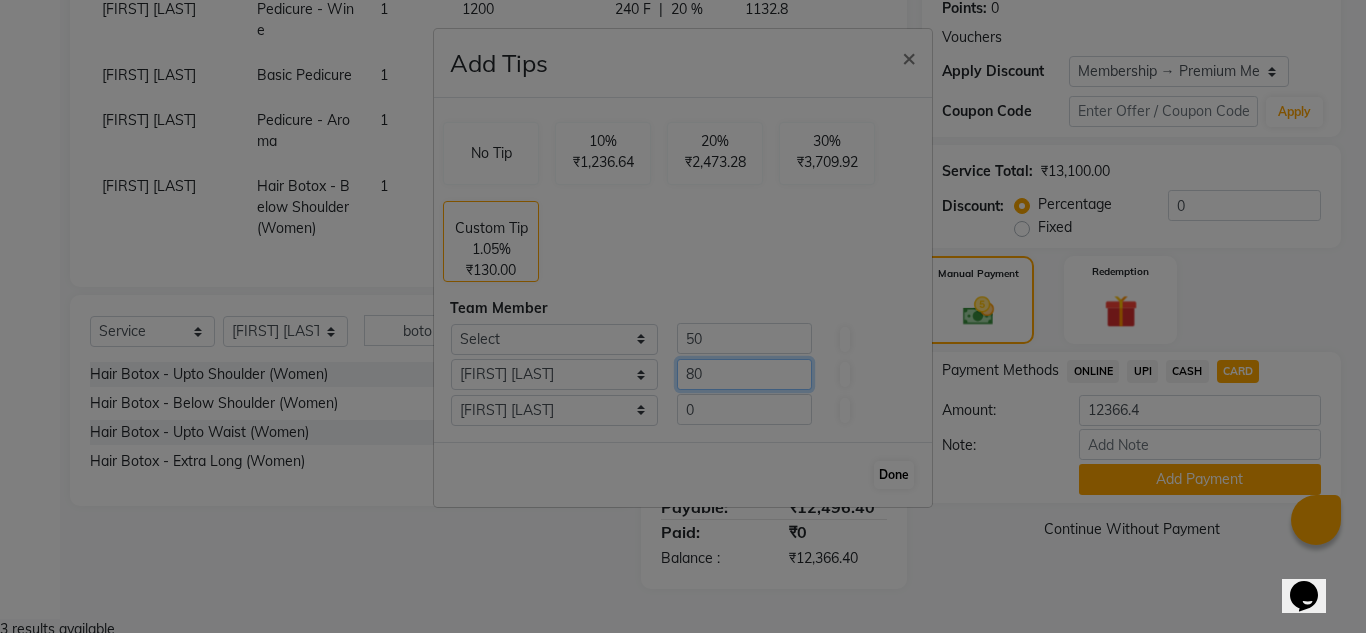 type on "80" 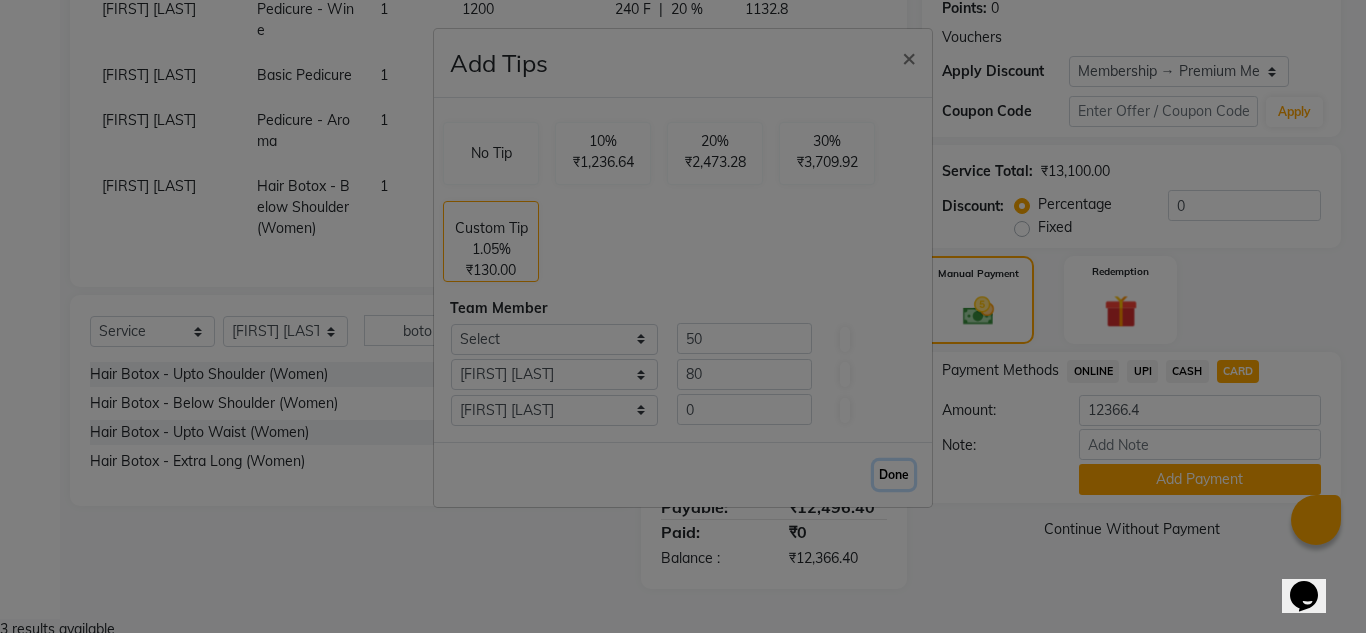 click on "Done" at bounding box center [894, 475] 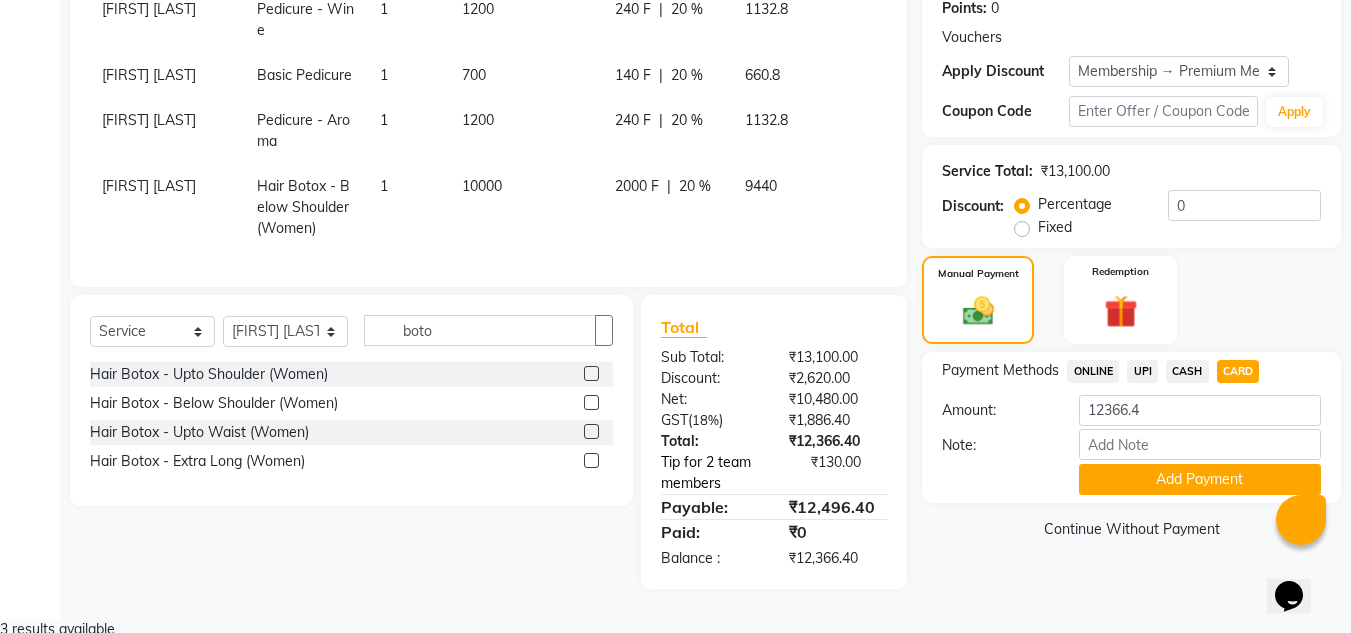 click on "Tip for 2 team members" at bounding box center (720, 473) 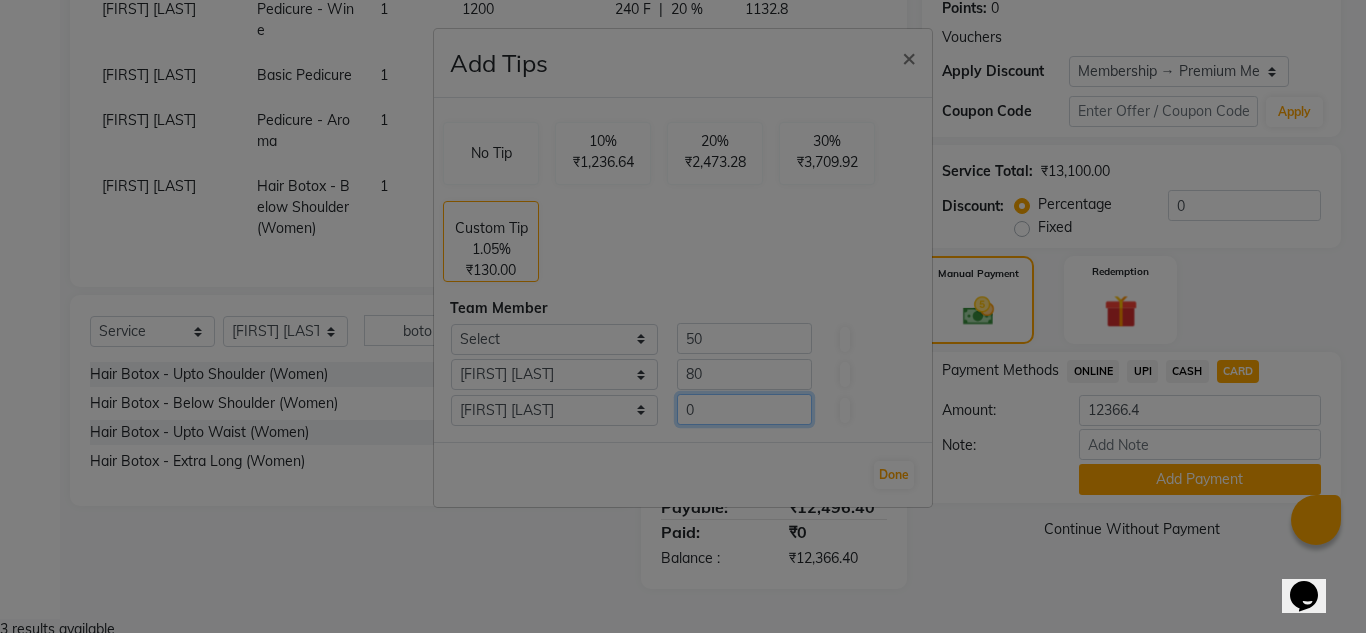 click on "0" at bounding box center [744, 338] 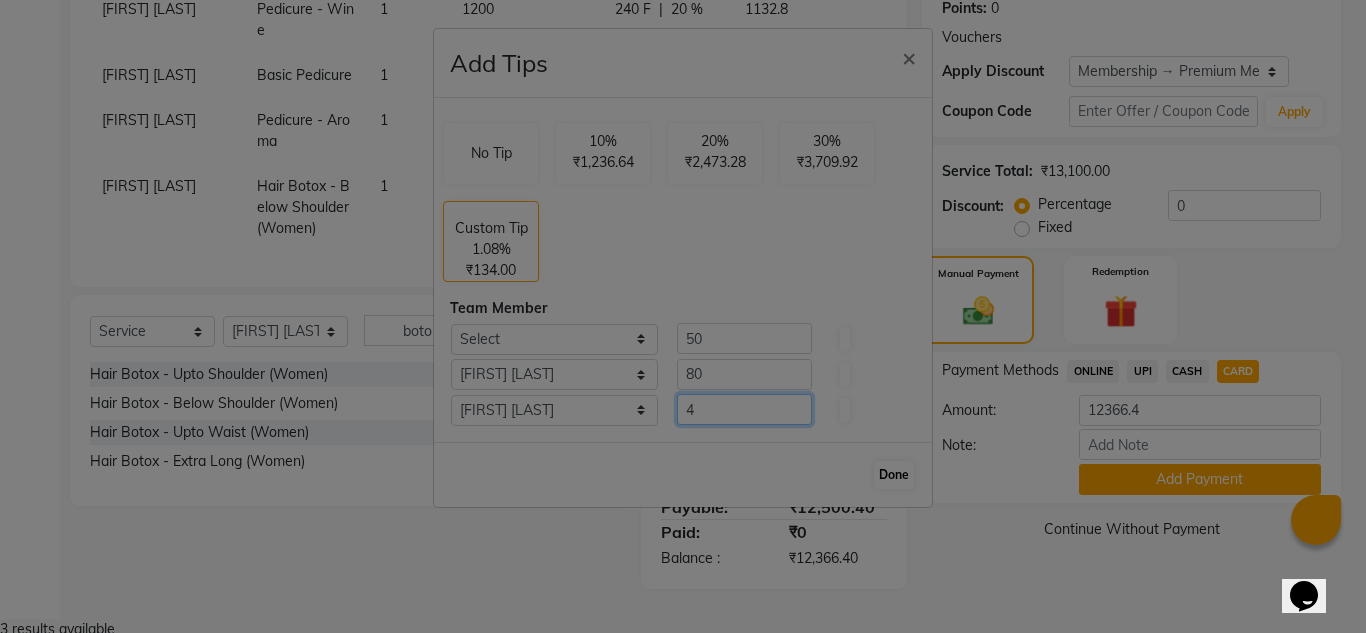 type on "4" 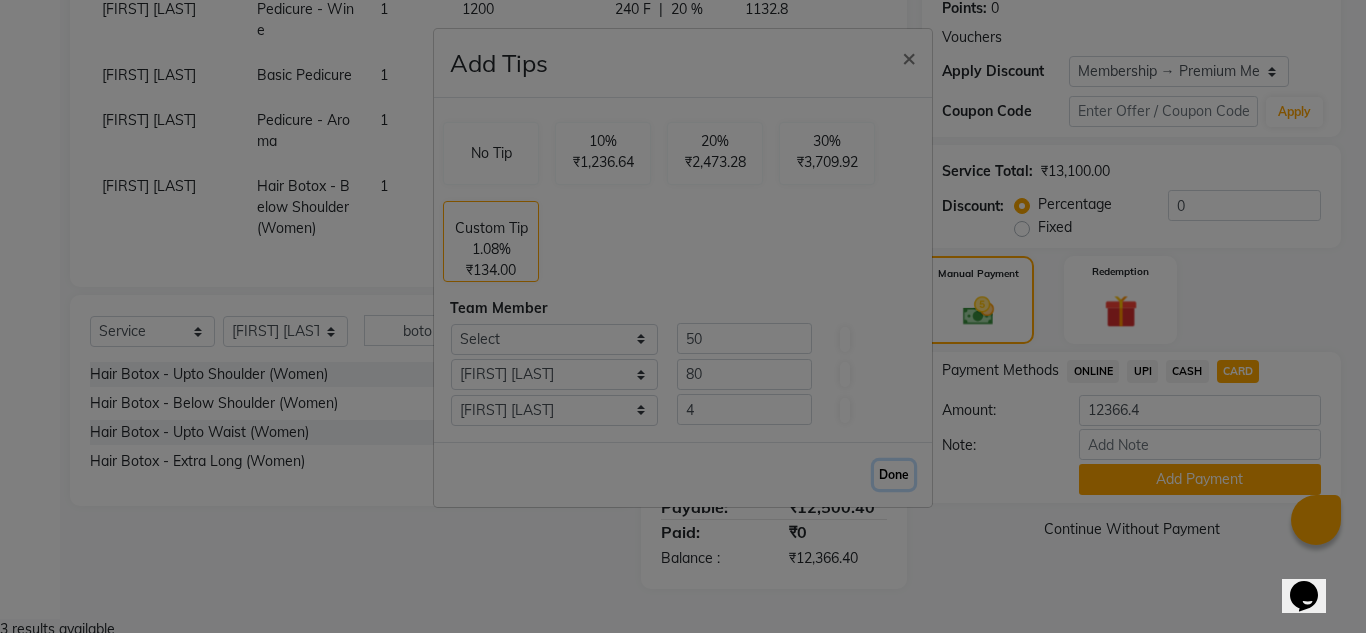 click on "Done" at bounding box center [894, 475] 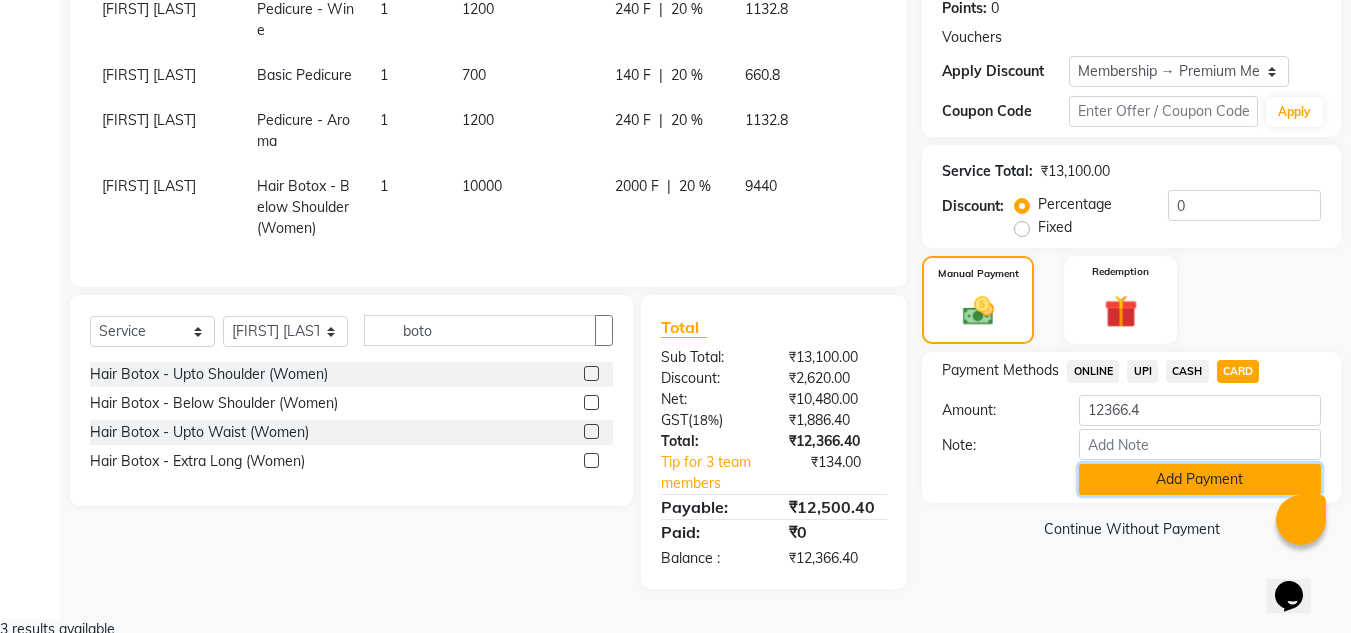 click on "Add Payment" at bounding box center [1200, 479] 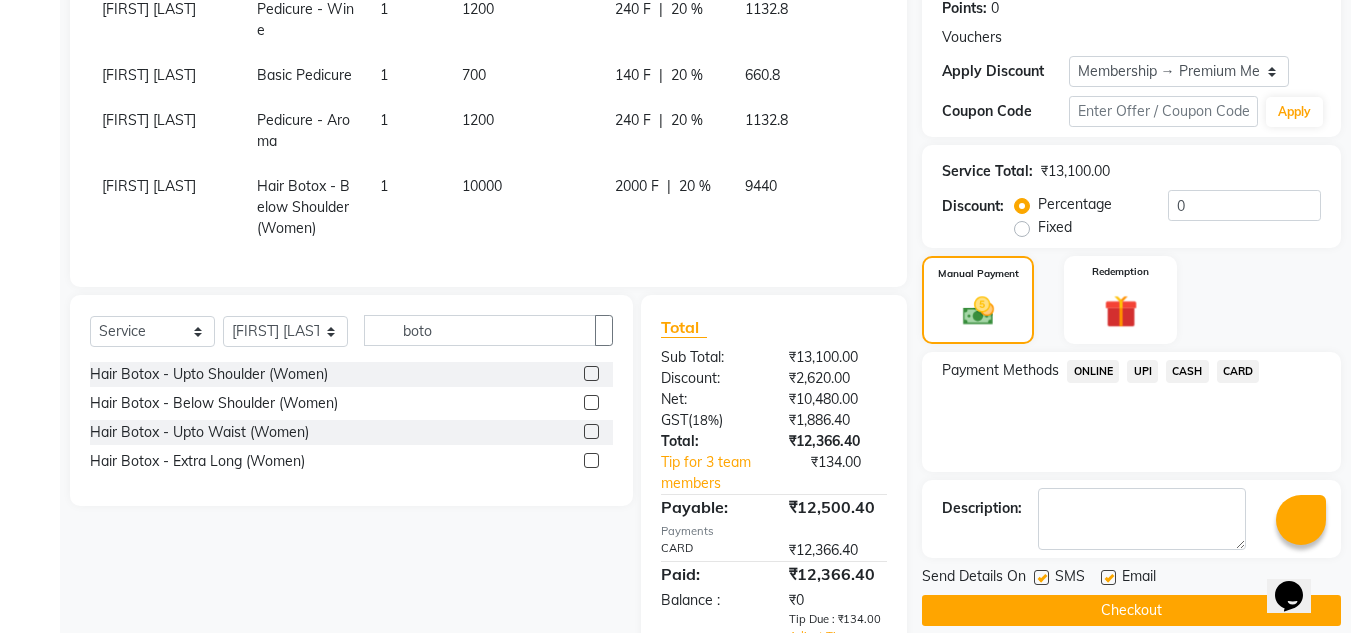 click at bounding box center [1108, 577] 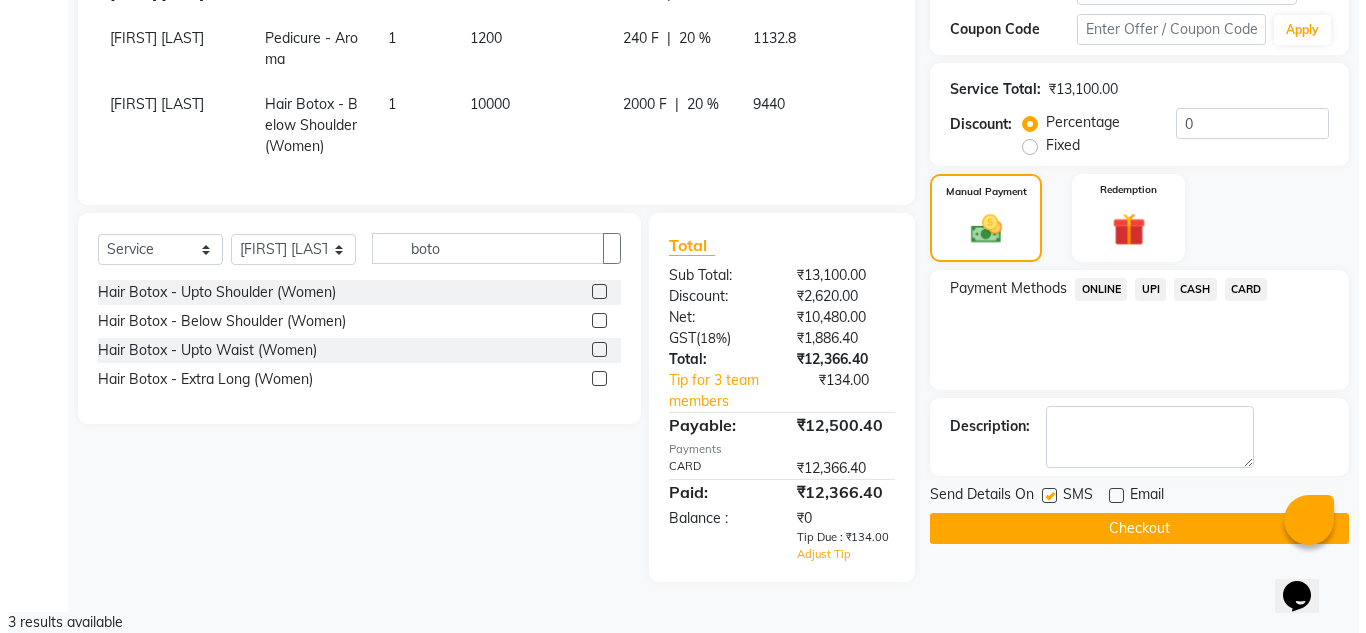 scroll, scrollTop: 440, scrollLeft: 0, axis: vertical 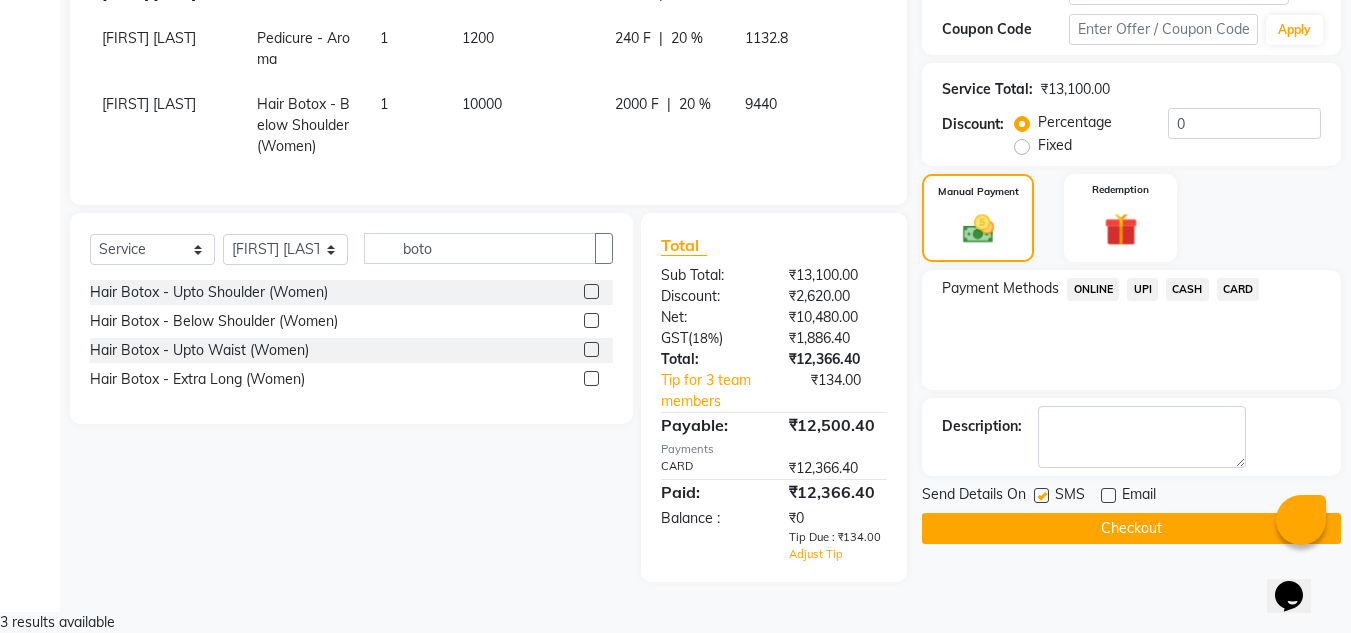 click on "Name: Dr [LAST] [LAST] Wallet: ₹2,606.88 Membership: end on 17-04-2026 Total Visits: 73 Card on file: 0 Last Visit: 28-06-2025 Points: 0 Vouchers Apply Discount Select Membership → Premium Membership Coupon Code Apply Service Total: ₹13,100.00 Discount: Percentage Fixed 0 Manual Payment Redemption Payment Methods ONLINE UPI CASH CARD Description: Send Details On SMS Email Checkout" at bounding box center [1139, 153] 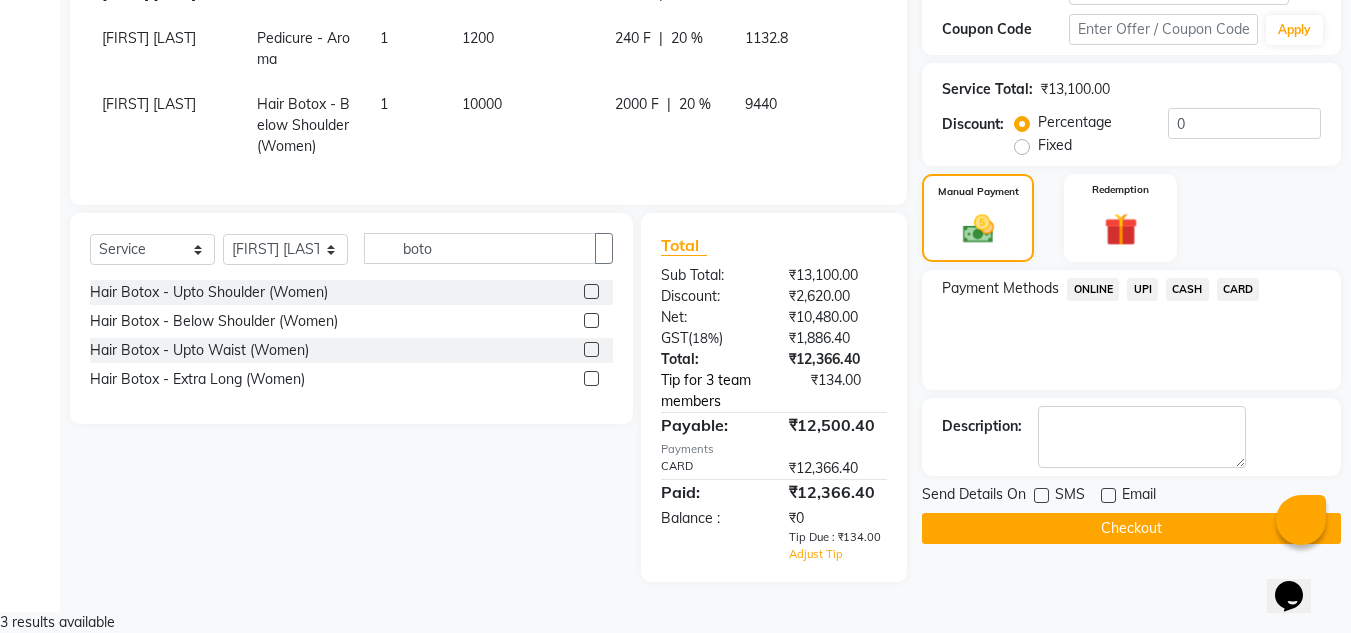 click on "Tip for 3 team members" at bounding box center [720, 391] 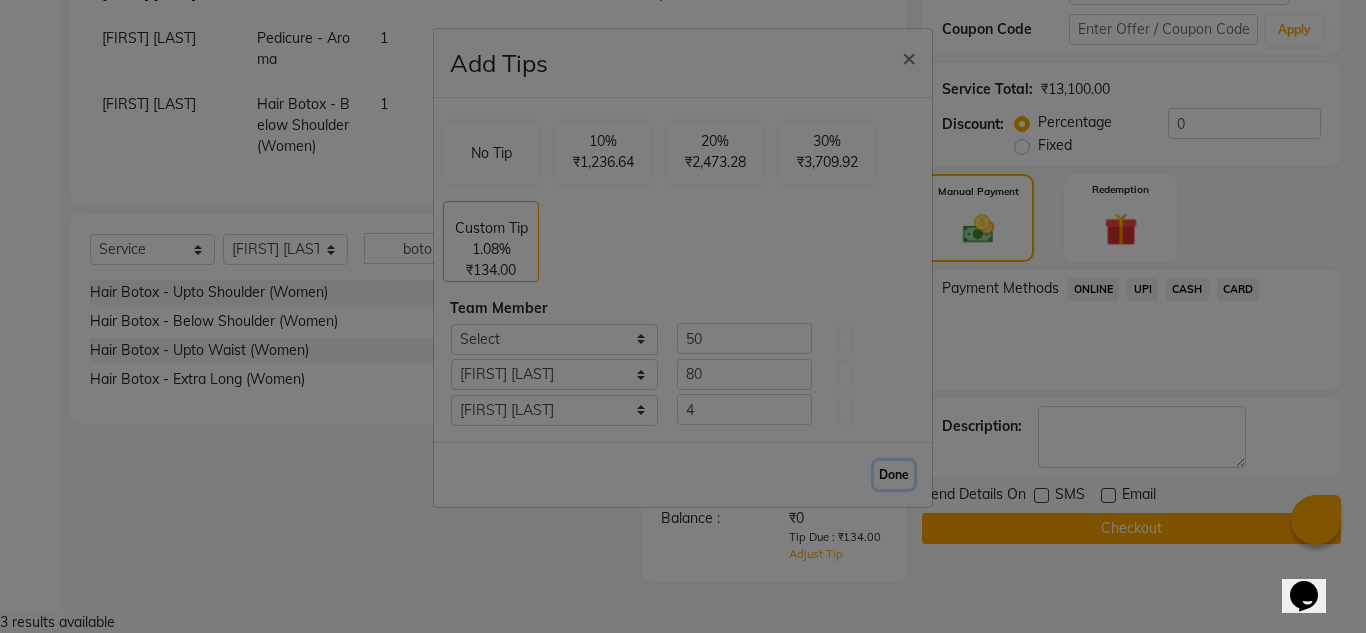 click on "Done" at bounding box center (894, 475) 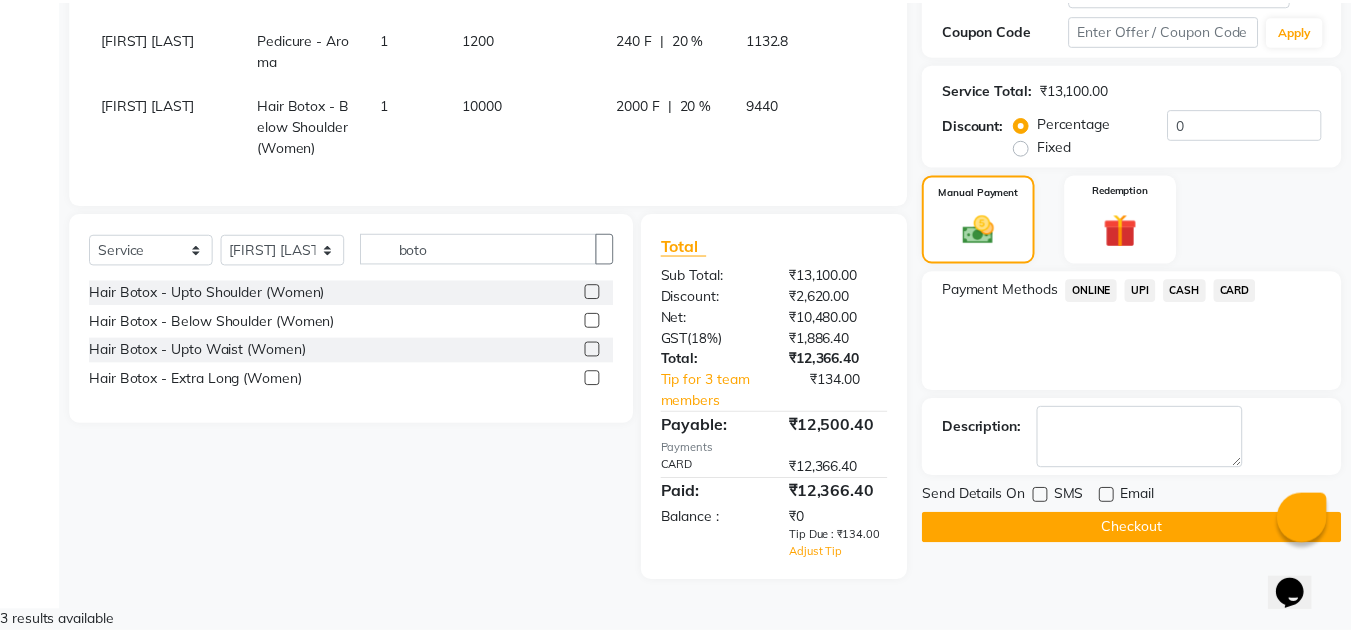 scroll, scrollTop: 419, scrollLeft: 0, axis: vertical 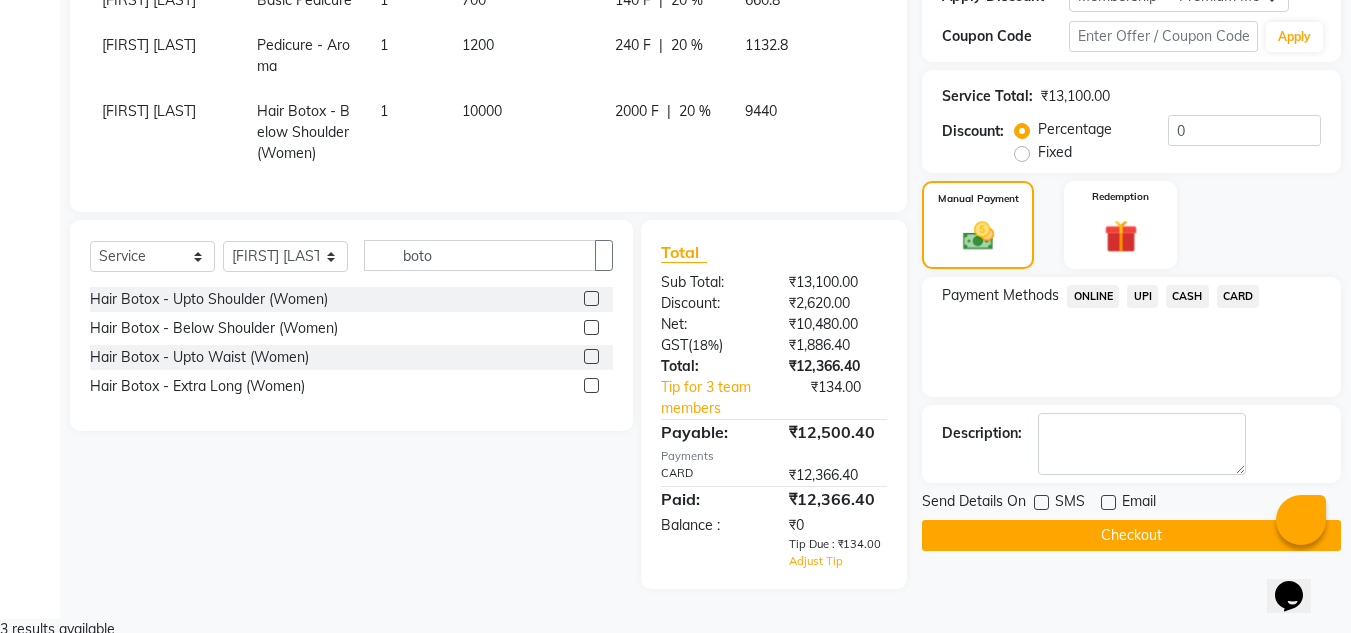 click at bounding box center [862, 475] 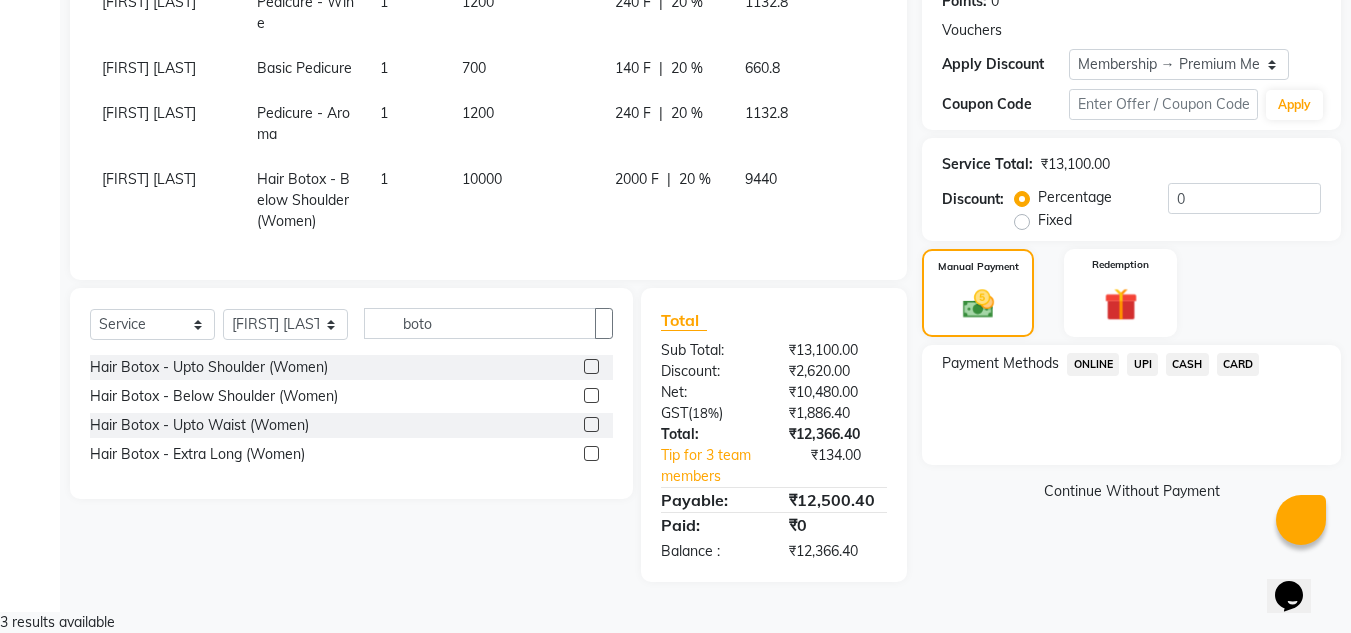 click on "CARD" at bounding box center [1093, 364] 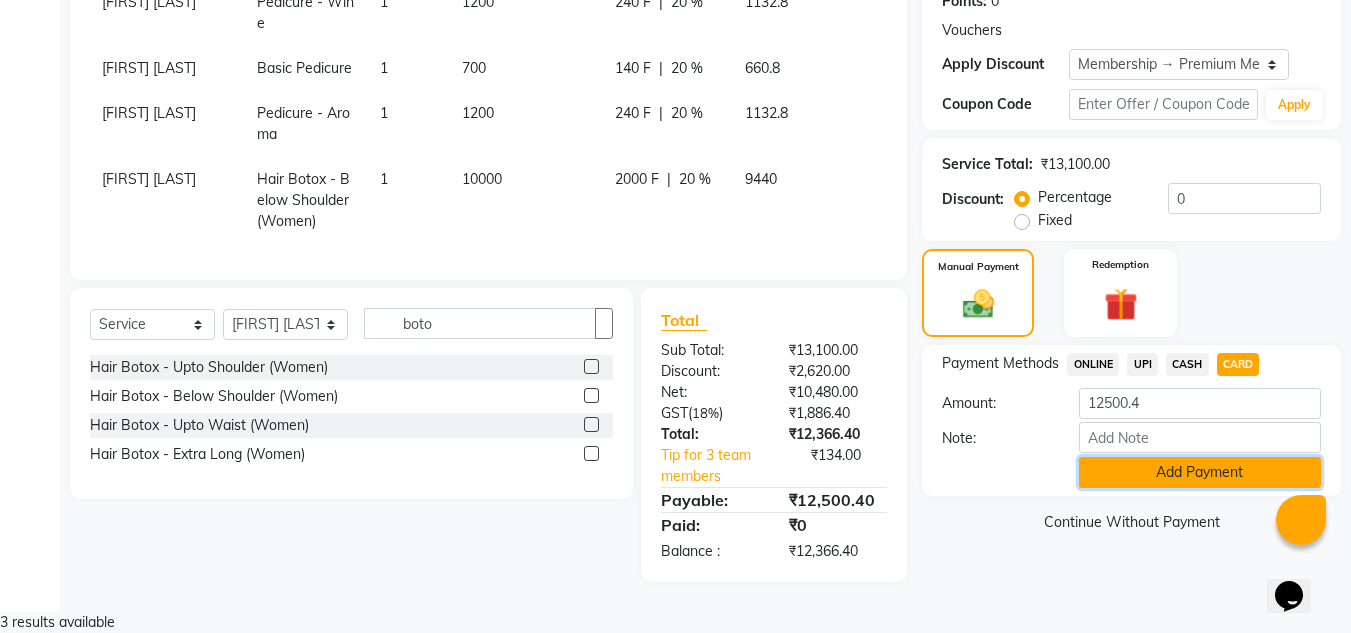 click on "Add Payment" at bounding box center (1200, 472) 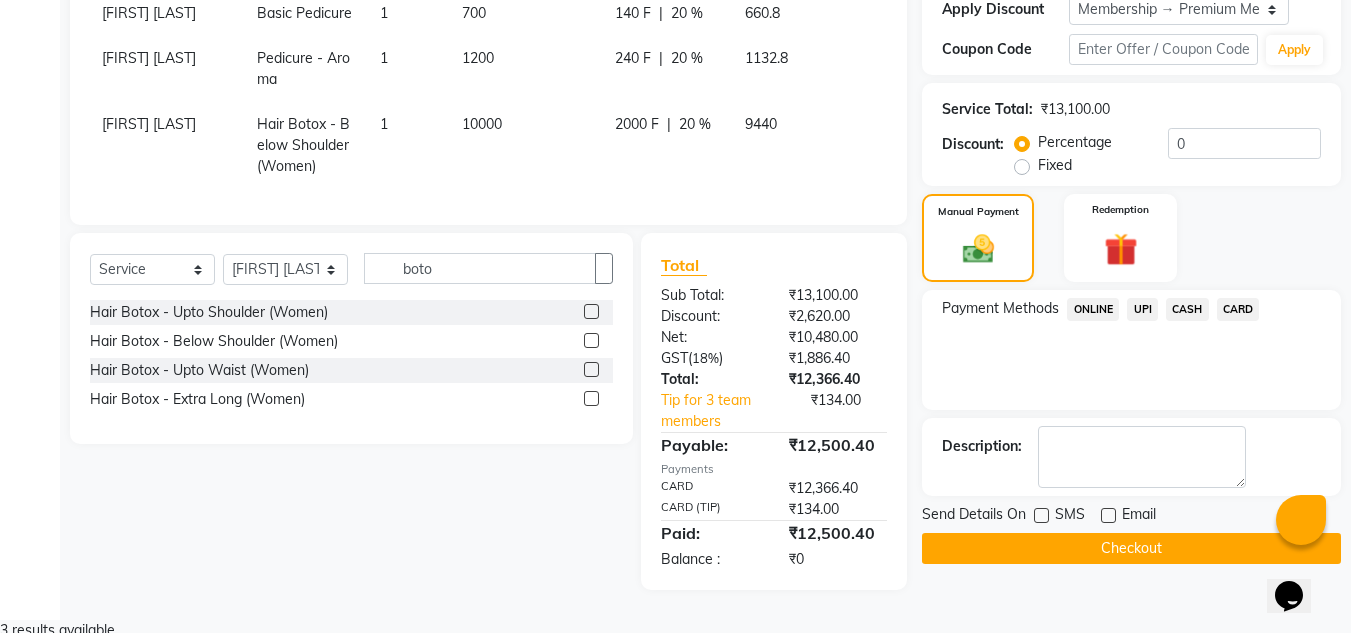 scroll, scrollTop: 428, scrollLeft: 0, axis: vertical 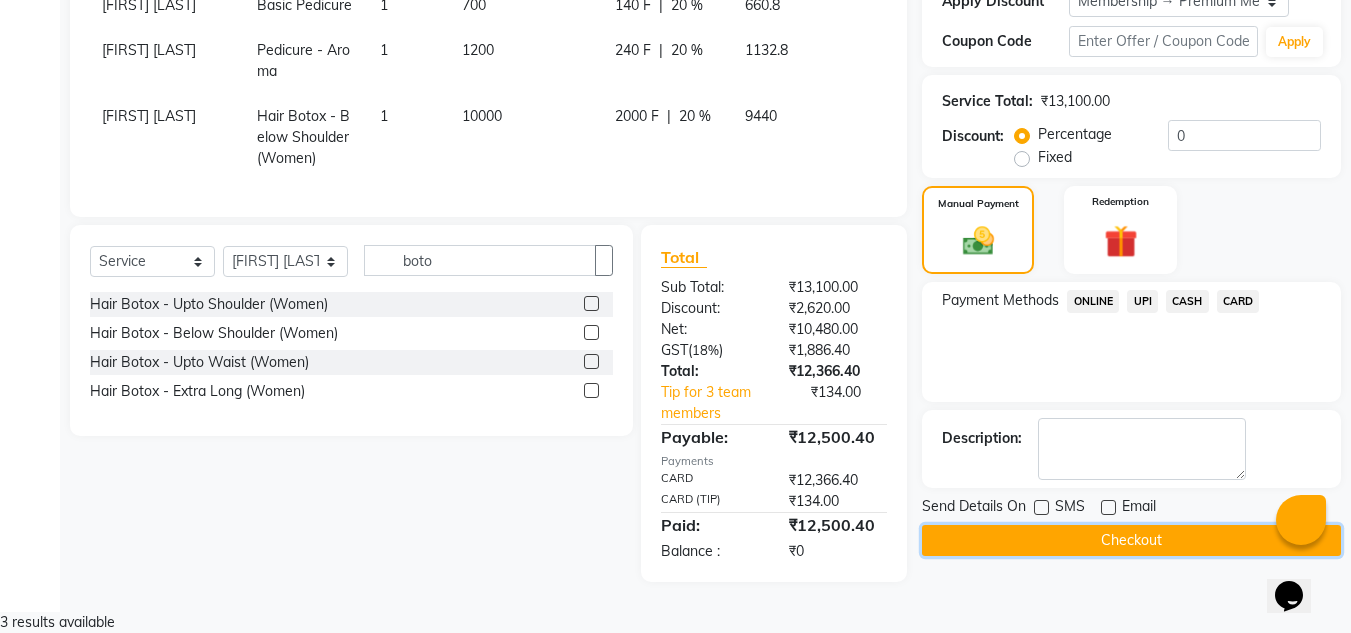 click on "Checkout" at bounding box center [1131, 540] 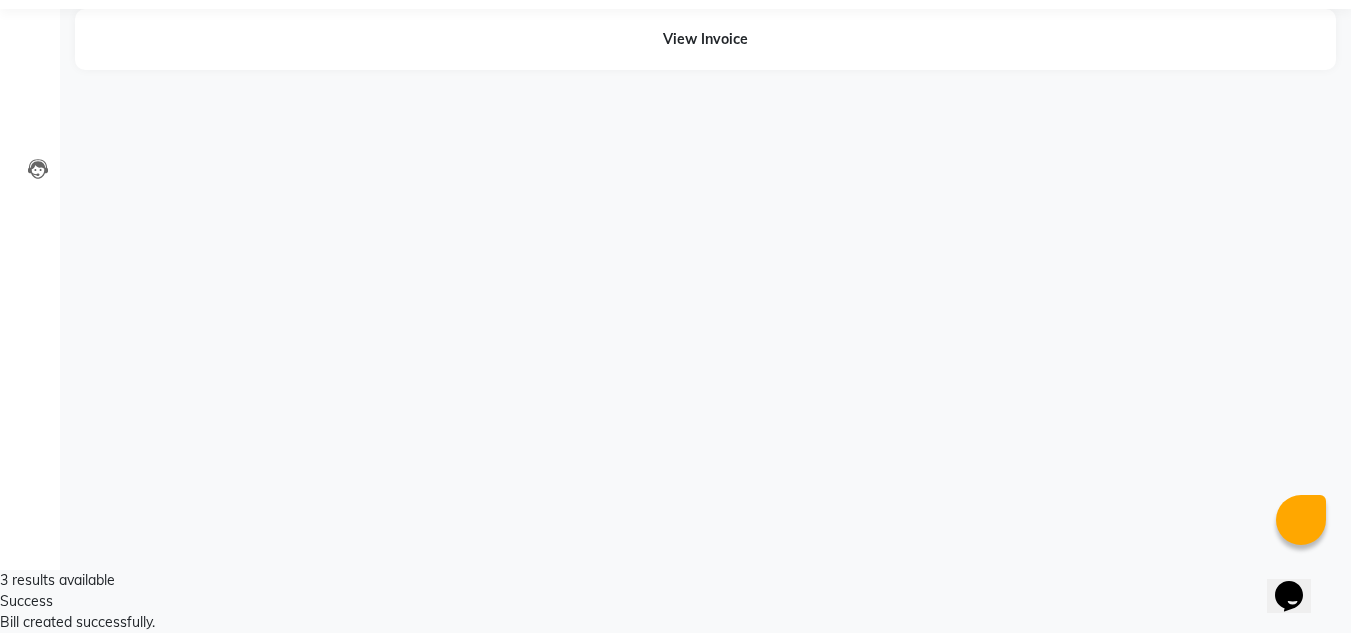 scroll, scrollTop: 0, scrollLeft: 0, axis: both 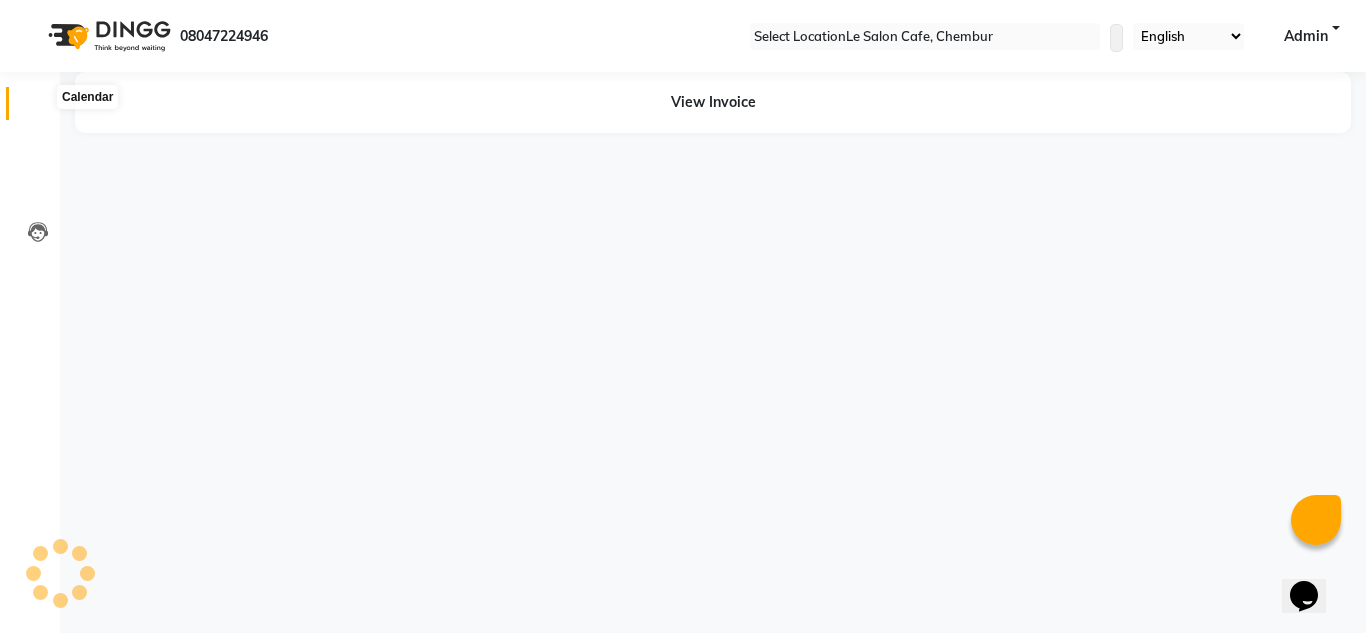 click at bounding box center [38, 108] 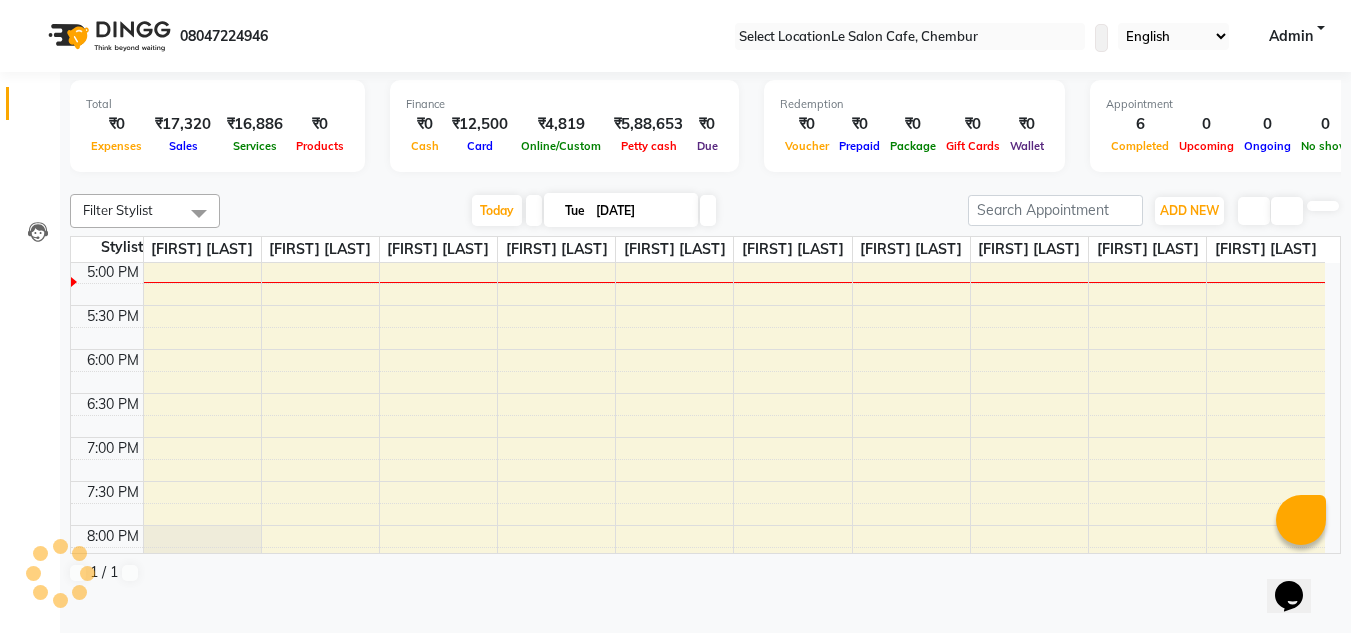 scroll, scrollTop: 0, scrollLeft: 0, axis: both 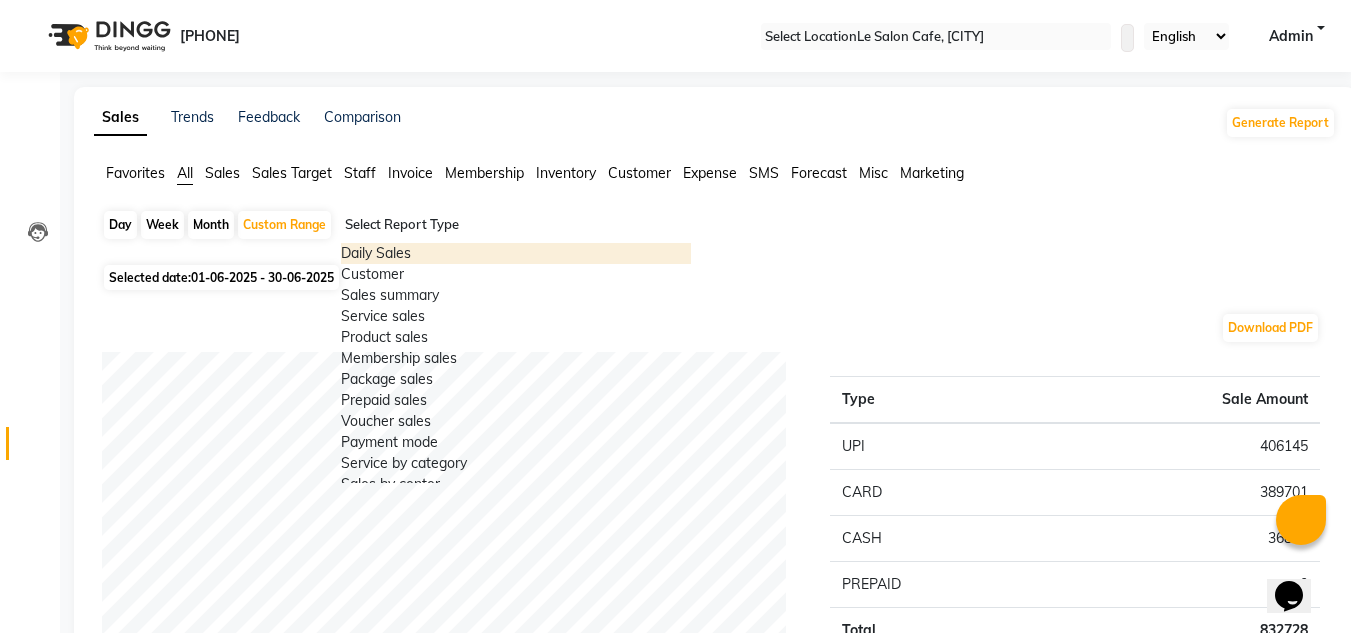 click at bounding box center [516, 225] 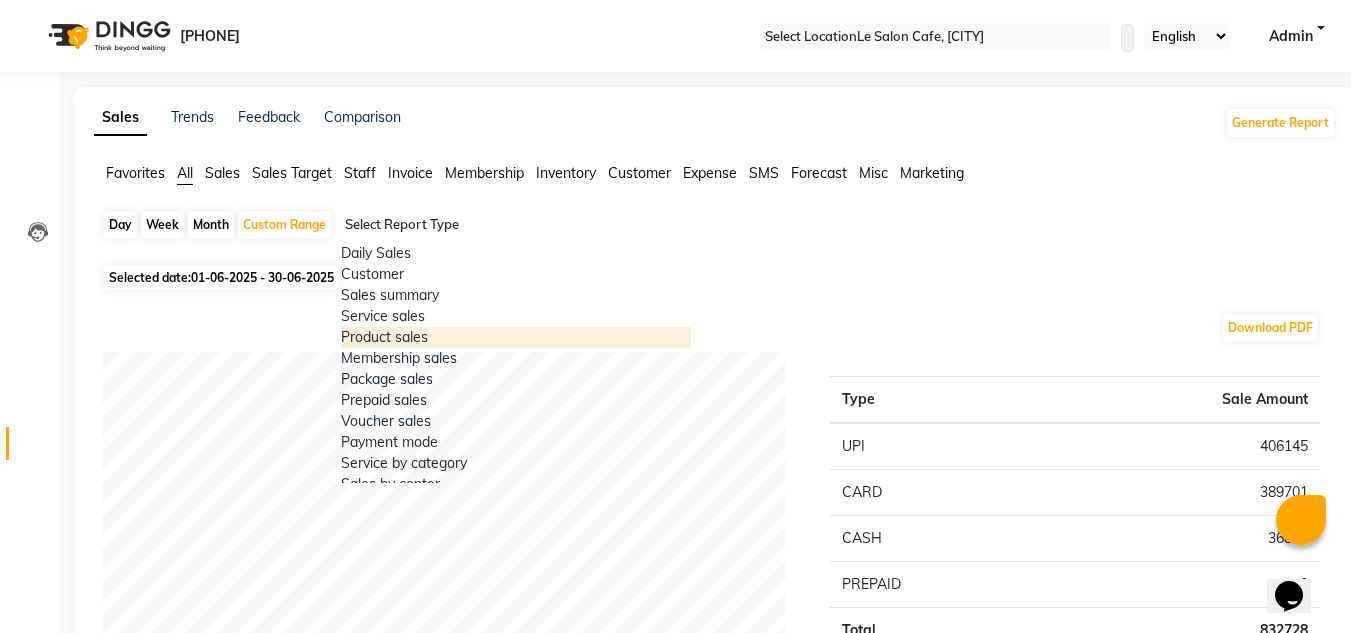 click on "Product sales" at bounding box center [516, 337] 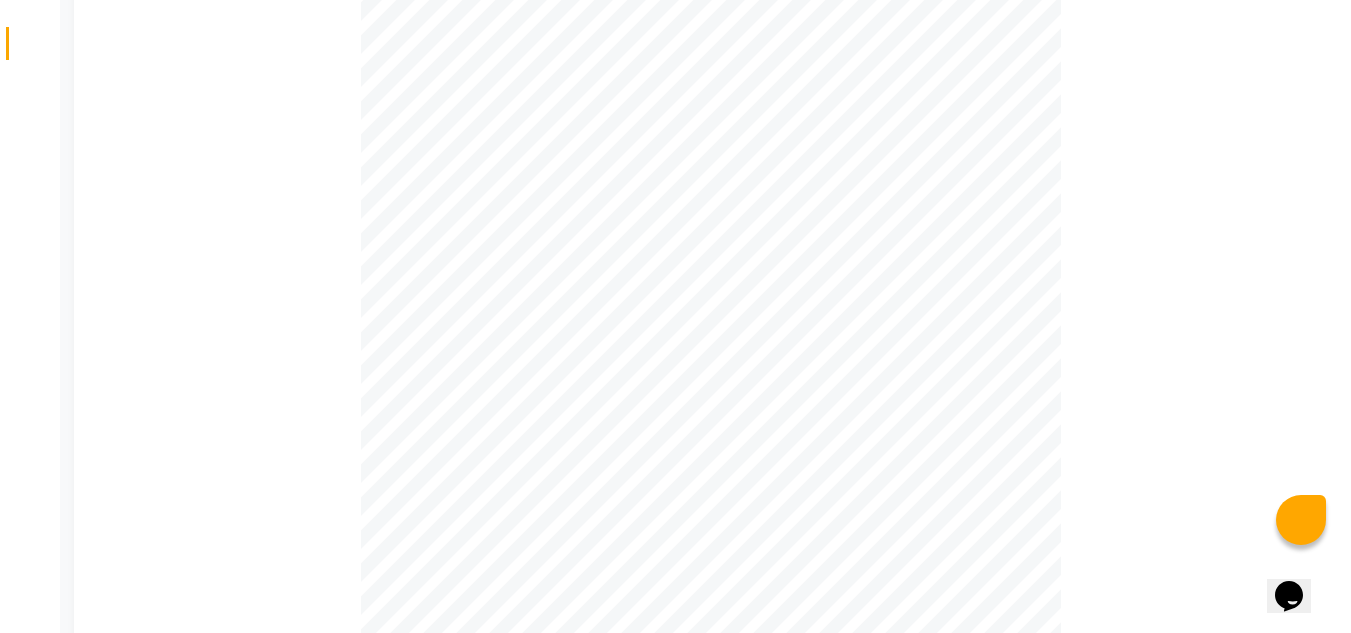 scroll, scrollTop: 840, scrollLeft: 0, axis: vertical 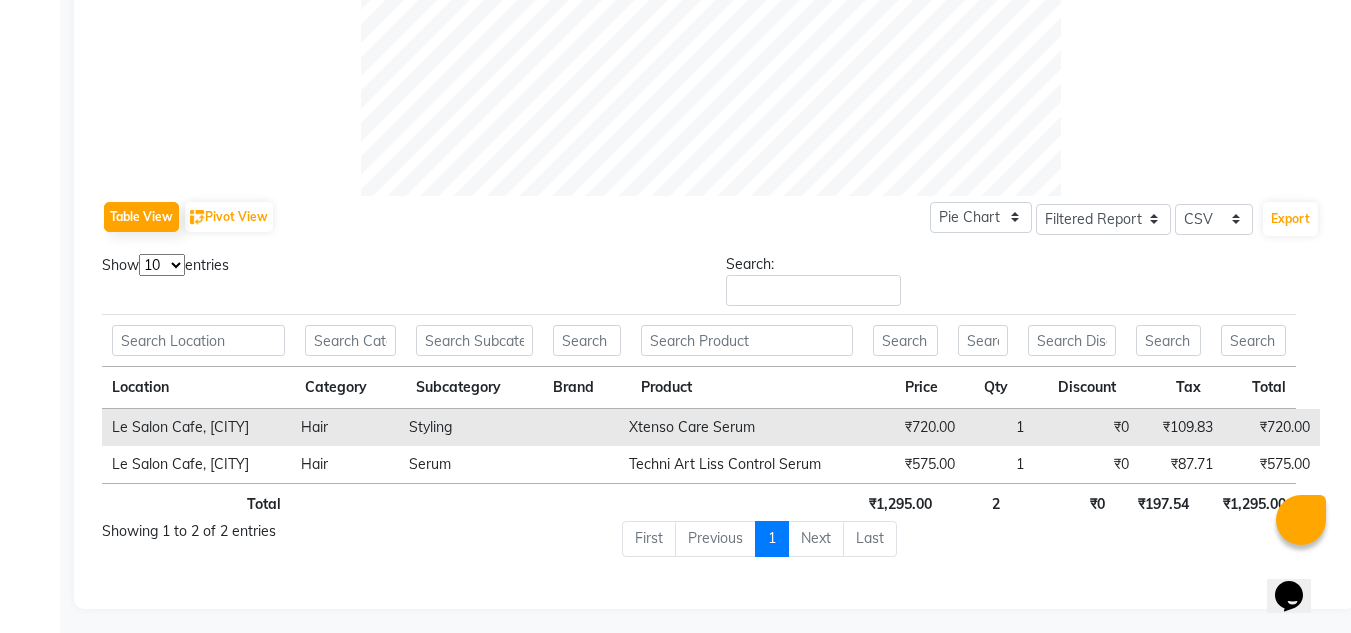 click on "Sales Trends Feedback Comparison Generate Report Favorites All Sales Sales Target Staff Invoice Membership Inventory Customer Expense SMS Forecast Misc Marketing  Day   Week   Month   Custom Range  Select Report Type × Sales -  Product sales × Selected date:  01-06-2025 - 30-06-2025   Table View   Pivot View  Pie Chart Bar Chart Select Full Report Filtered Report Select CSV PDF  Export  Show  10 25 50 100  entries Search: Location Category Subcategory Brand Product Price Qty Discount Tax Total Location Category Subcategory Brand Product Price Qty Discount Tax Total Total ₹1,295.00 2 ₹0 ₹197.54 ₹1,295.00 Le Salon Cafe, Chembur Hair Styling Xtenso Care Serum  ₹720.00 1 ₹0 ₹109.83 ₹720.00 Le Salon Cafe, Chembur Hair Serum Techni Art Liss Control Serum  ₹575.00 1 ₹0 ₹87.71 ₹575.00 Total ₹1,295.00 2 ₹0 ₹197.54 ₹1,295.00 Showing 1 to 2 of 2 entries First Previous 1 Next Last ★ Mark as Favorite  Choose how you'd like to save "" report to favorites  Save to Personal Favorites:" at bounding box center (715, -72) 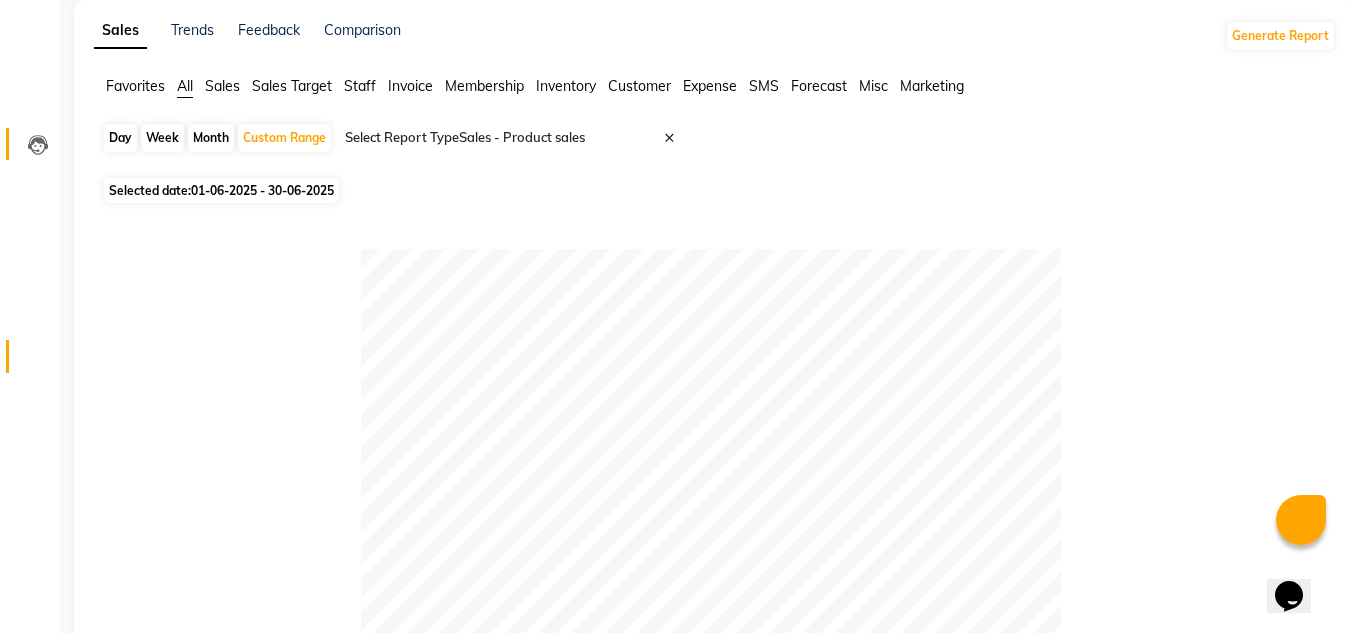 scroll, scrollTop: 0, scrollLeft: 0, axis: both 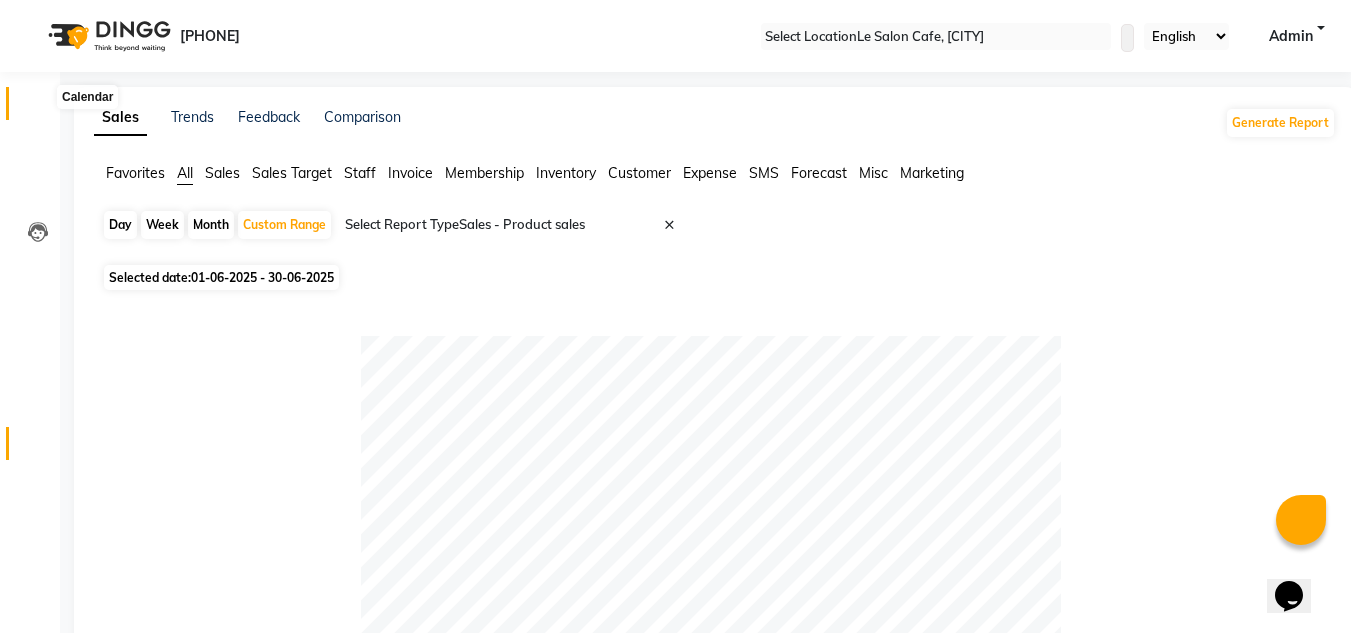 click at bounding box center (37, 108) 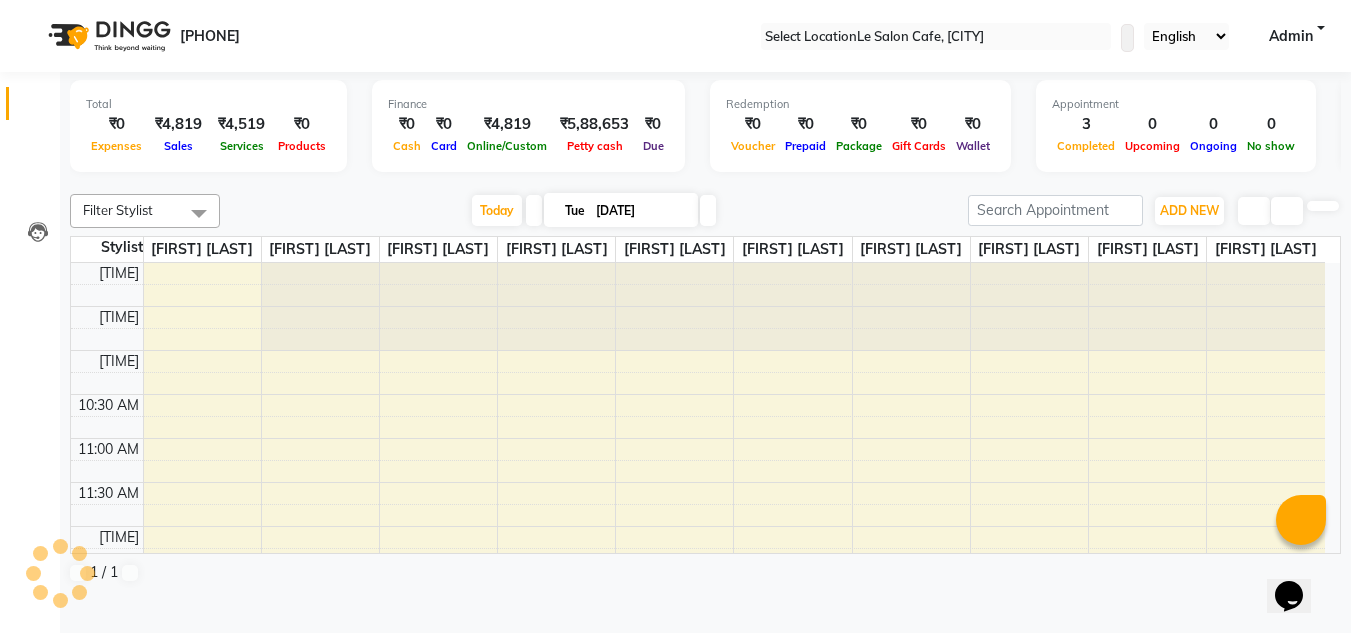 scroll, scrollTop: 0, scrollLeft: 0, axis: both 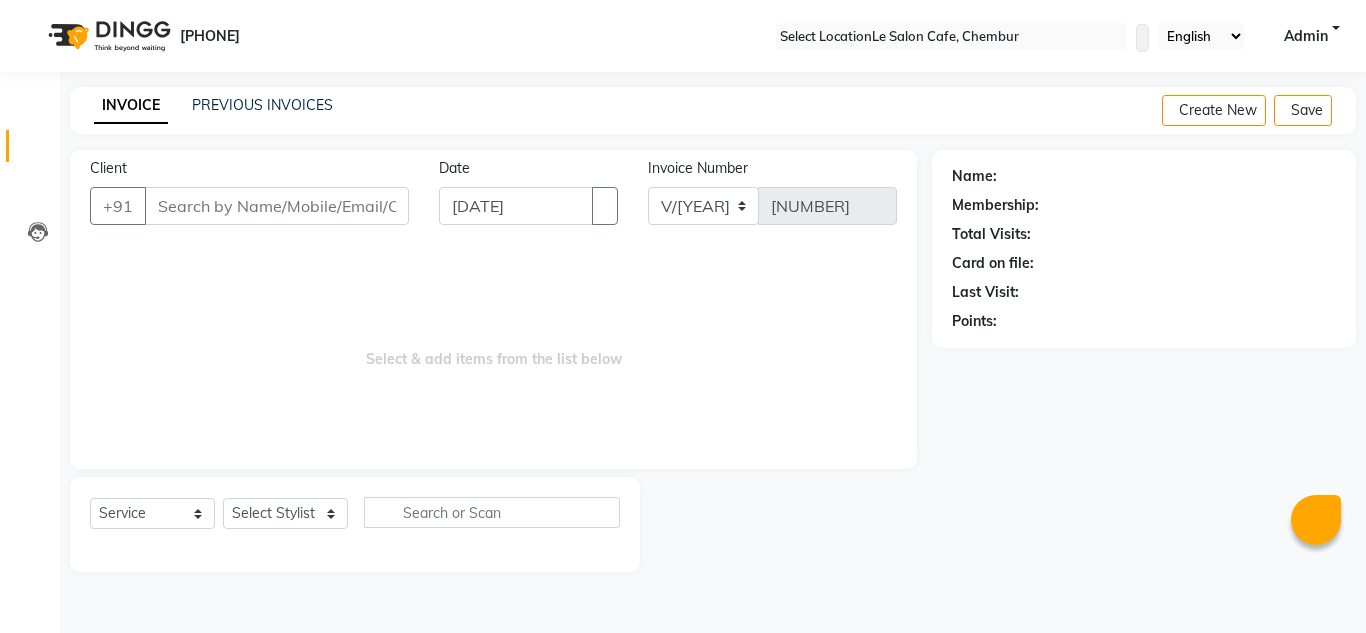click on "Client" at bounding box center [277, 206] 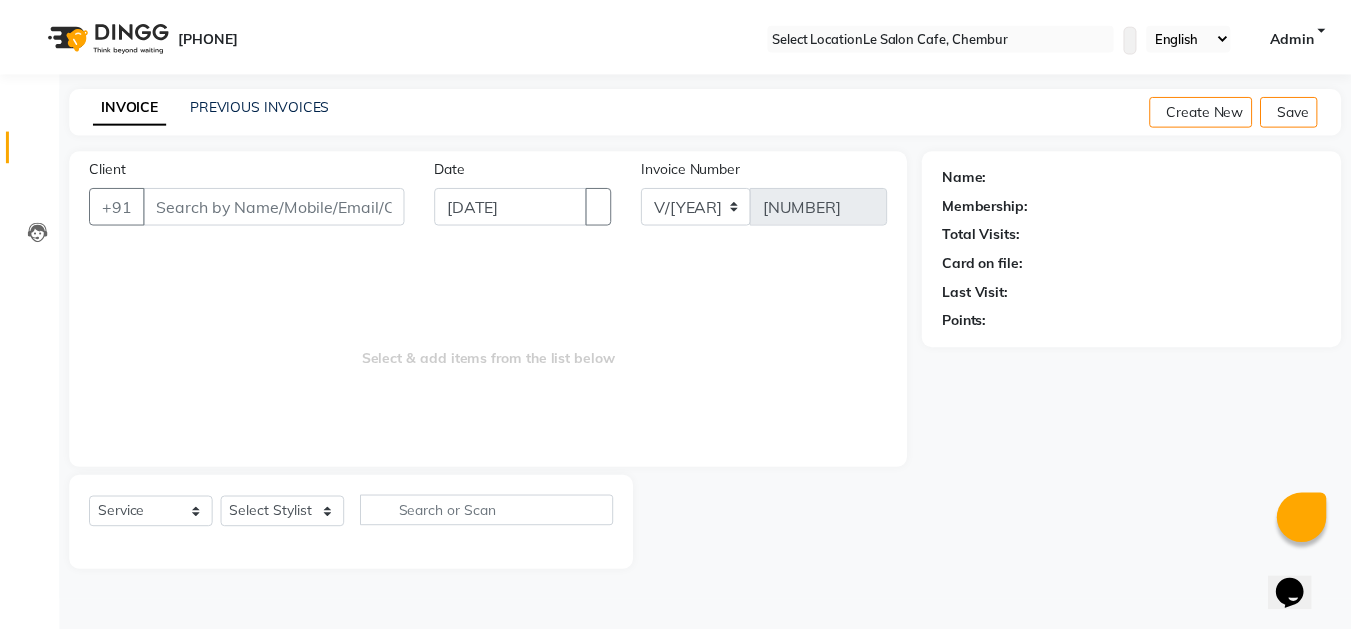 scroll, scrollTop: 0, scrollLeft: 0, axis: both 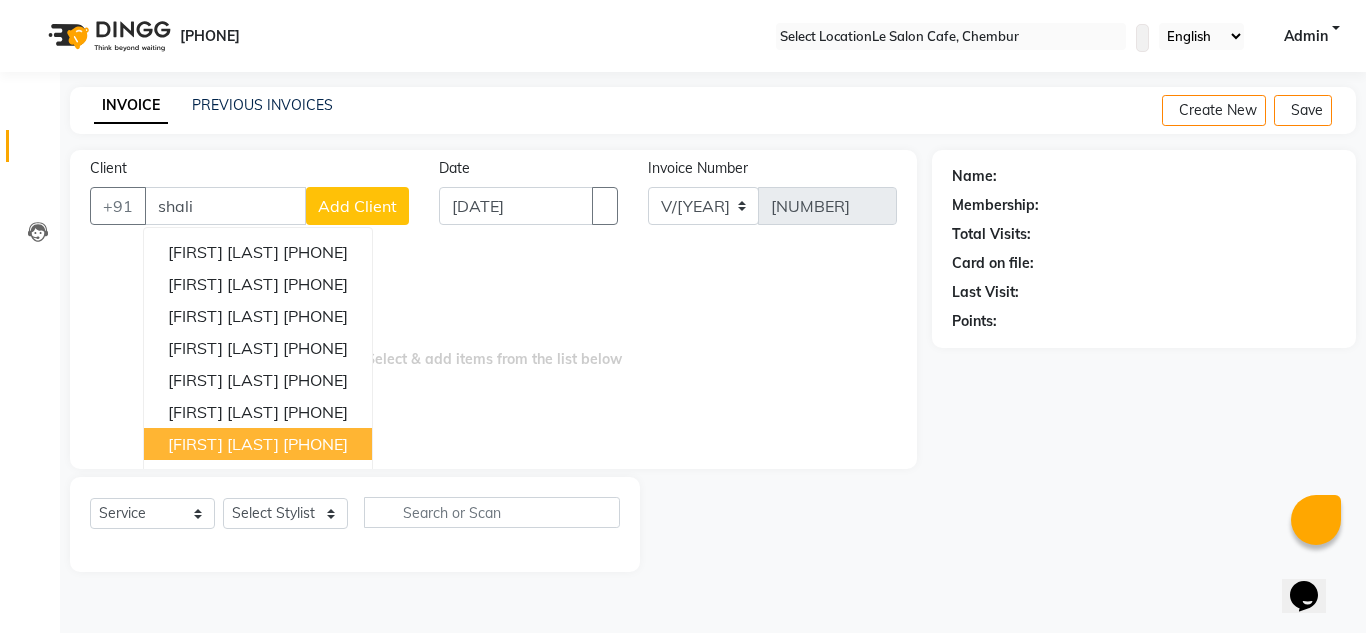 click on "[PHONE]" at bounding box center [315, 444] 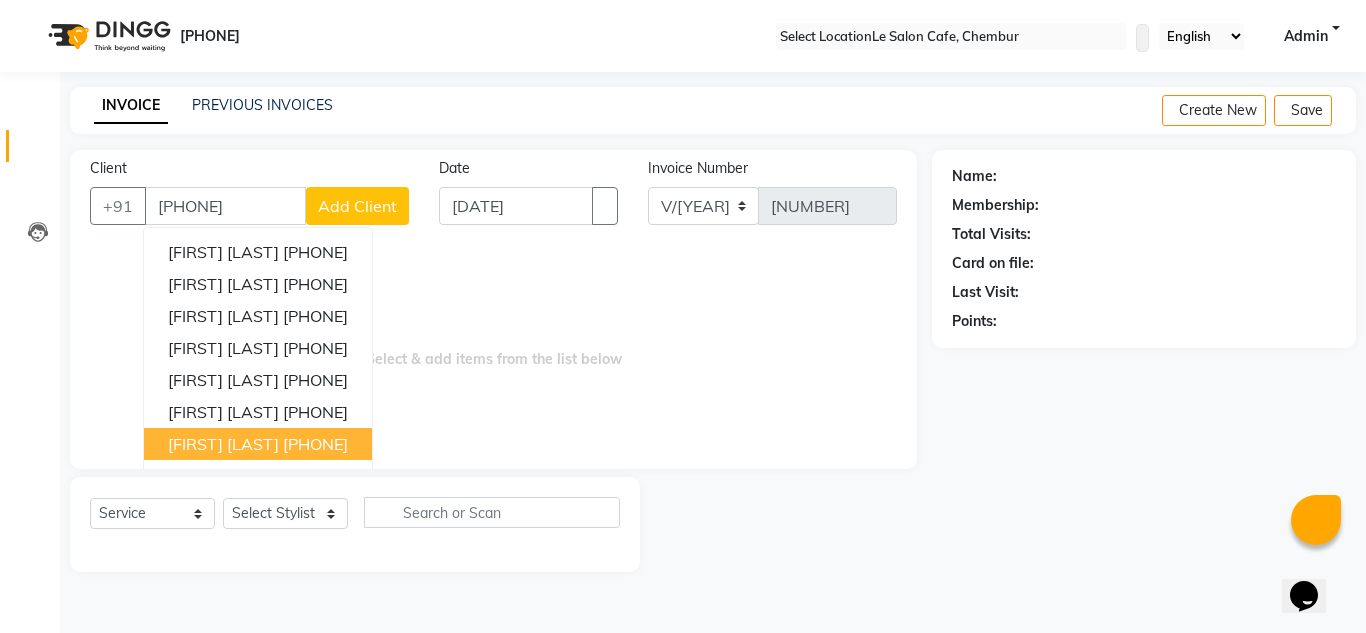 type on "[PHONE]" 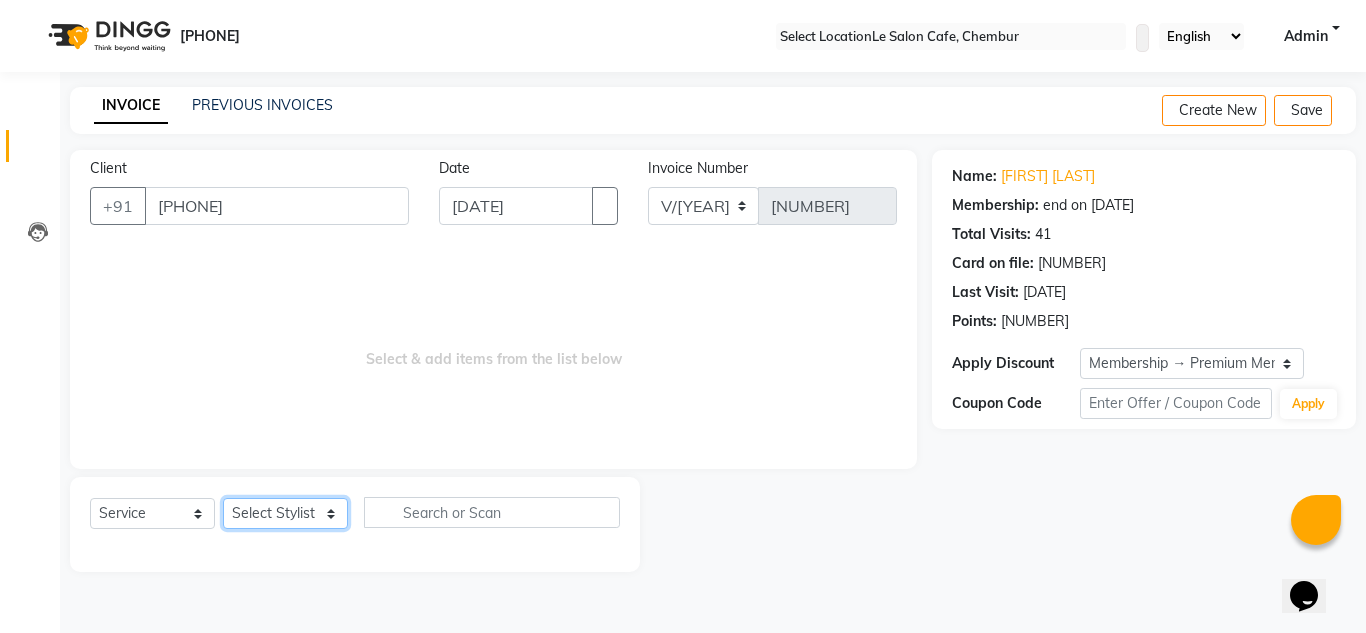 drag, startPoint x: 272, startPoint y: 515, endPoint x: 272, endPoint y: 503, distance: 12 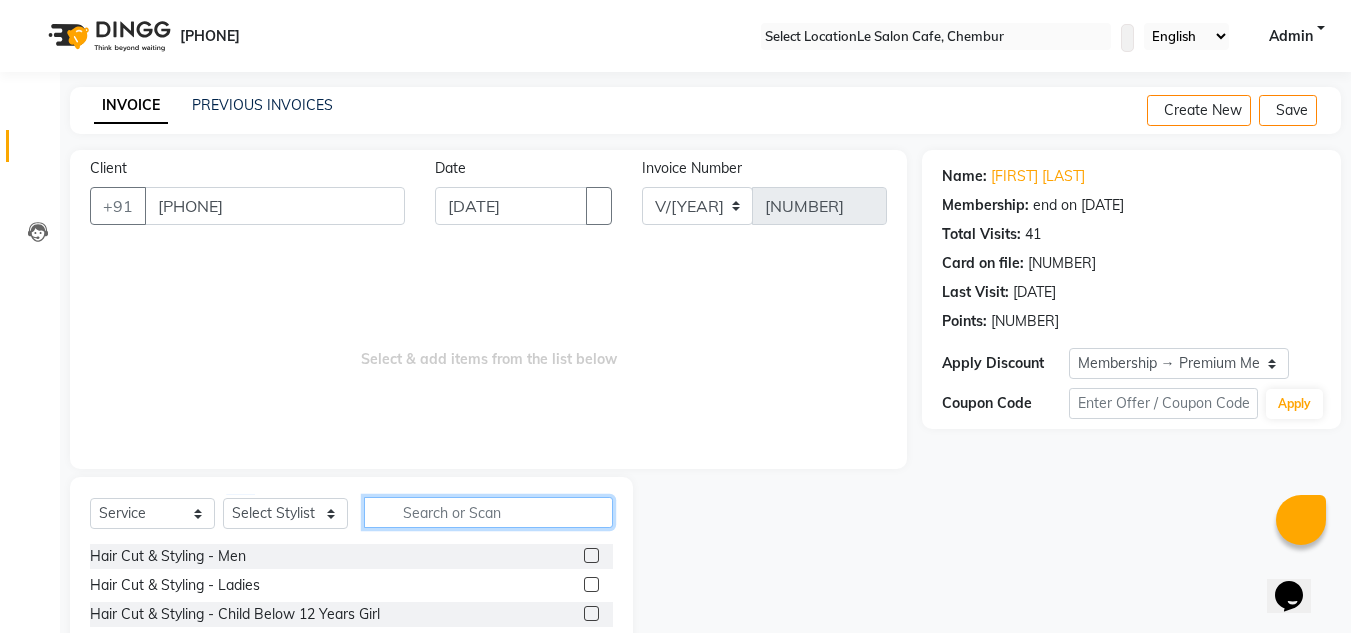 click at bounding box center (488, 512) 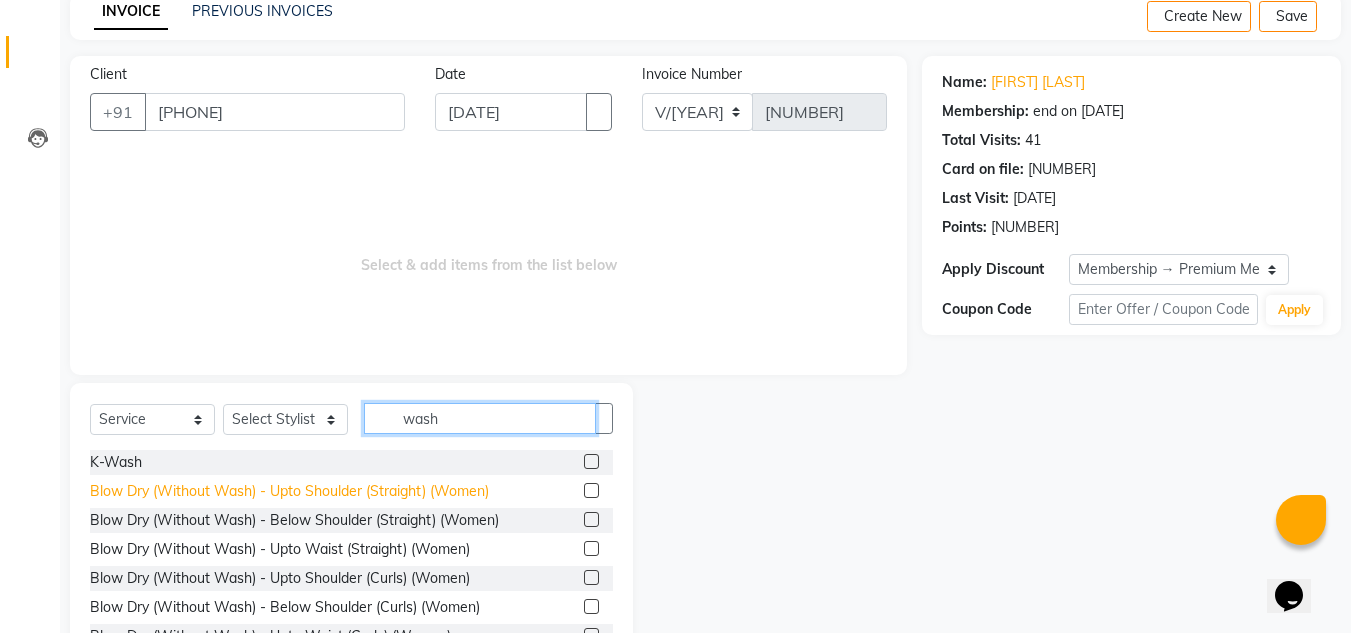 scroll, scrollTop: 168, scrollLeft: 0, axis: vertical 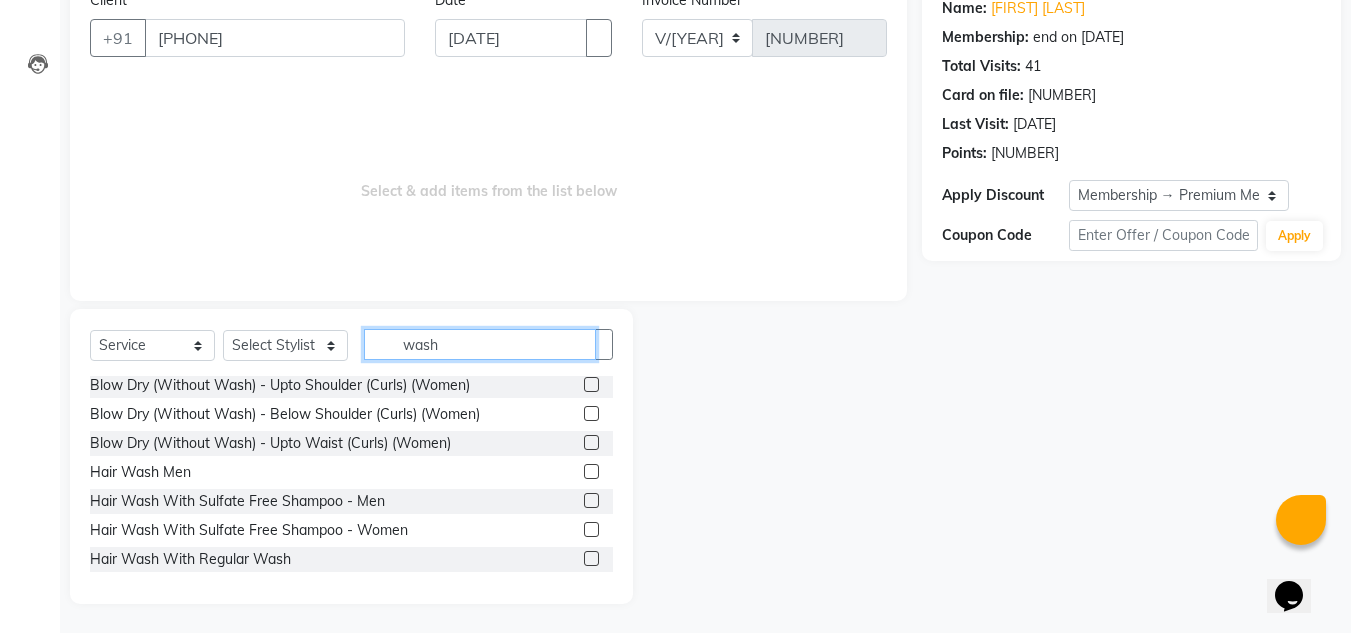type on "wash" 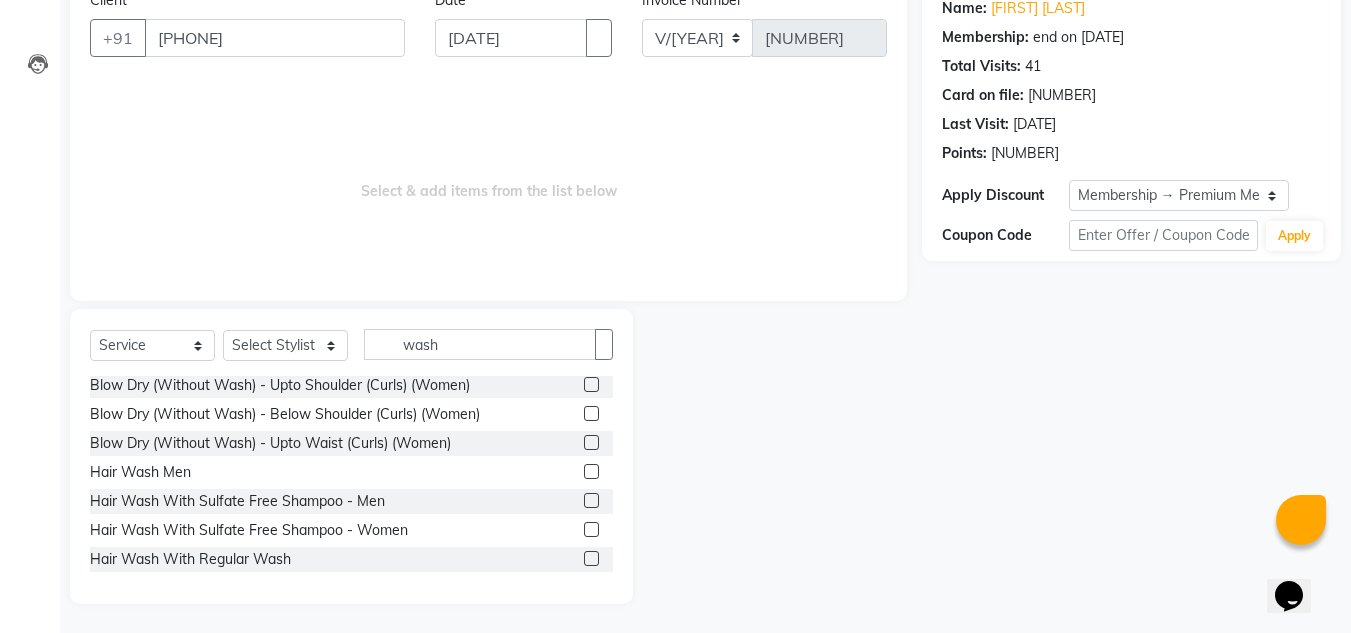 click at bounding box center [591, 558] 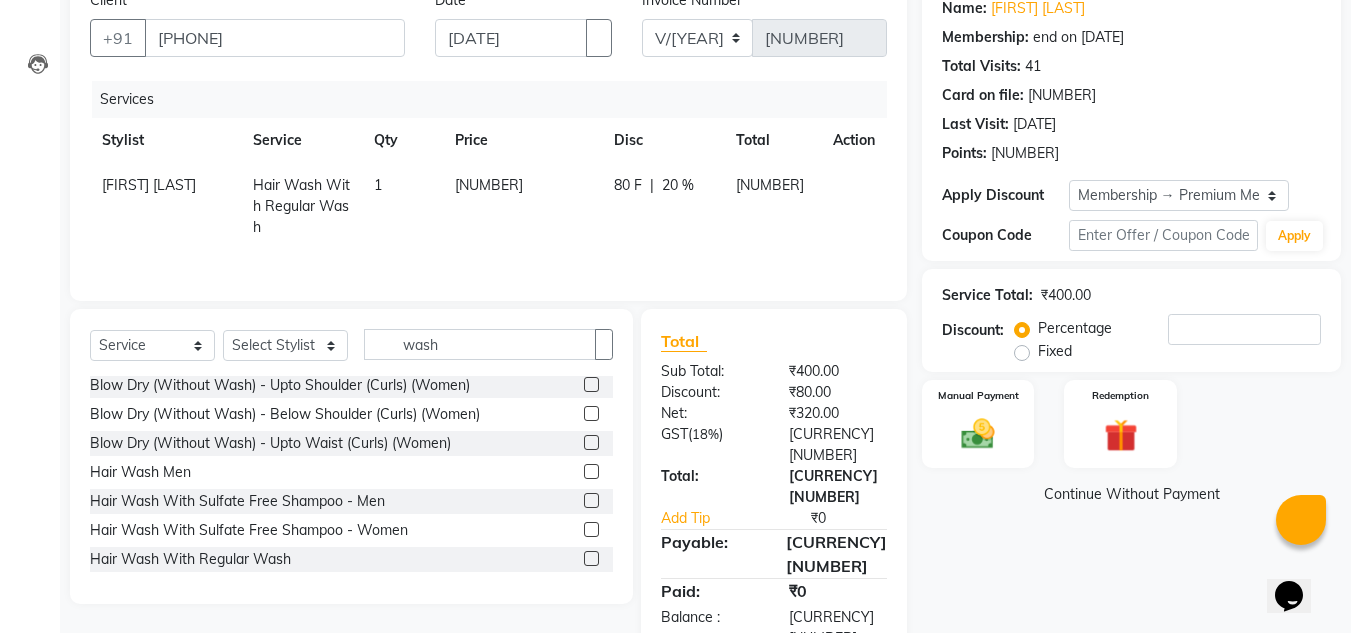 click on "Name: Shalini Gupta Membership: end on 29-09-2025 Total Visits:  41 Card on file:  0 Last Visit:   14-06-2025 Points:   0  Apply Discount Select Membership → Premium Membership Coupon Code Apply Service Total:  ₹400.00  Discount:  Percentage   Fixed  0 Manual Payment Redemption  Continue Without Payment" at bounding box center (1139, 325) 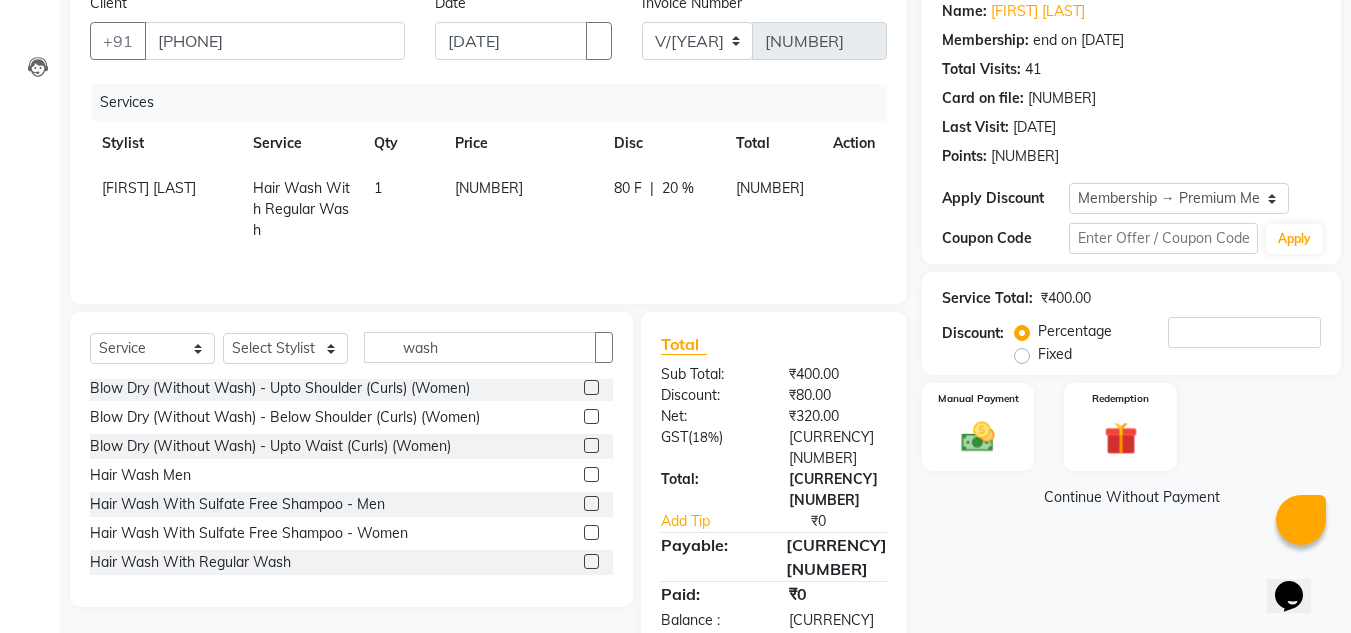 scroll, scrollTop: 168, scrollLeft: 0, axis: vertical 